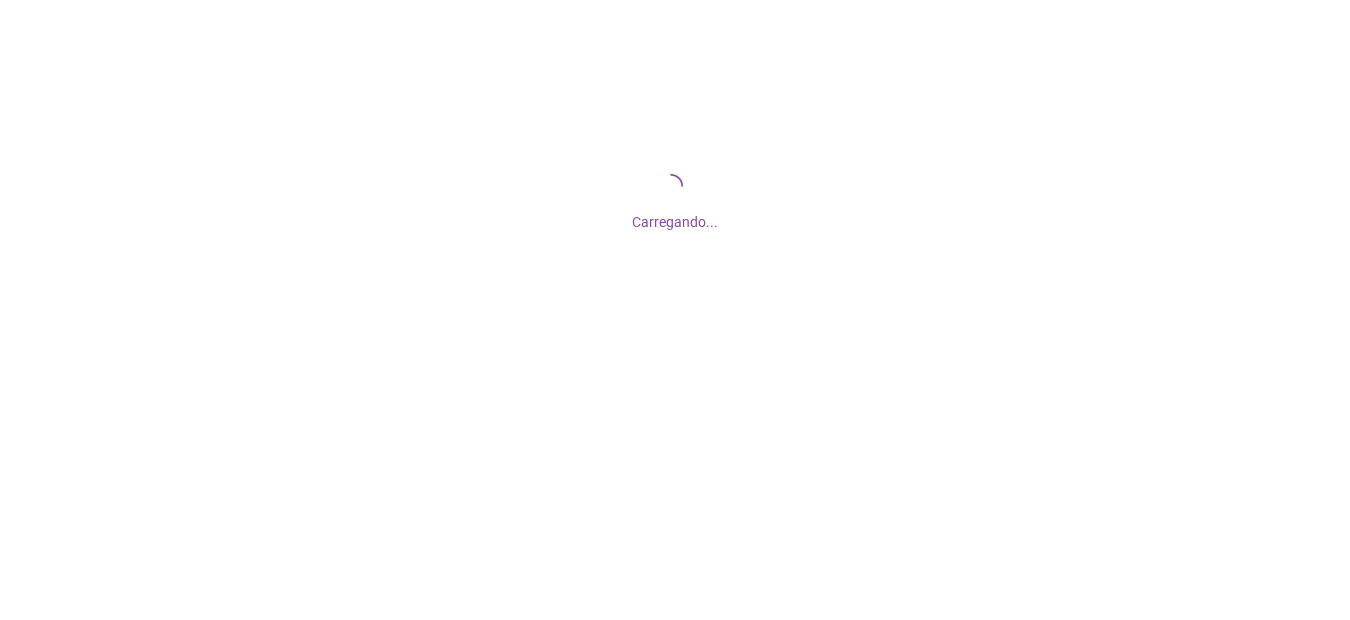 scroll, scrollTop: 0, scrollLeft: 0, axis: both 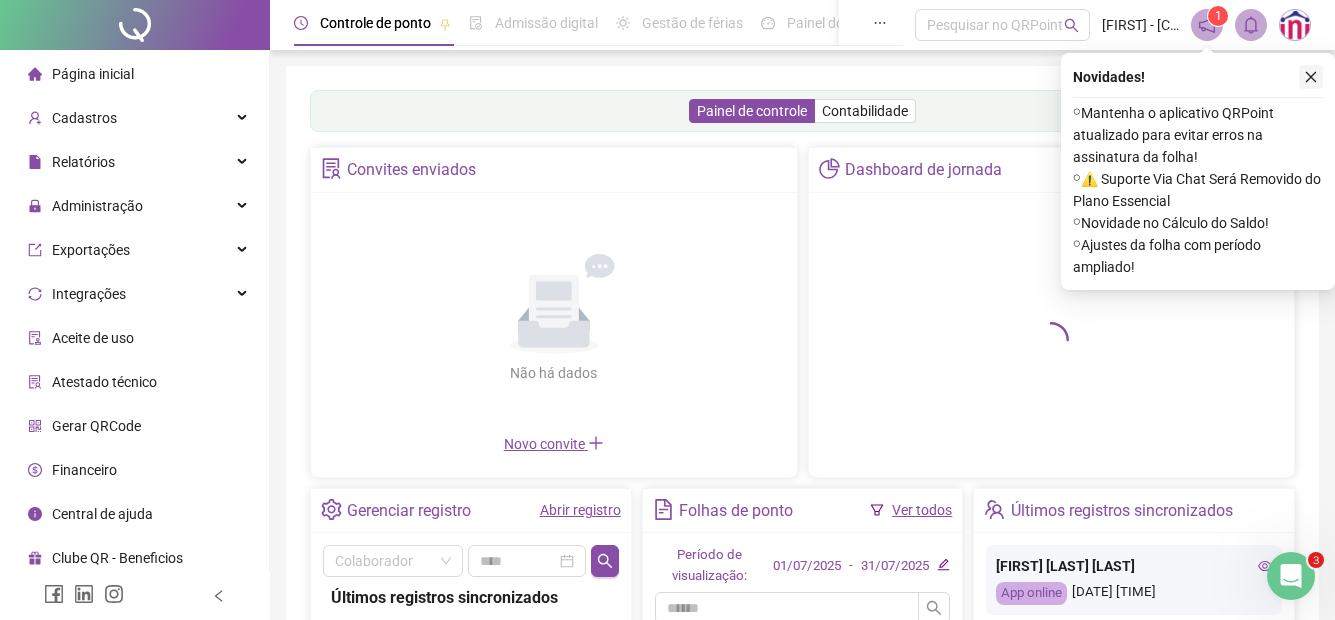 click 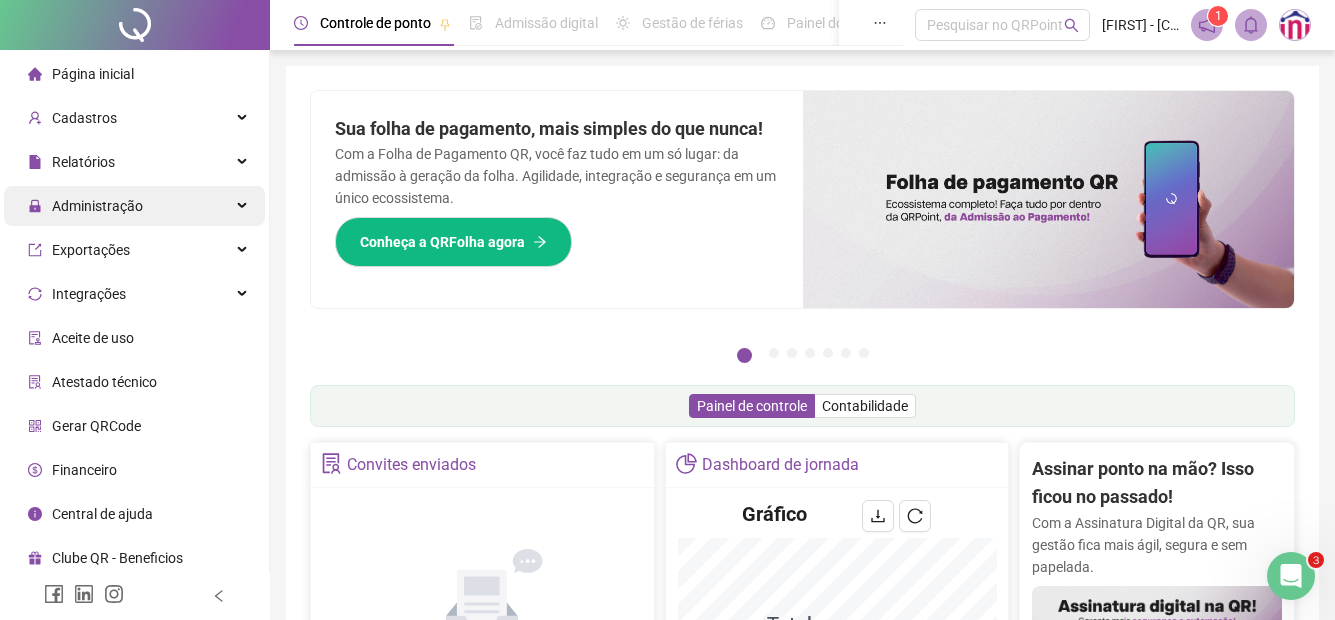 click on "Administração" at bounding box center [134, 206] 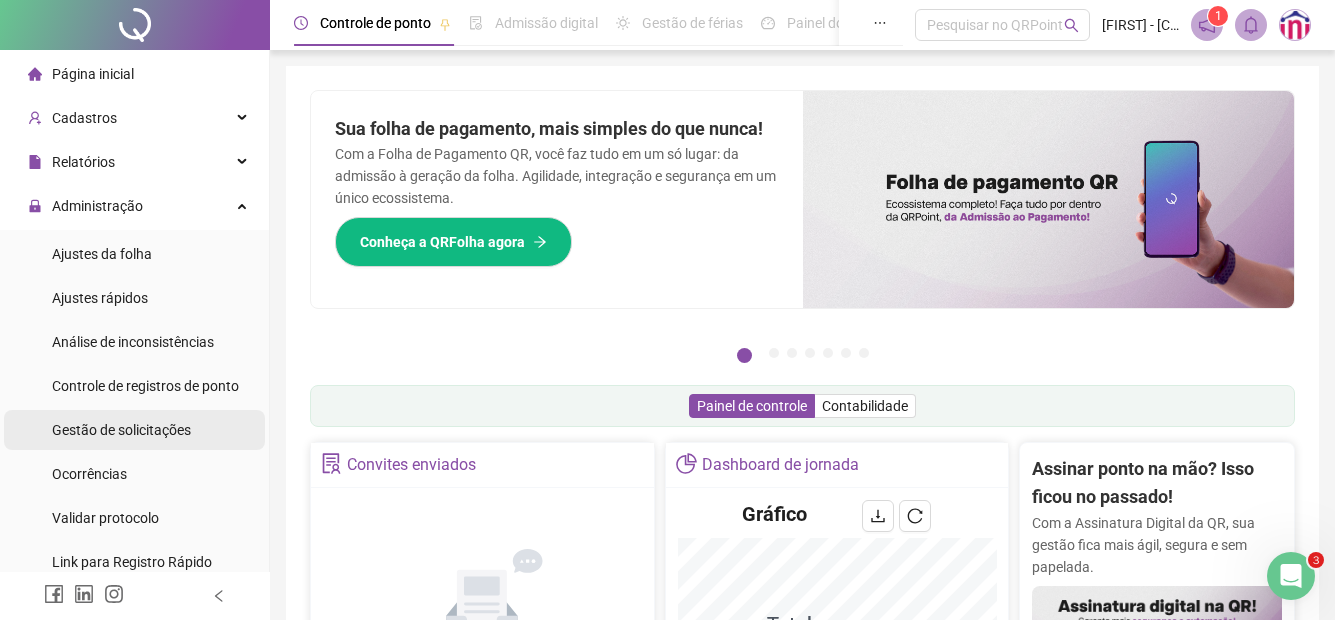 click on "Gestão de solicitações" at bounding box center [121, 430] 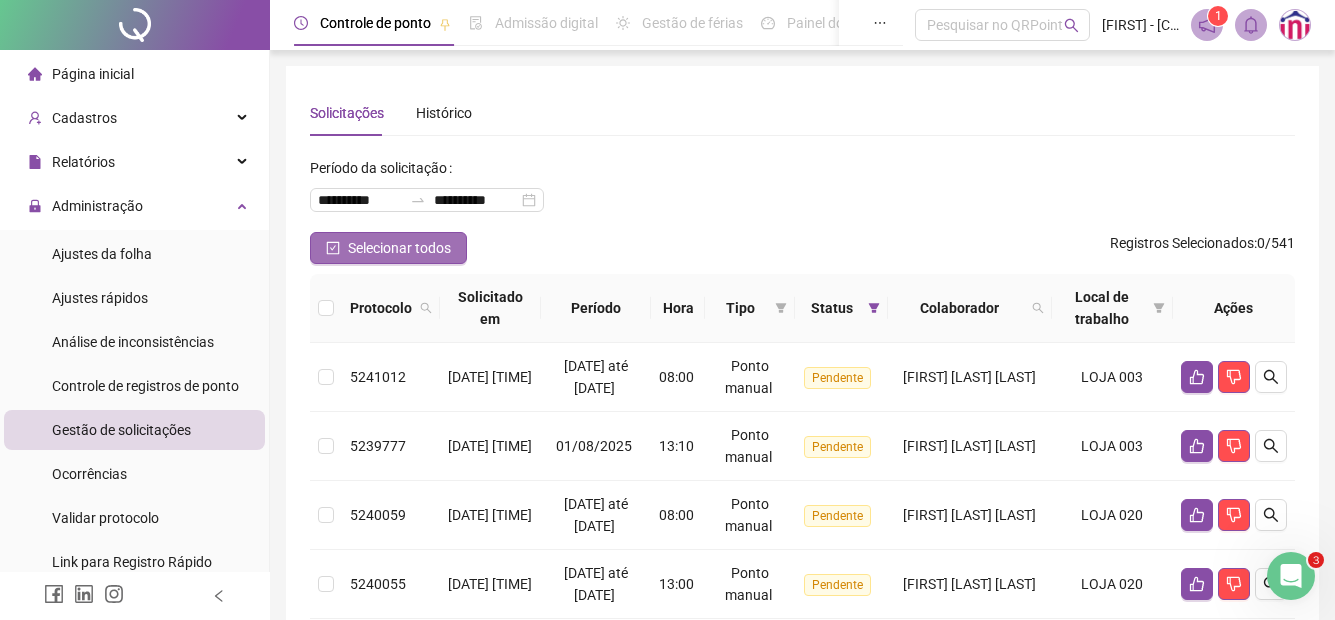 click on "Selecionar todos" at bounding box center [399, 248] 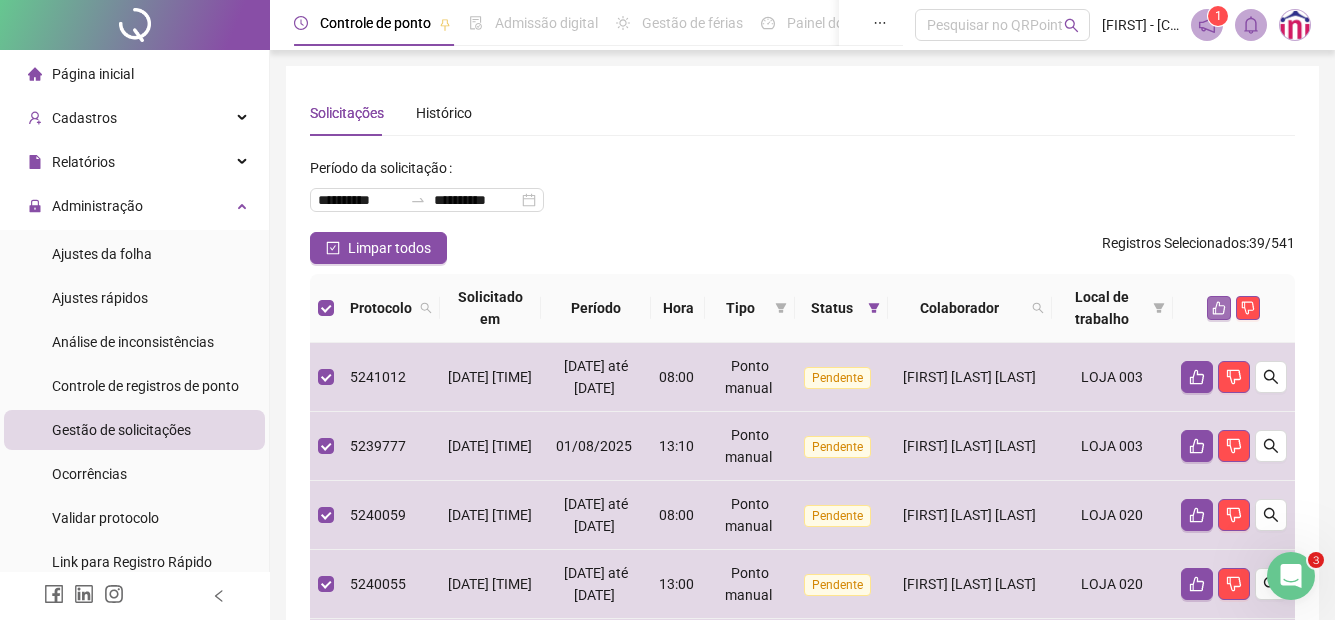 click at bounding box center [1219, 308] 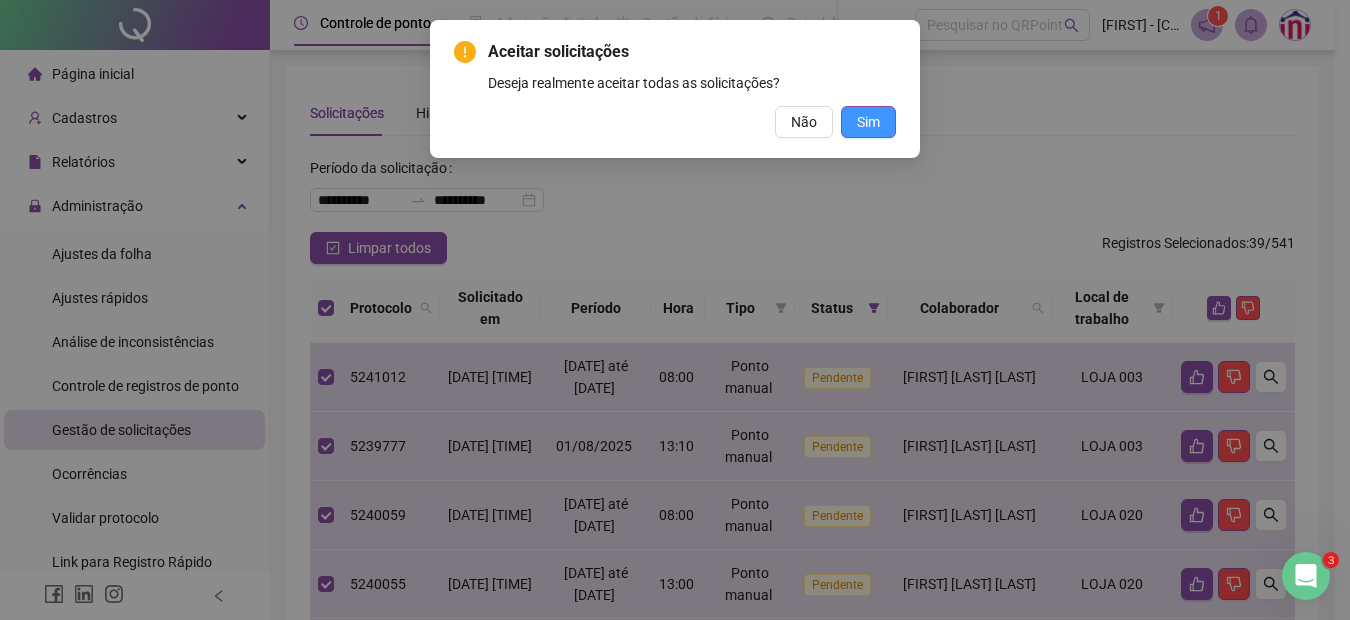 click on "Sim" at bounding box center (868, 122) 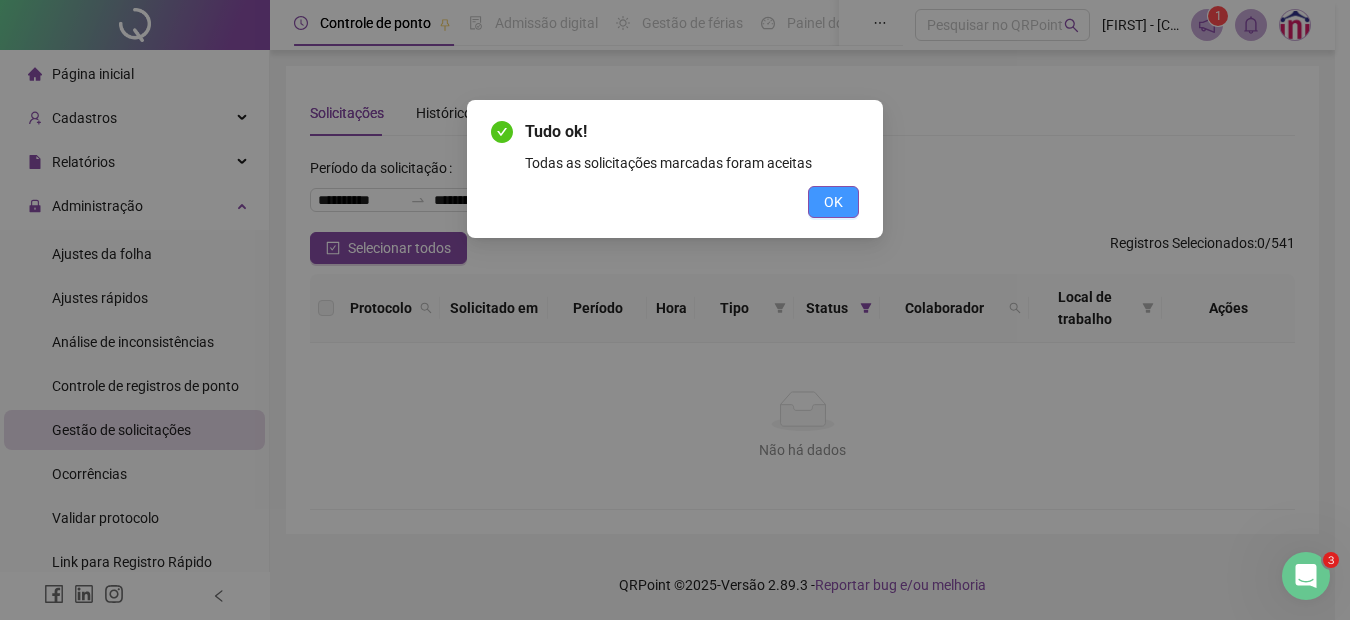 click on "OK" at bounding box center [833, 202] 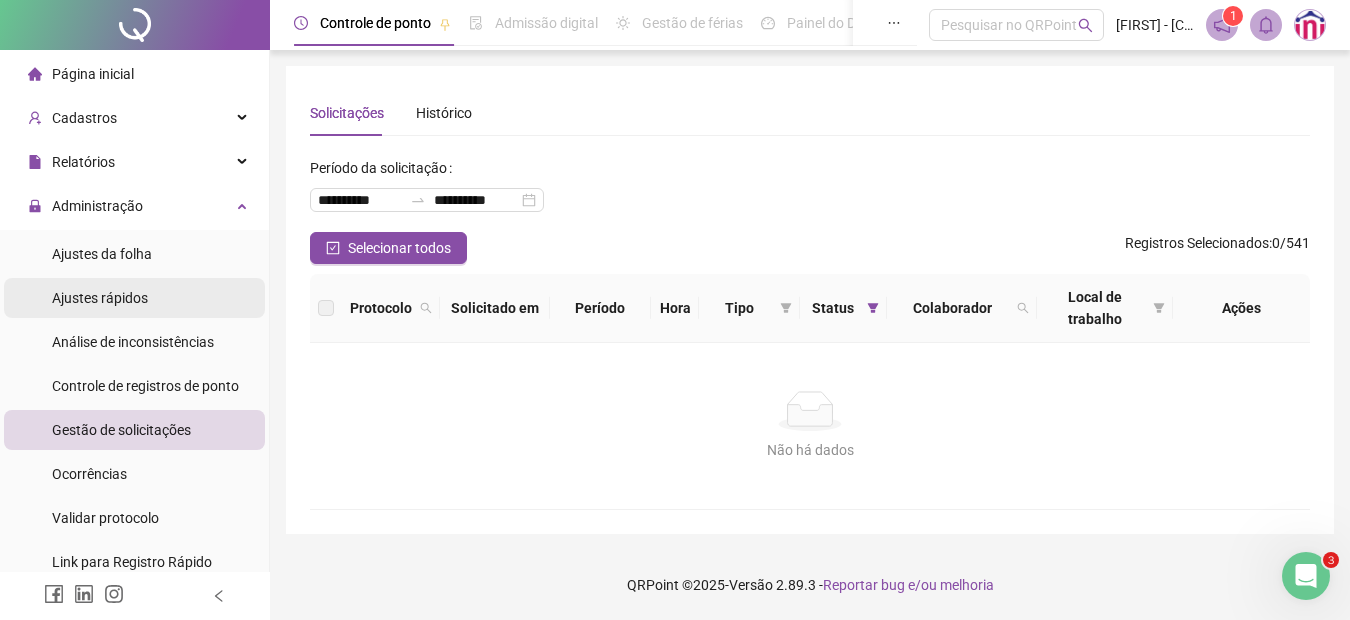 click on "Ajustes rápidos" at bounding box center (100, 298) 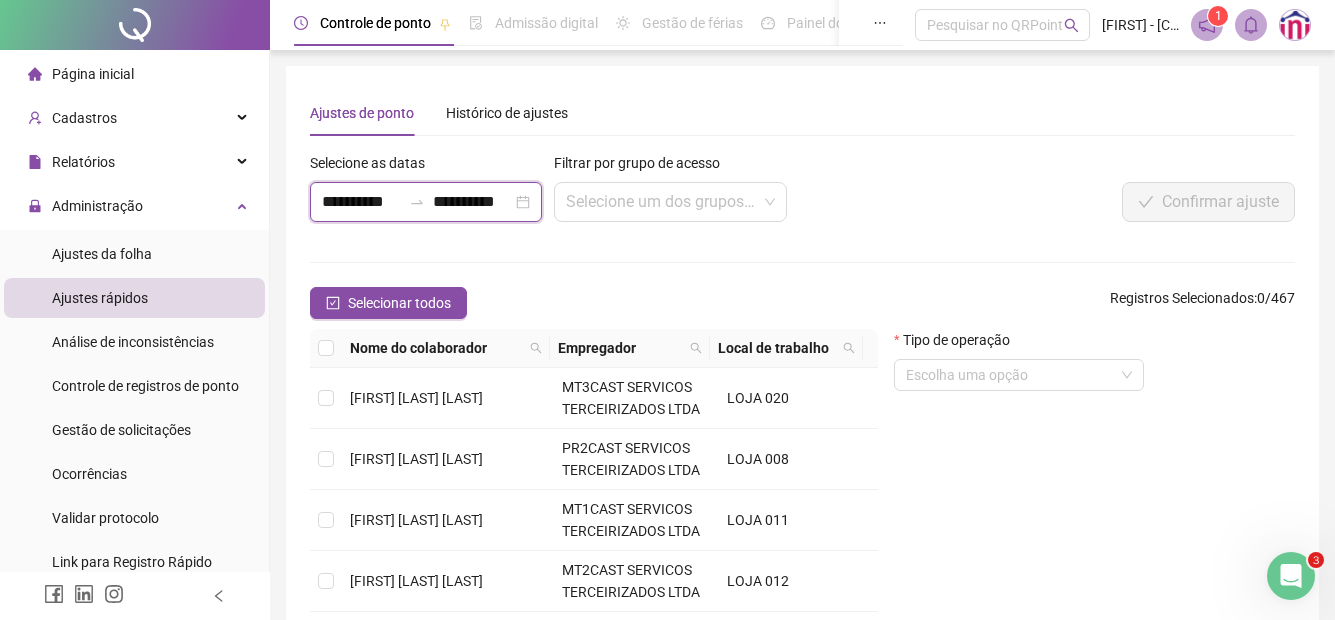 click on "**********" at bounding box center [361, 202] 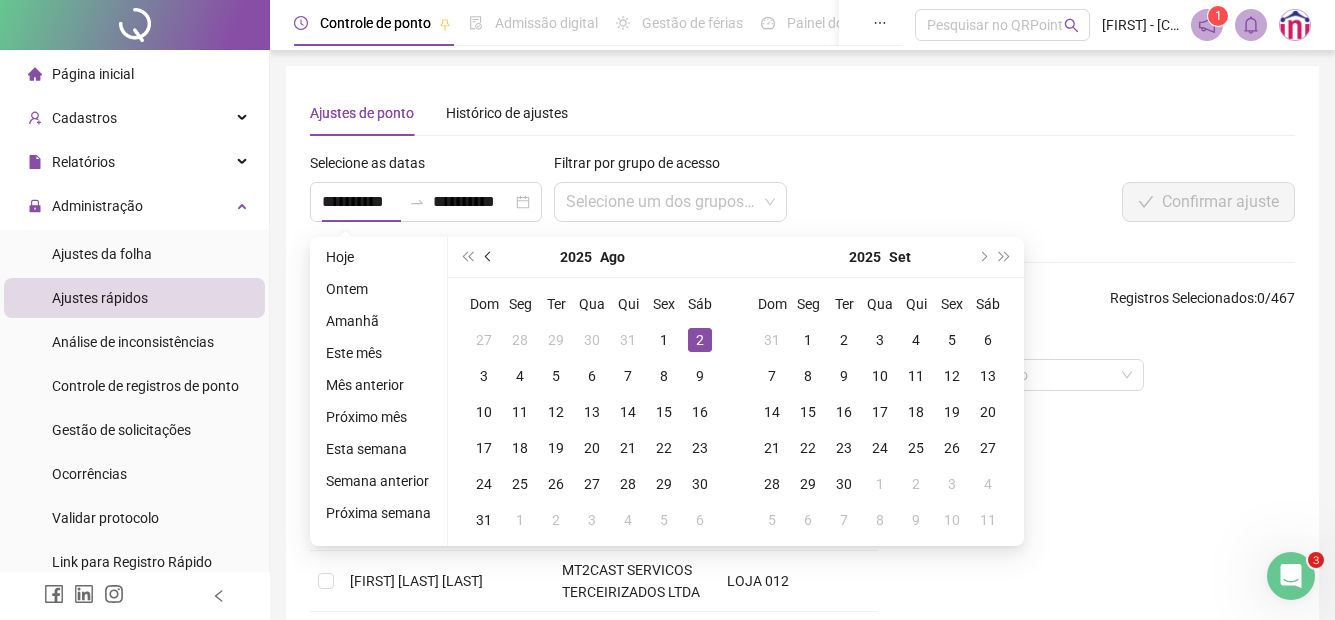 click at bounding box center (489, 257) 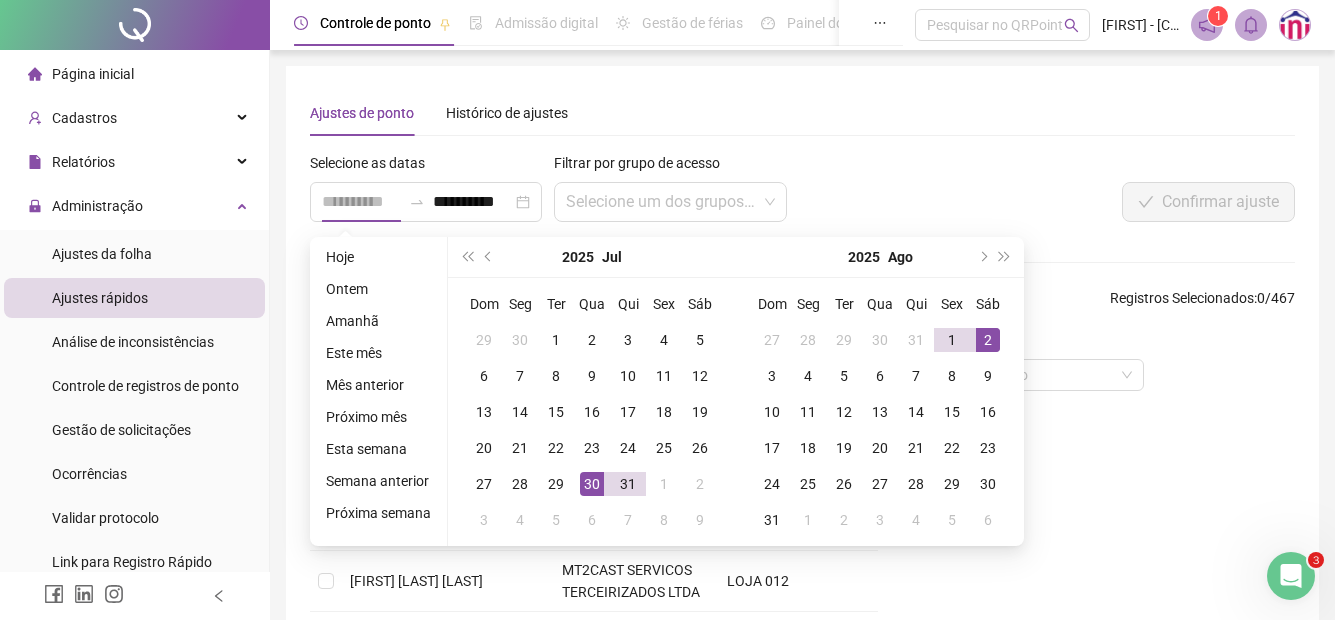 type on "**********" 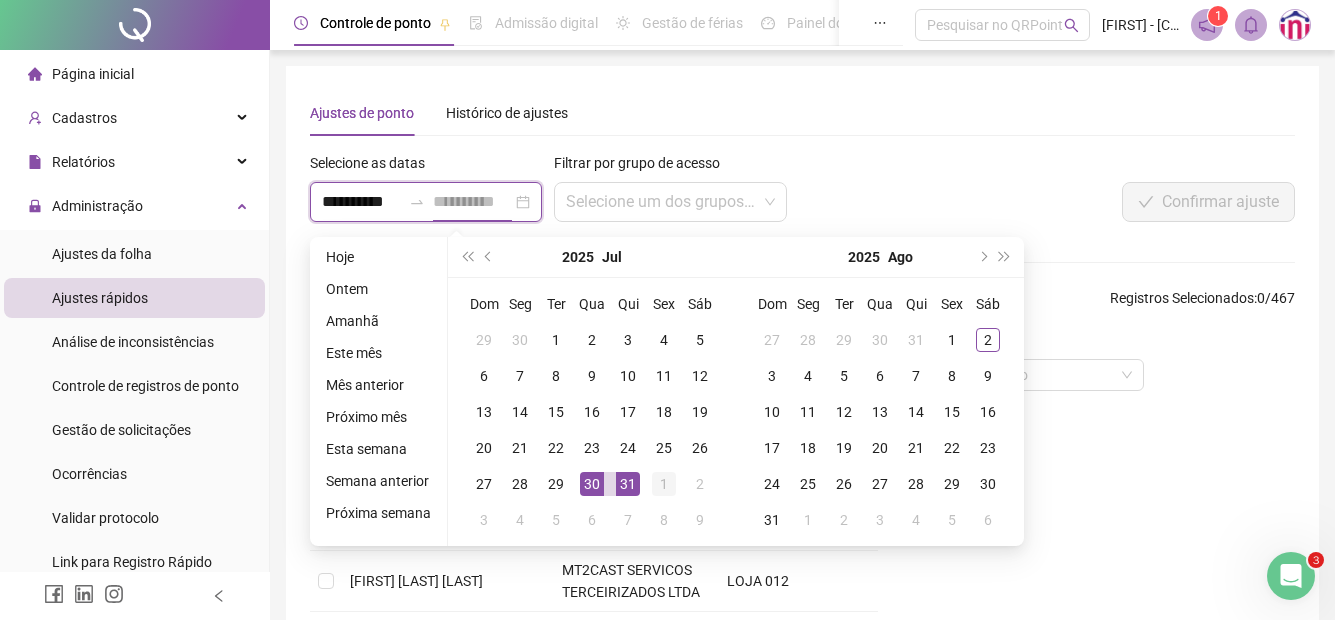scroll, scrollTop: 0, scrollLeft: 2, axis: horizontal 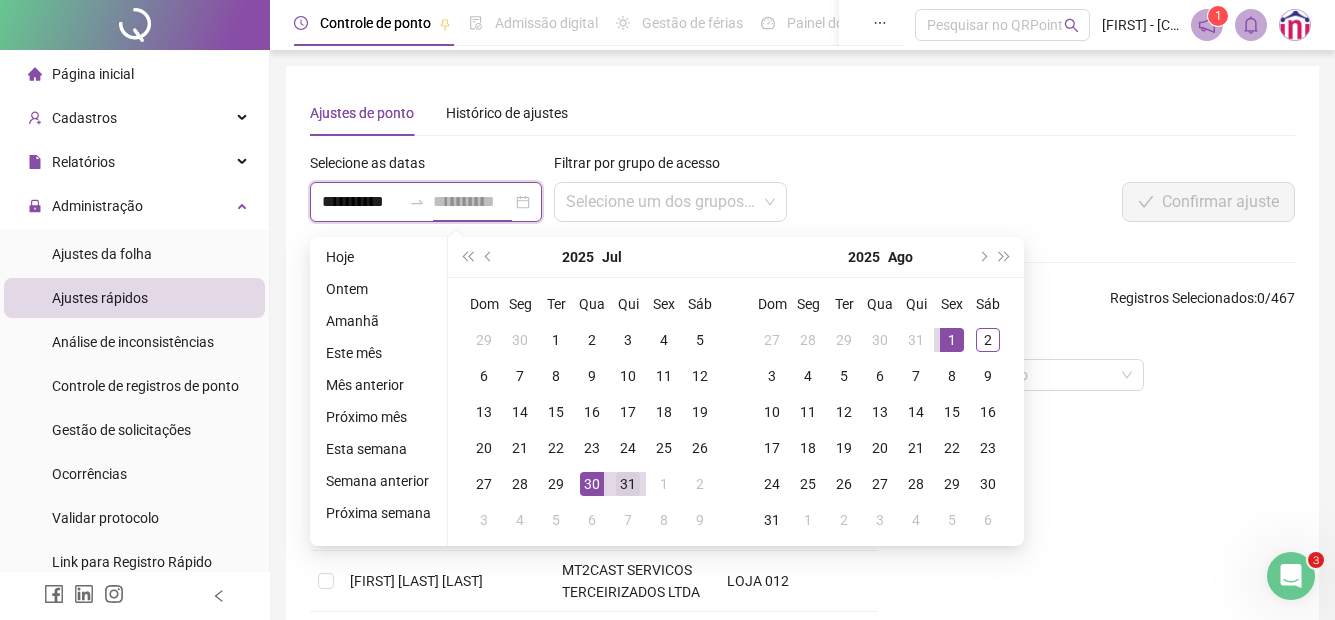 type on "**********" 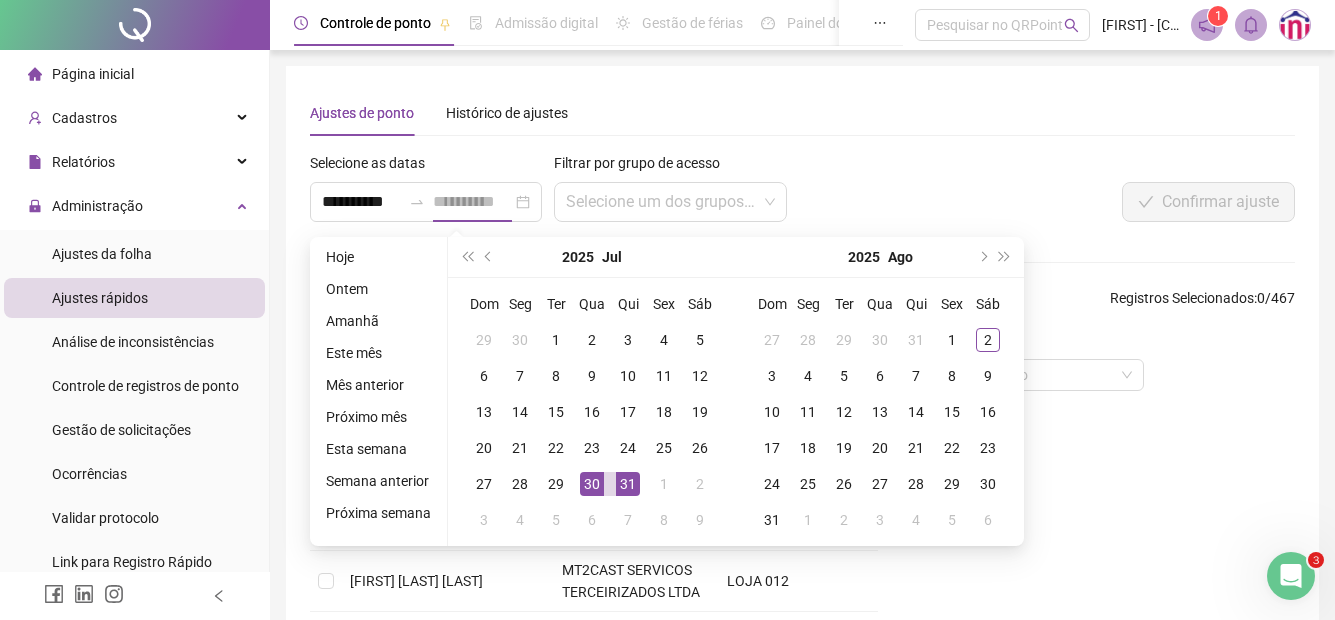 click on "31" at bounding box center [628, 484] 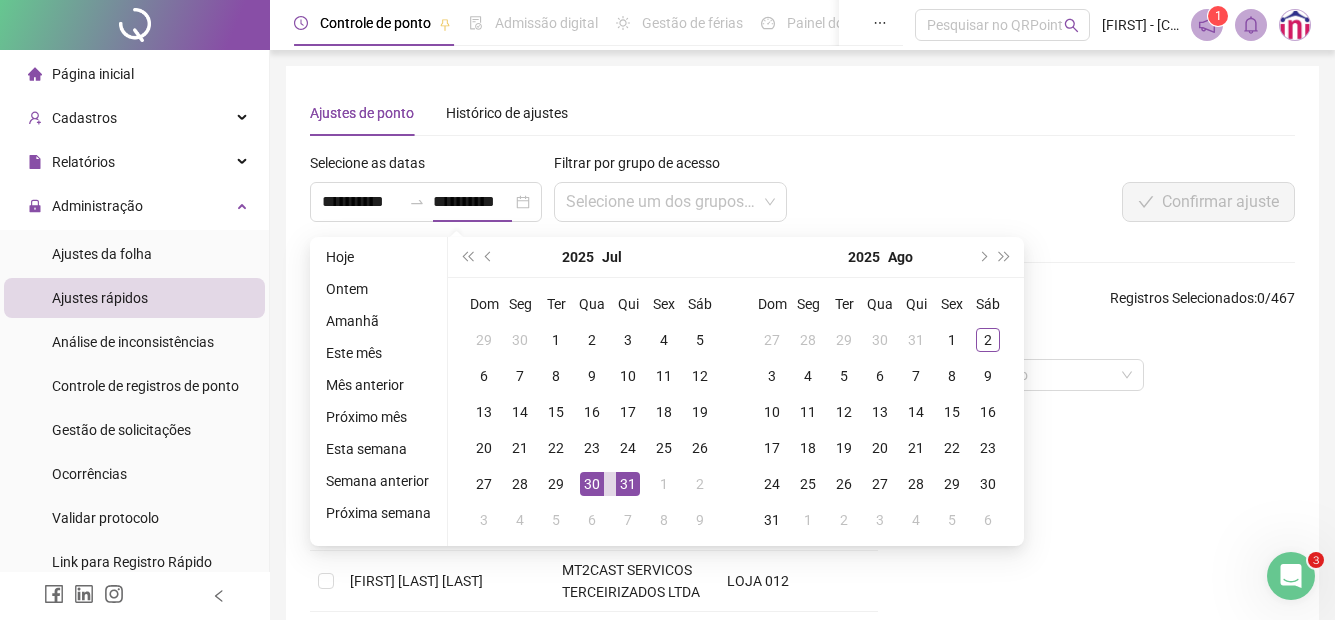 scroll, scrollTop: 0, scrollLeft: 0, axis: both 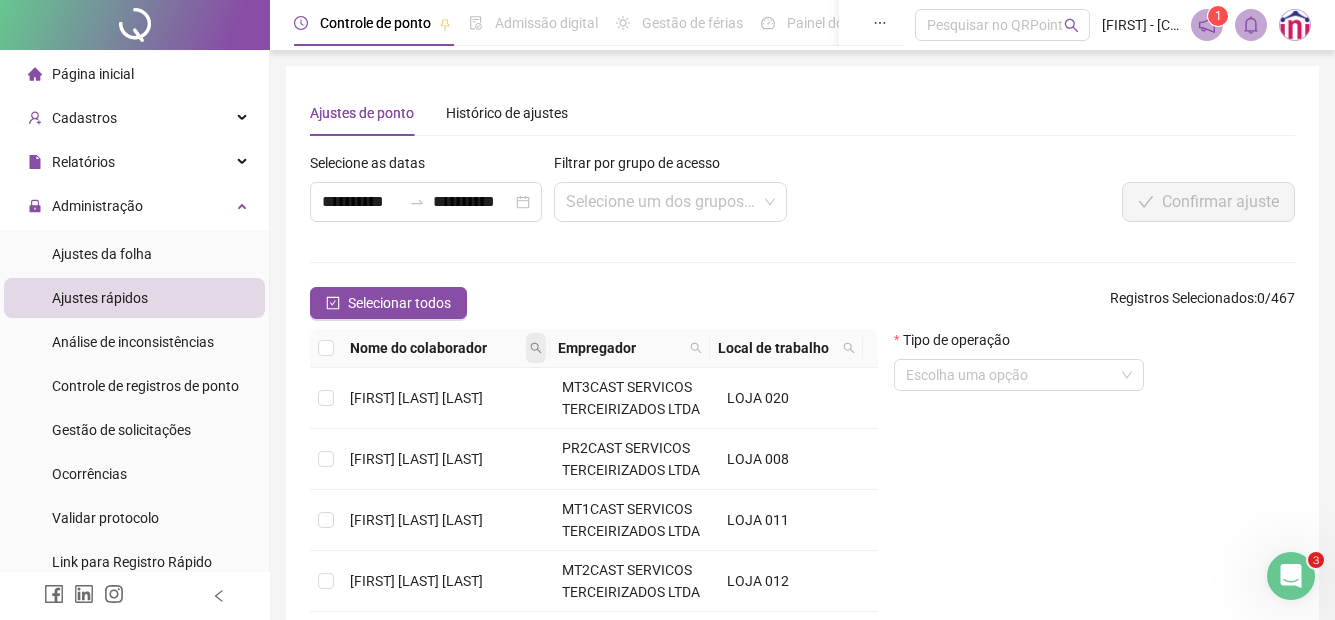 click 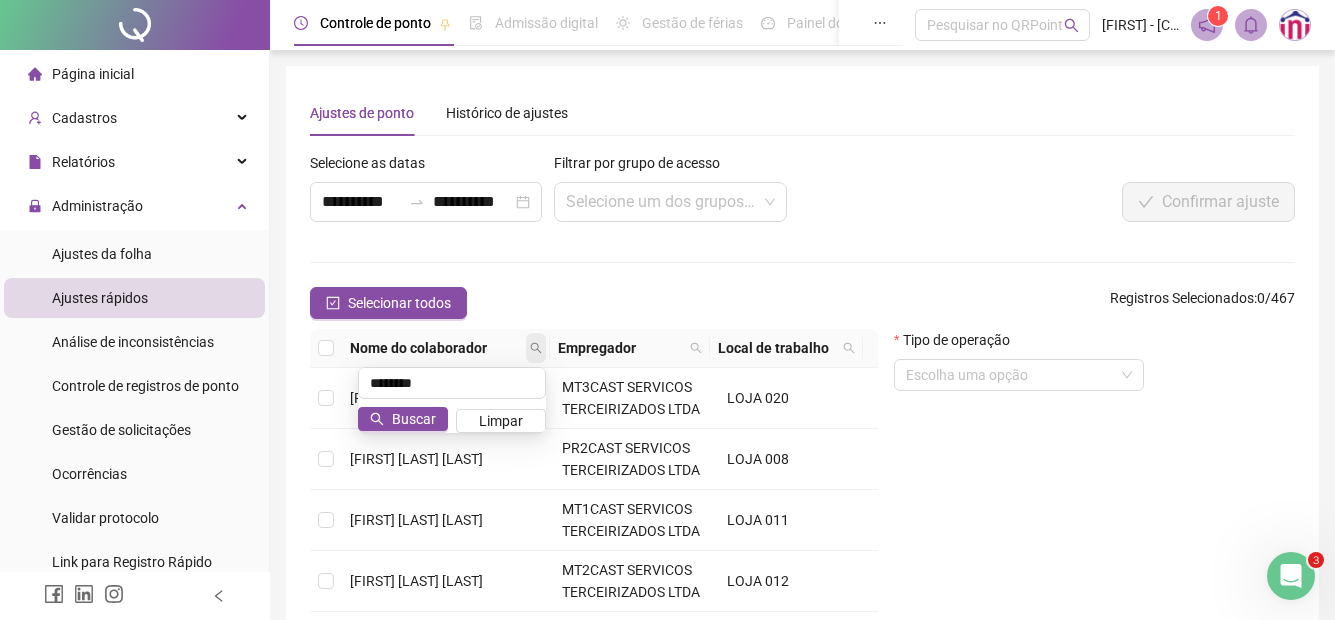 type on "********" 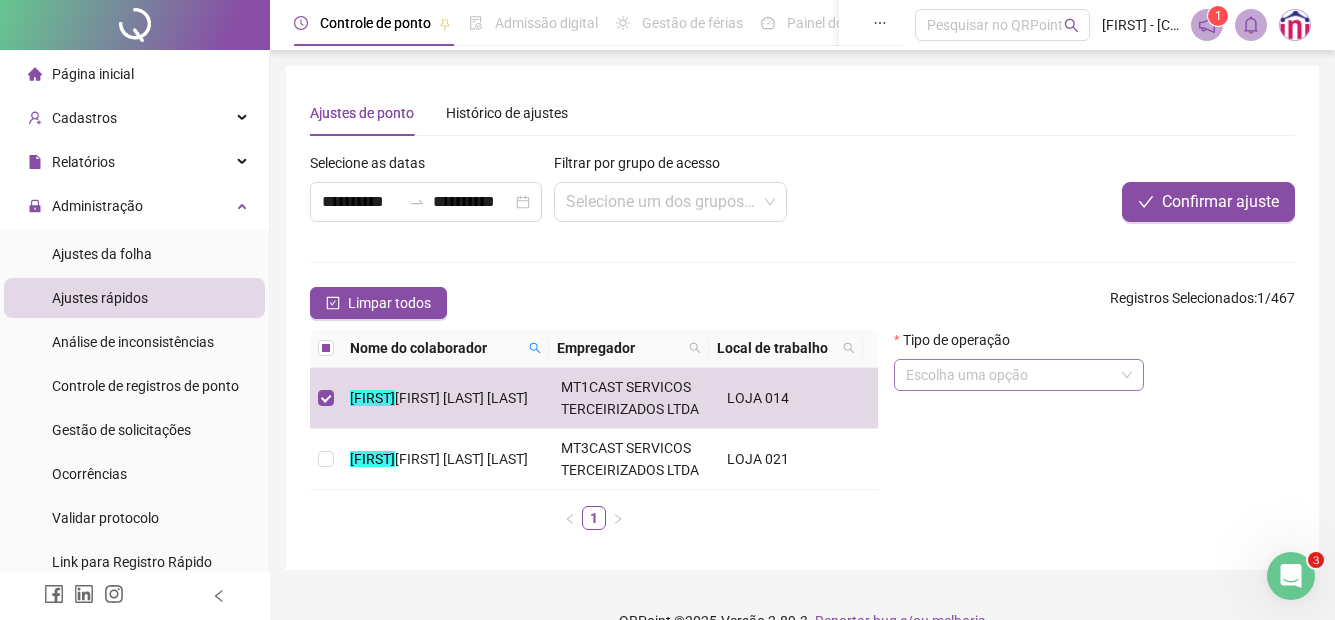 click at bounding box center [1010, 375] 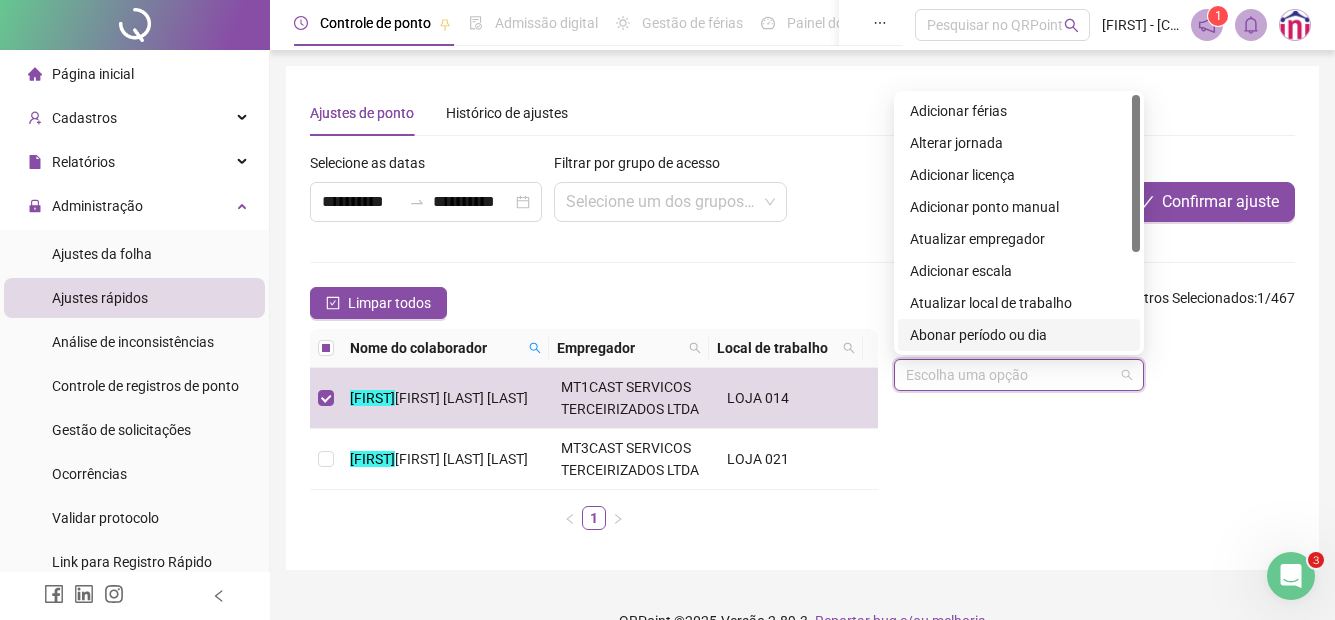 click on "Abonar período ou dia" at bounding box center [1019, 335] 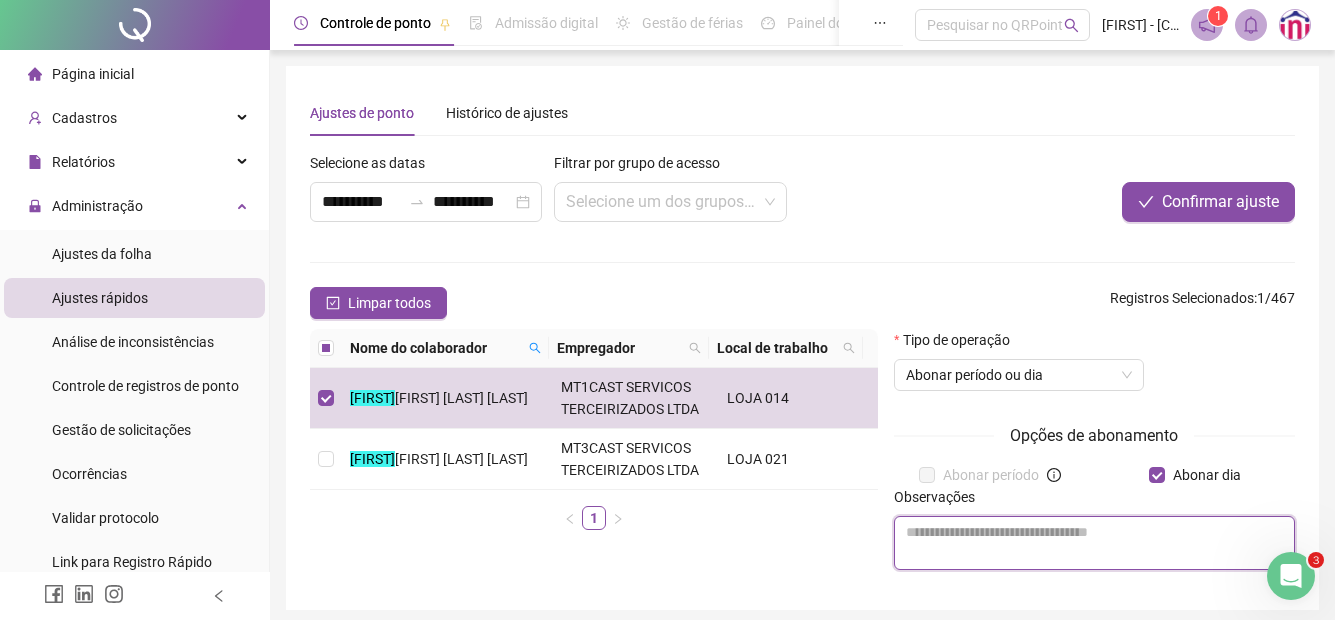 click at bounding box center (1094, 543) 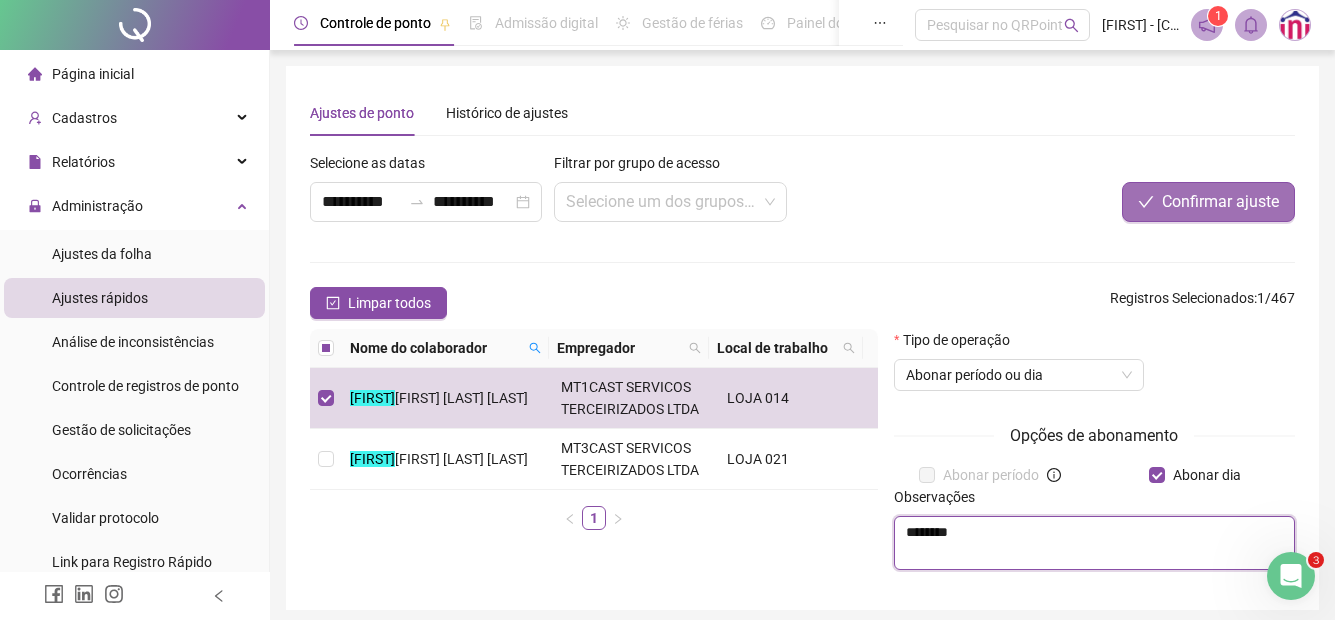 type on "********" 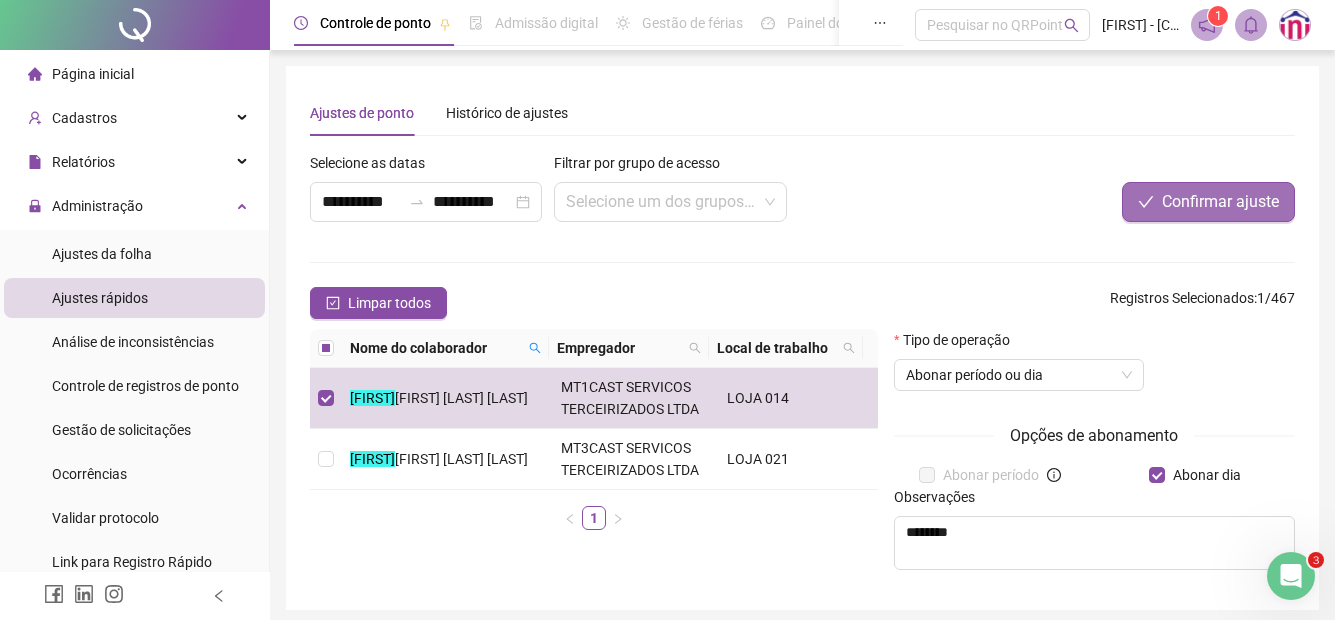 click on "Confirmar ajuste" at bounding box center (1220, 202) 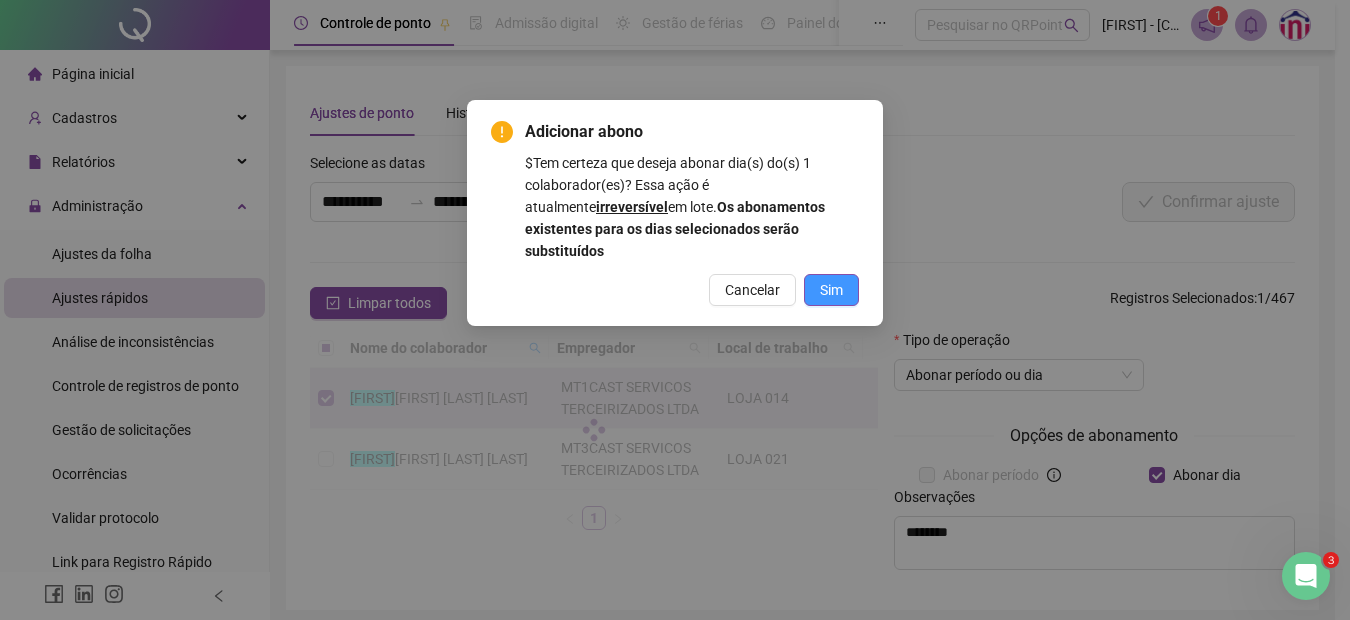 click on "Sim" at bounding box center (831, 290) 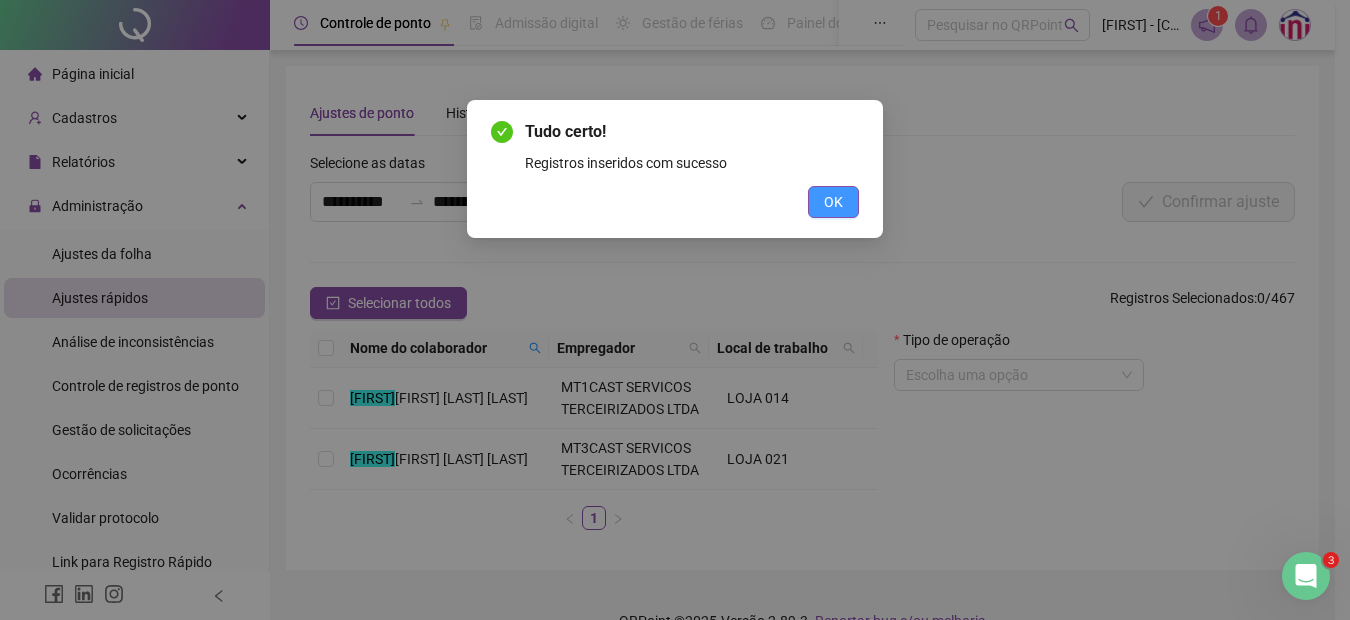 click on "OK" at bounding box center (833, 202) 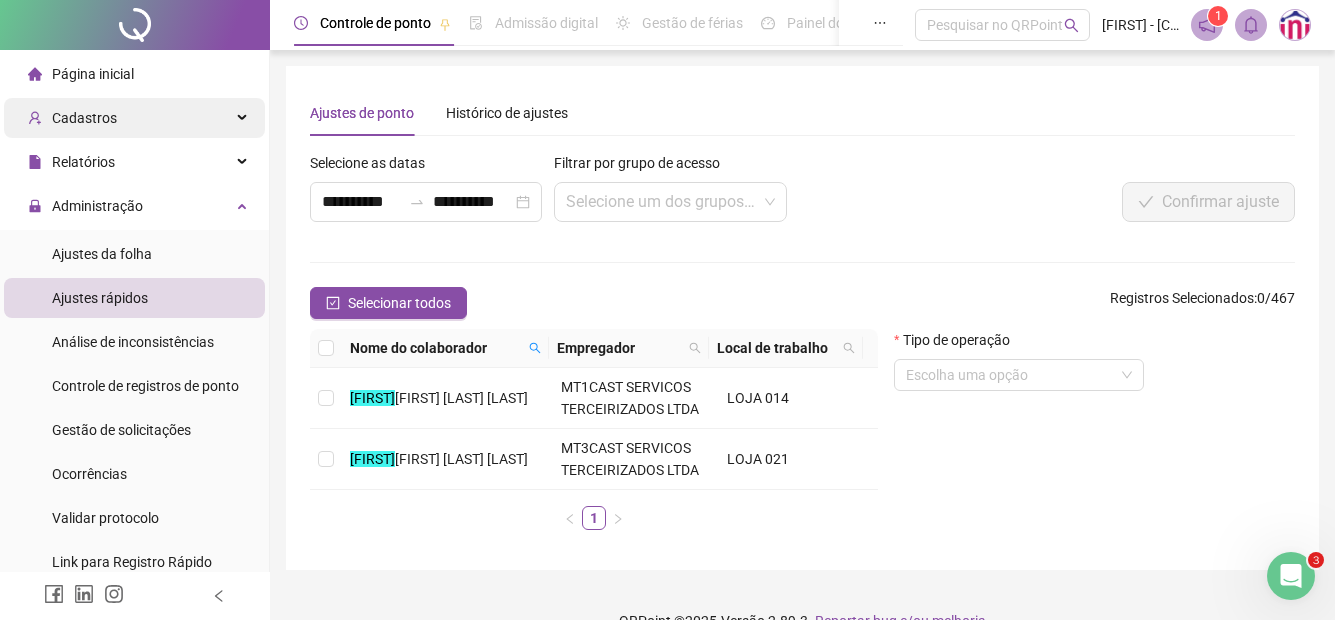 click on "Cadastros" at bounding box center [134, 118] 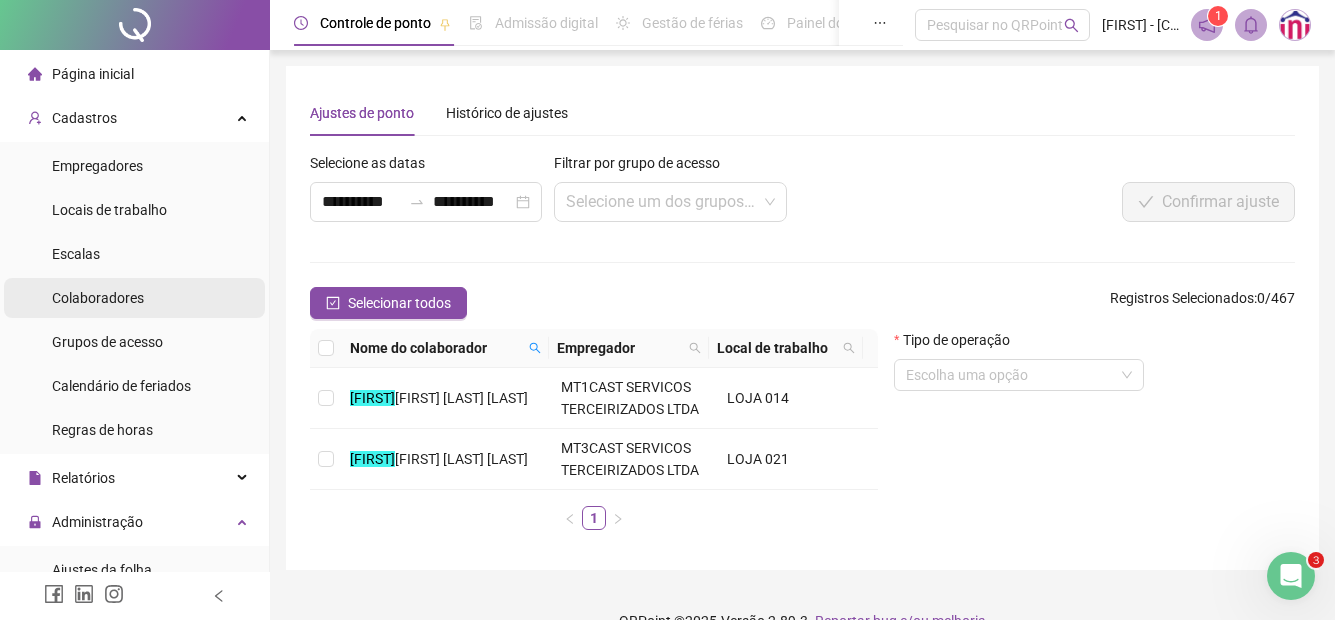 click on "Colaboradores" at bounding box center (98, 298) 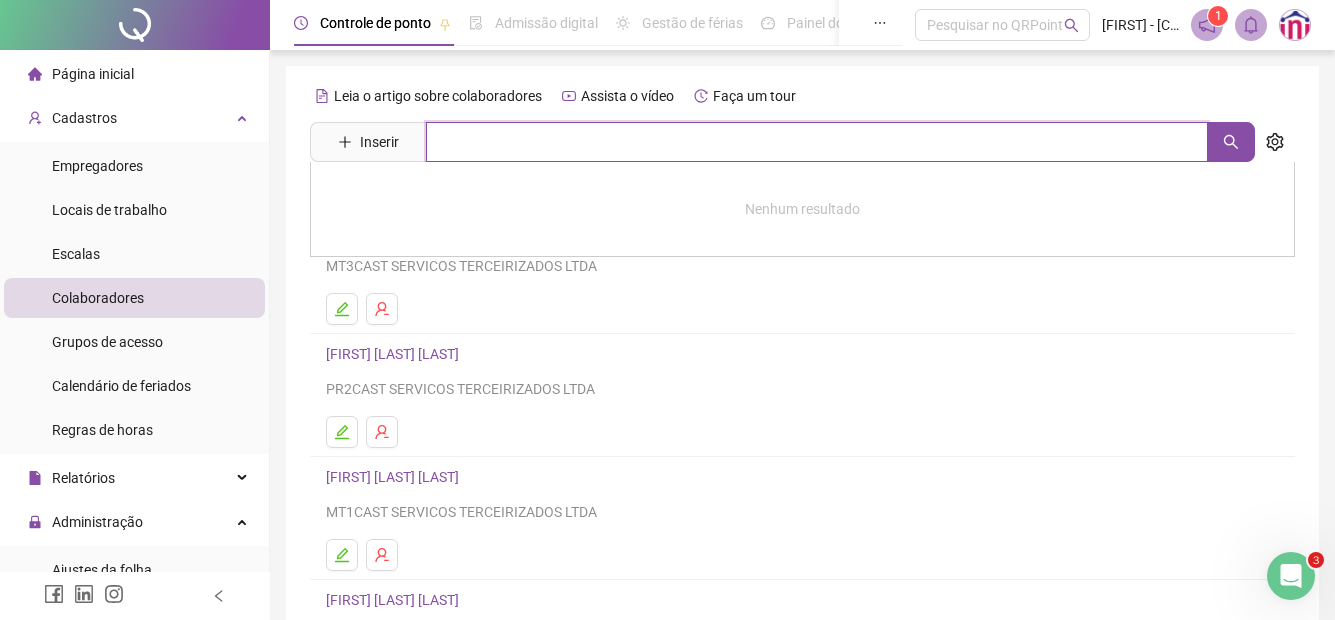 click at bounding box center (817, 142) 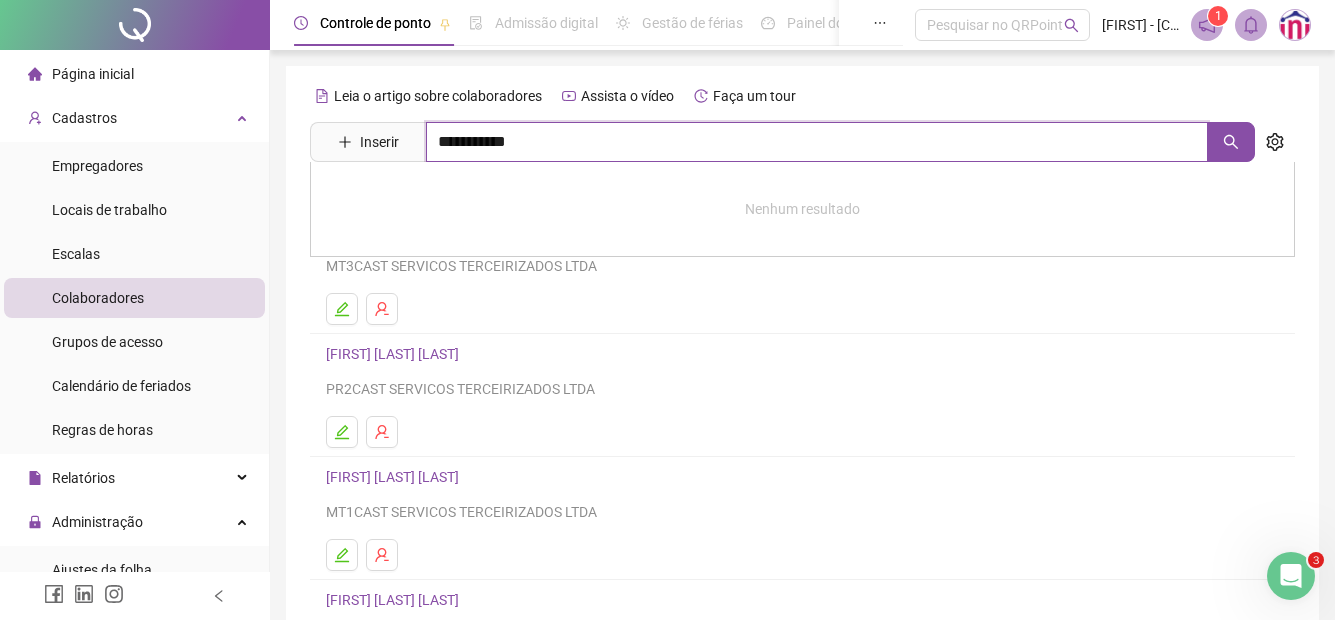 type on "**********" 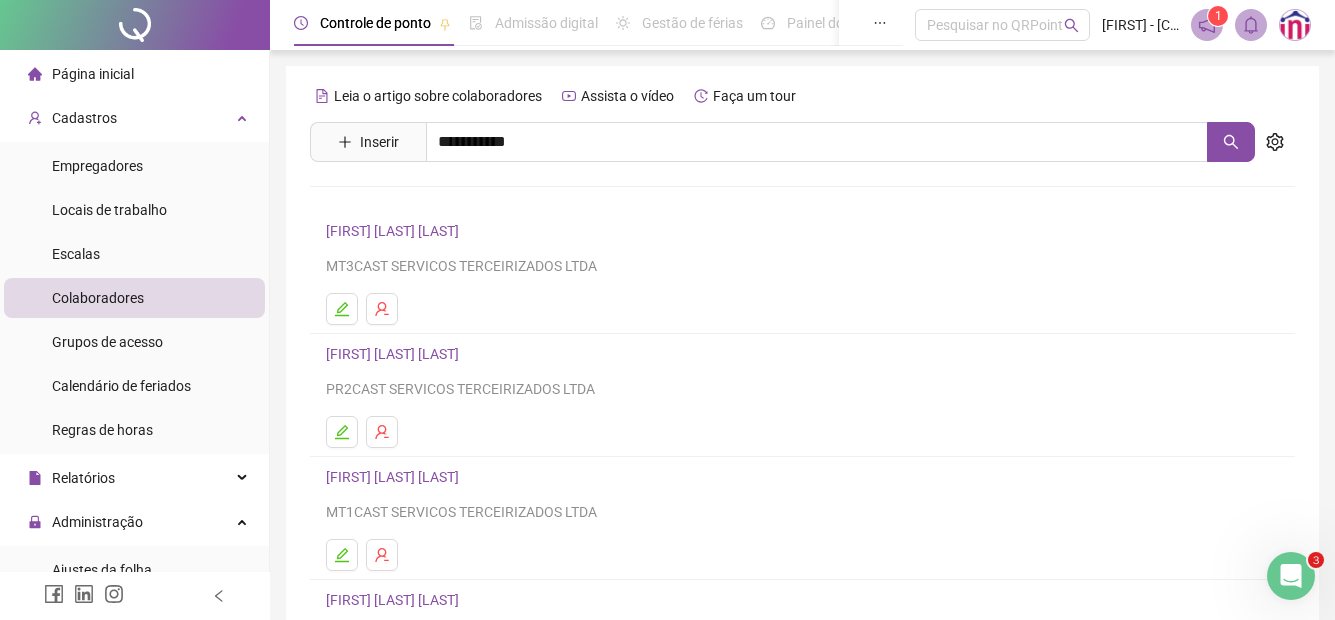 click on "[FIRST] [LAST] [LAST] [LAST]" at bounding box center [435, 201] 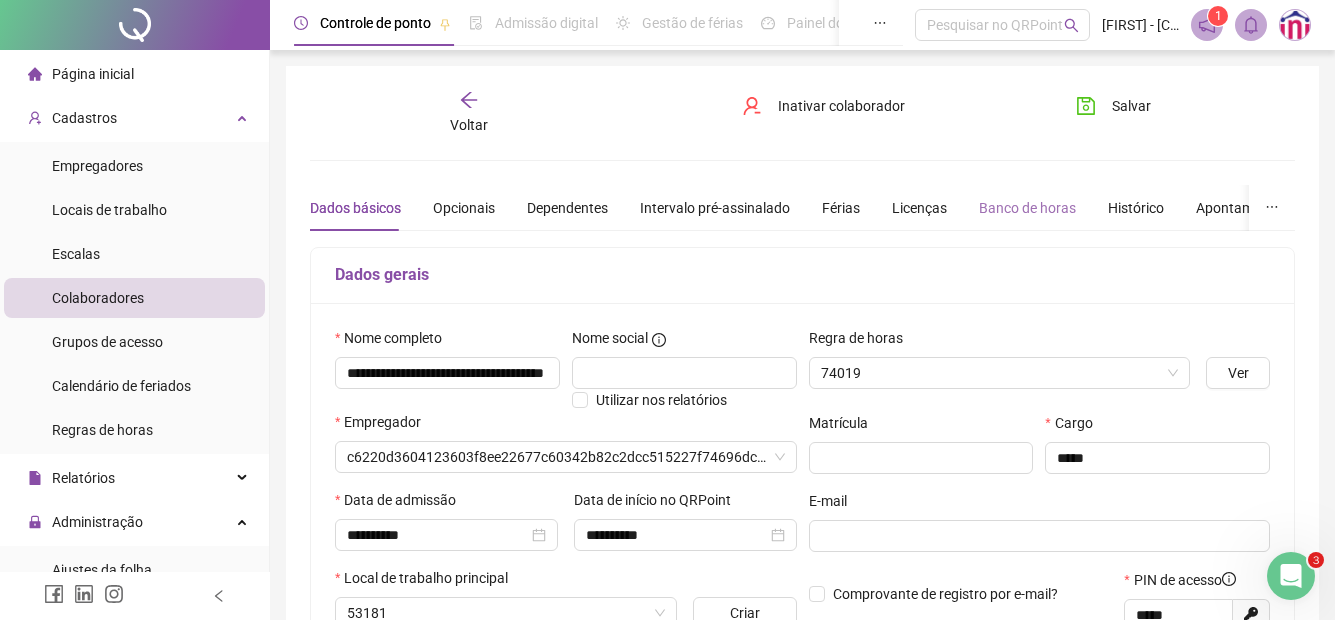 type on "**********" 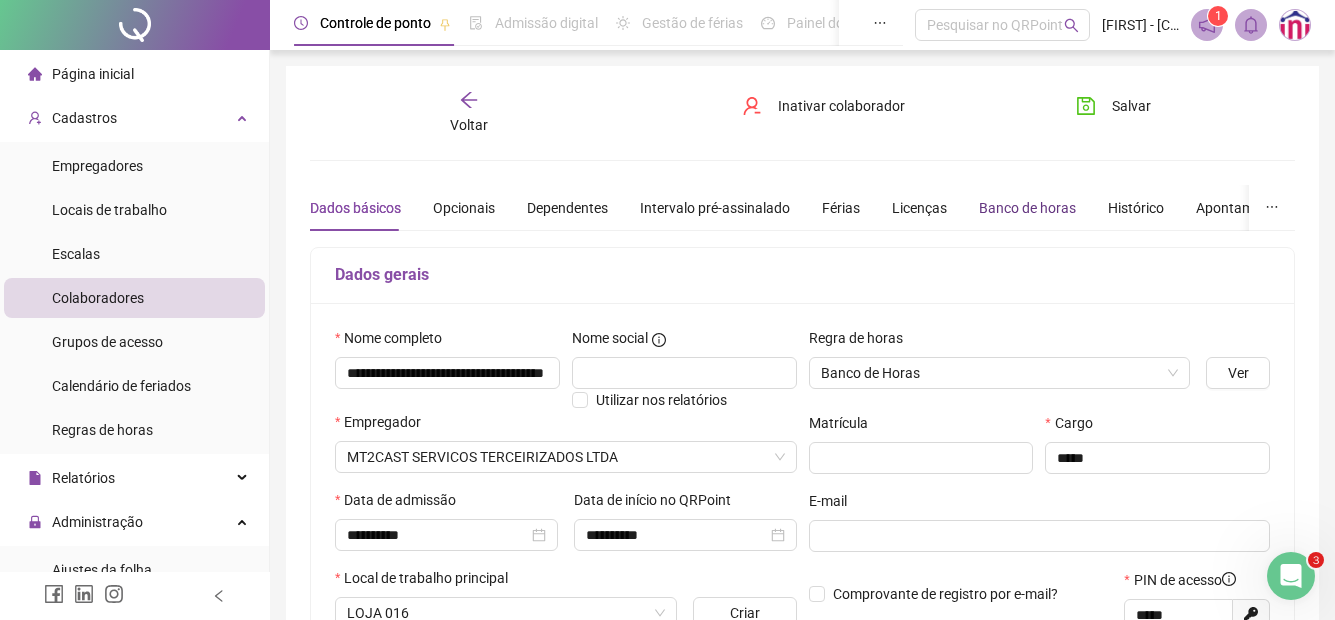 click on "Banco de horas" at bounding box center (1027, 208) 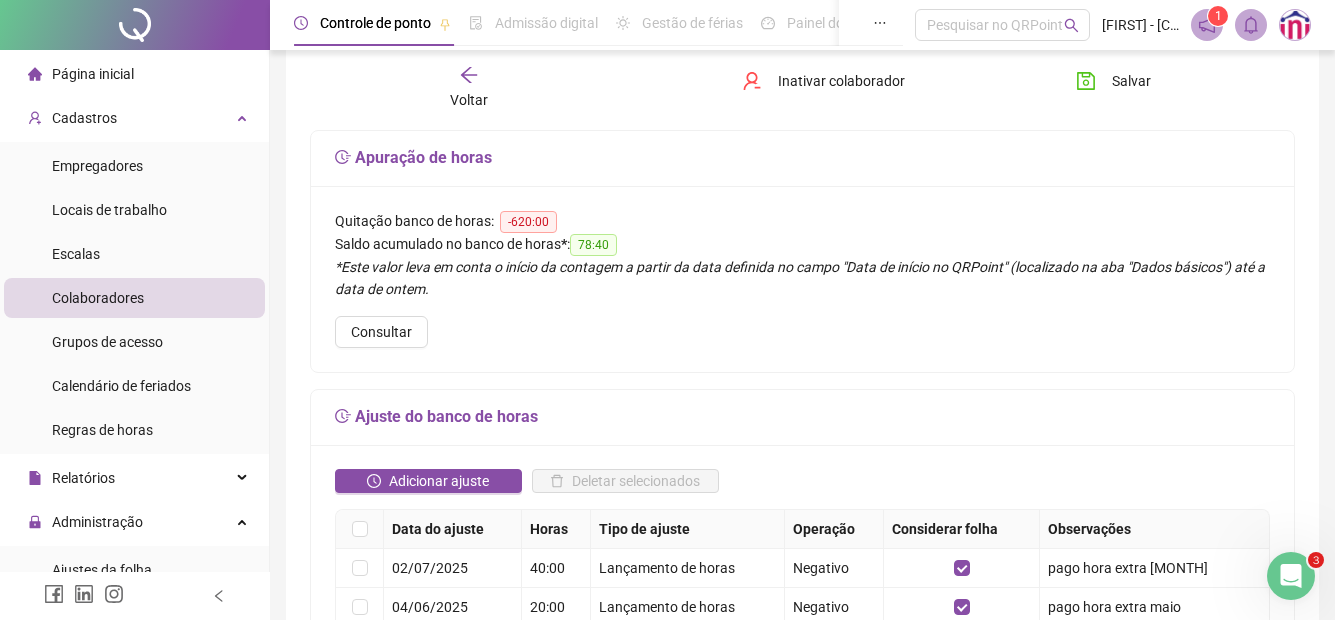 scroll, scrollTop: 300, scrollLeft: 0, axis: vertical 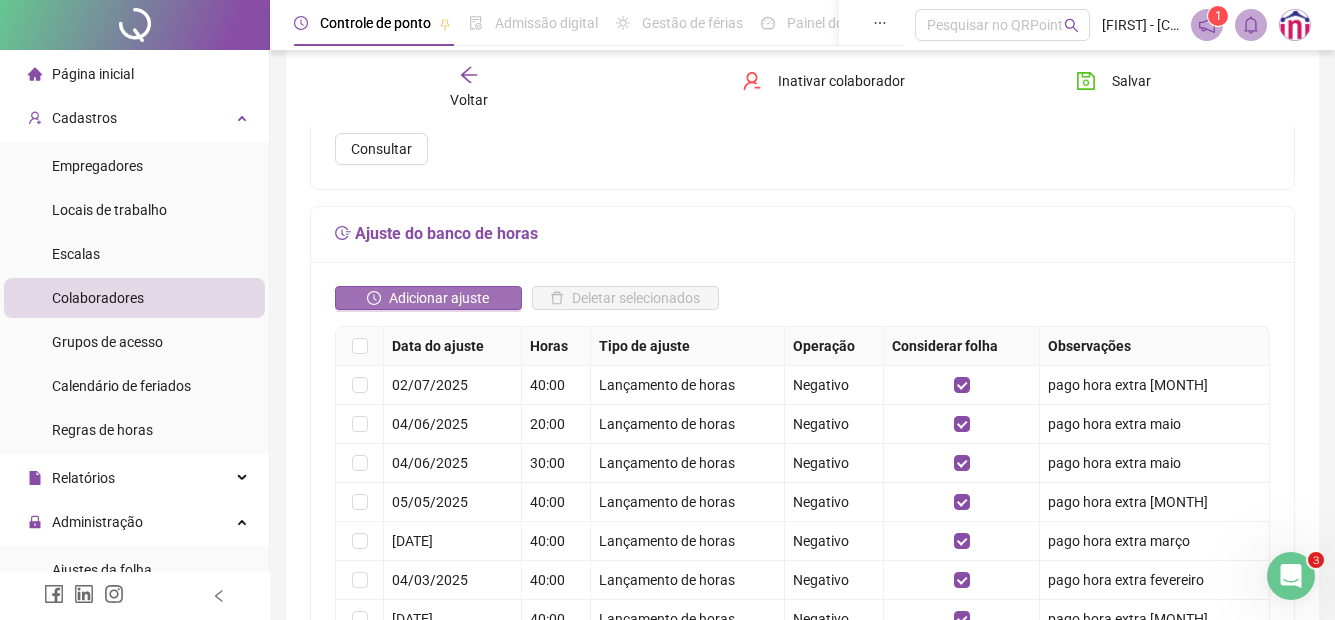 click on "Adicionar ajuste" at bounding box center [439, 298] 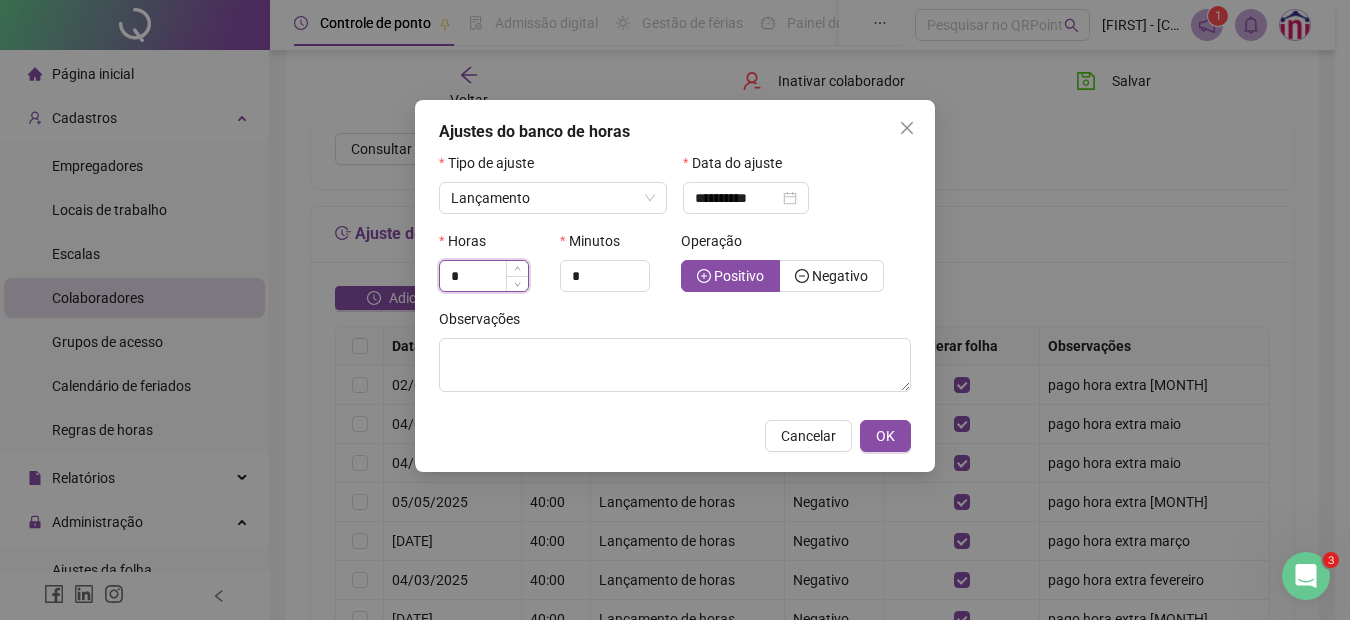 click on "*" at bounding box center (484, 276) 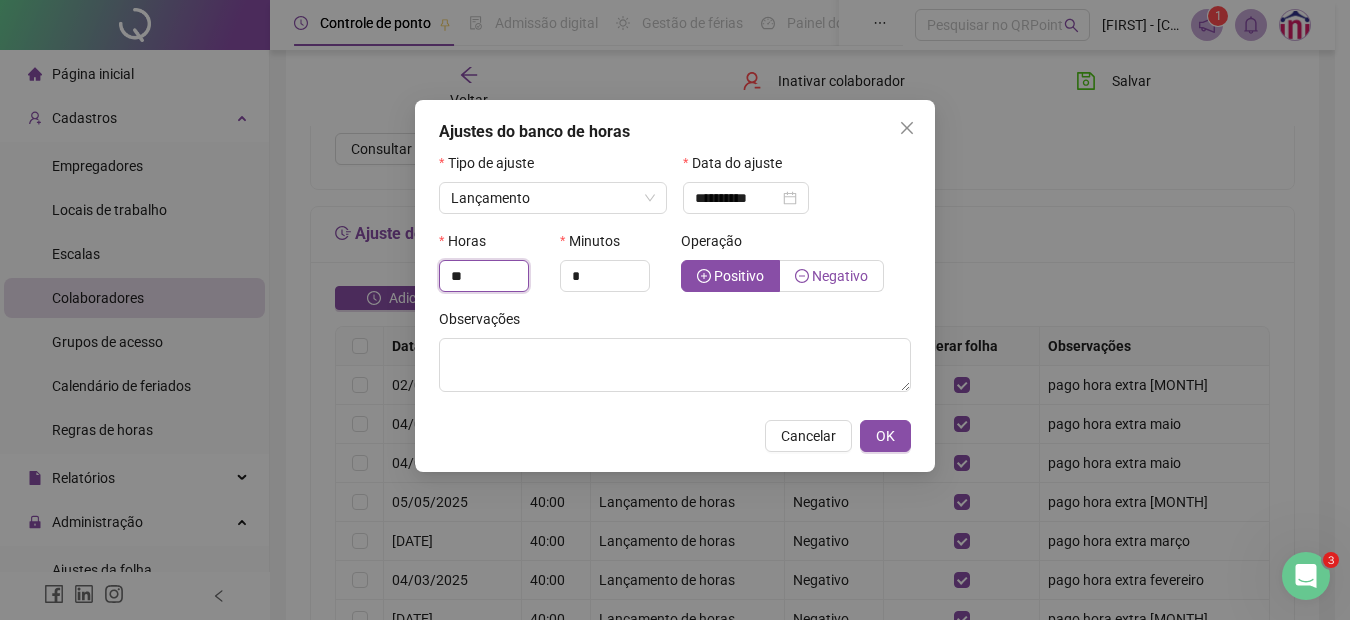 type on "**" 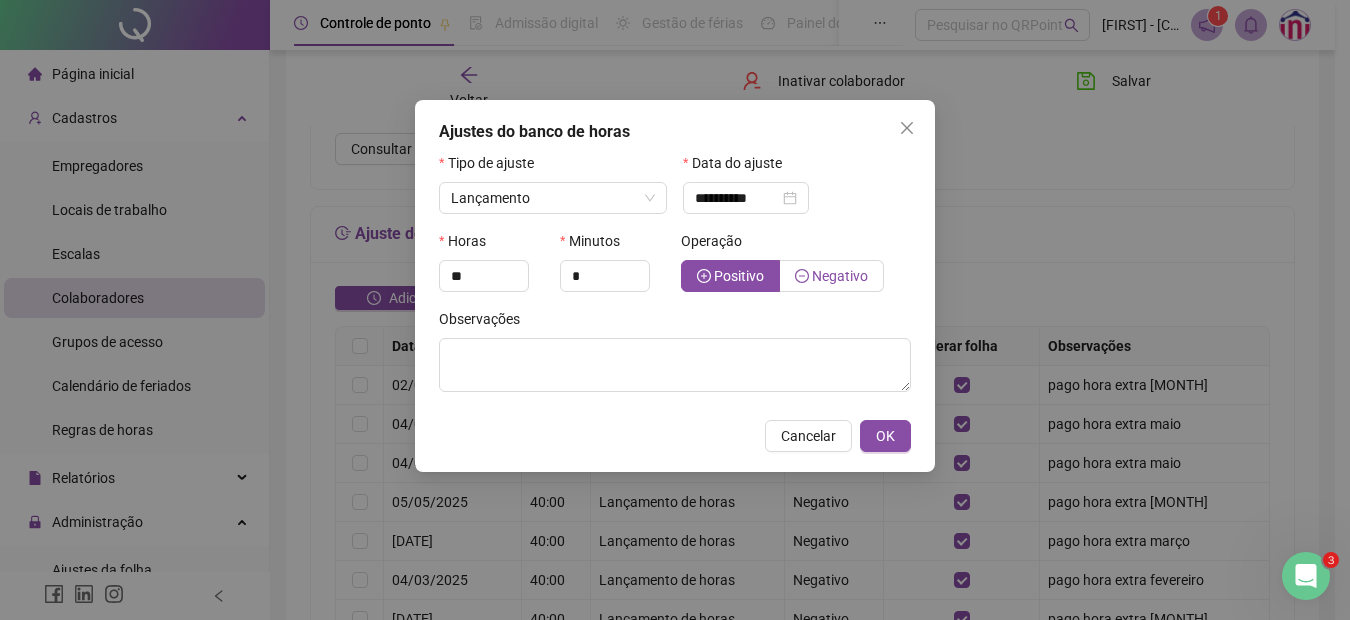 click on "Negativo" at bounding box center [831, 276] 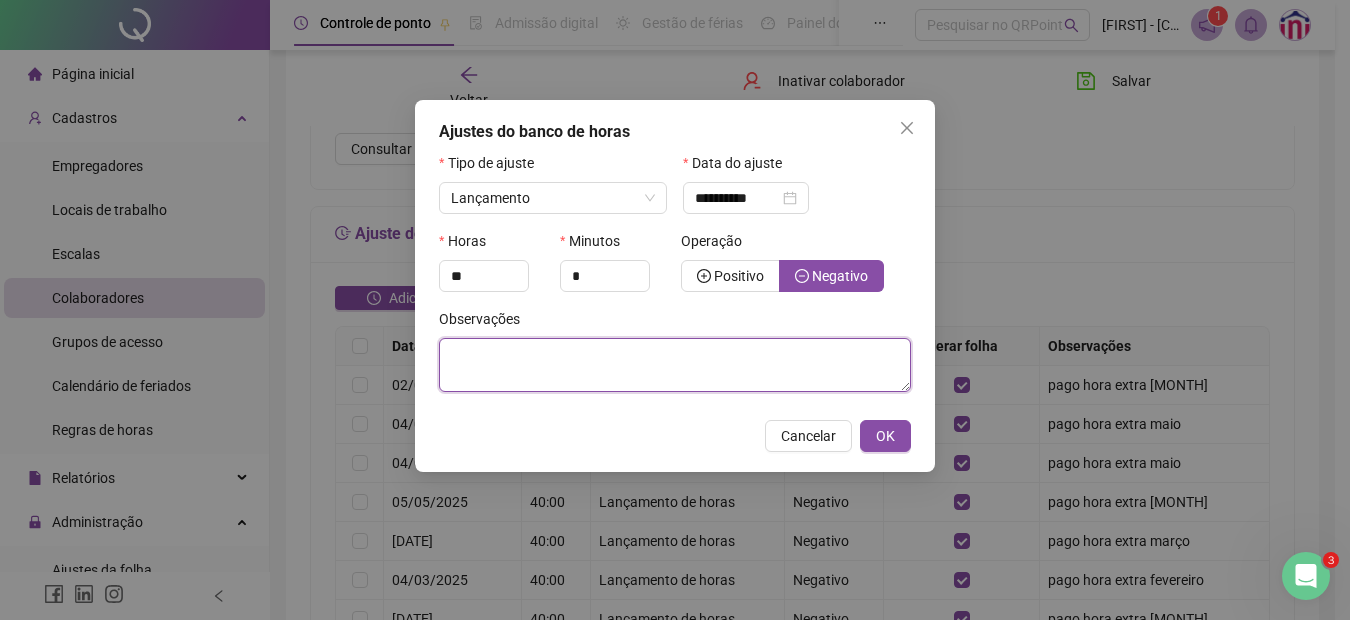 click at bounding box center [675, 365] 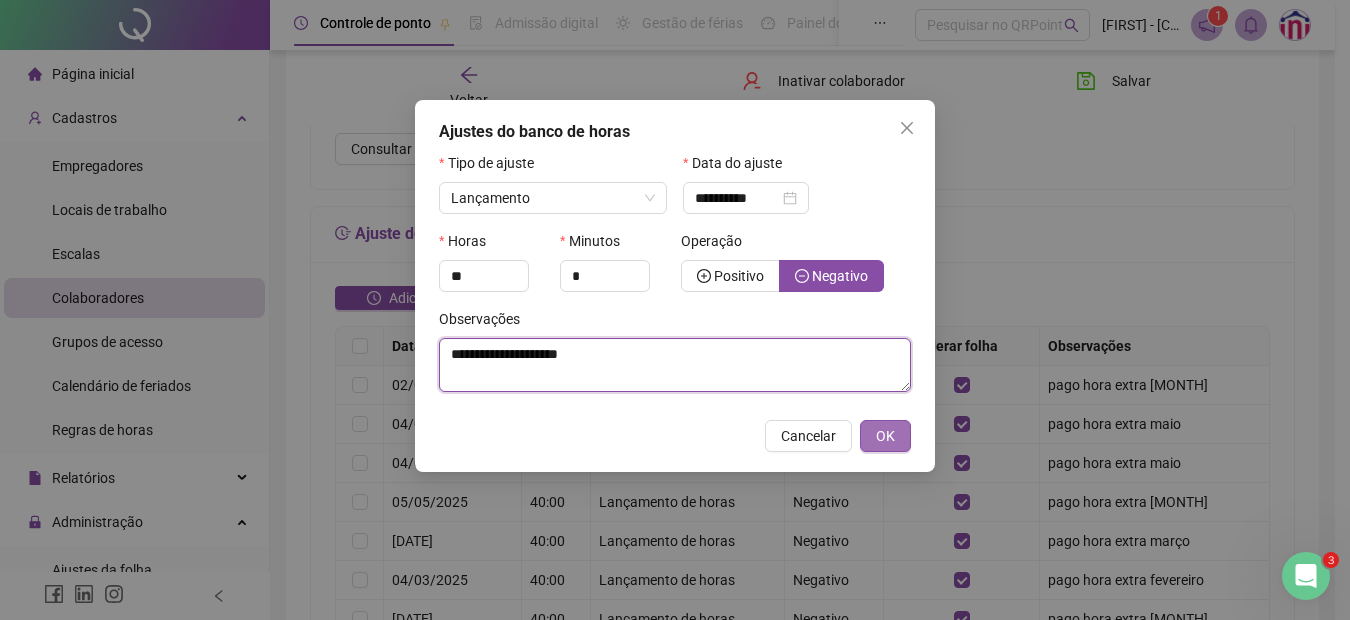 type on "**********" 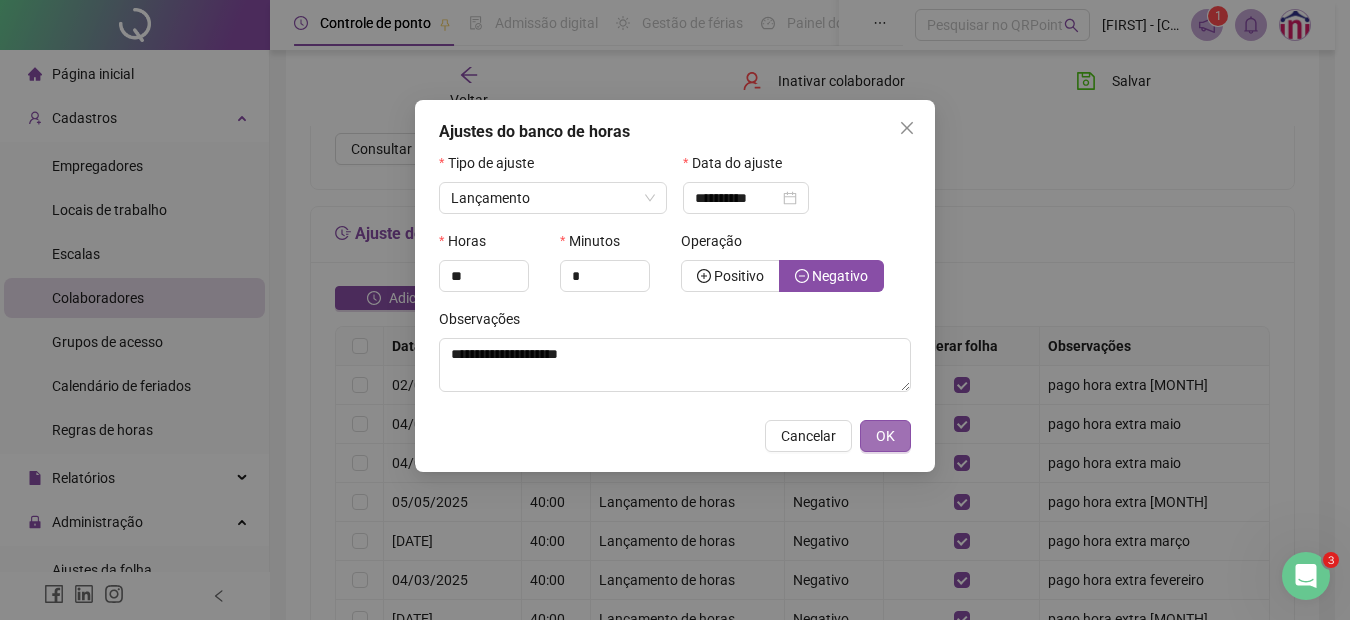 click on "OK" at bounding box center (885, 436) 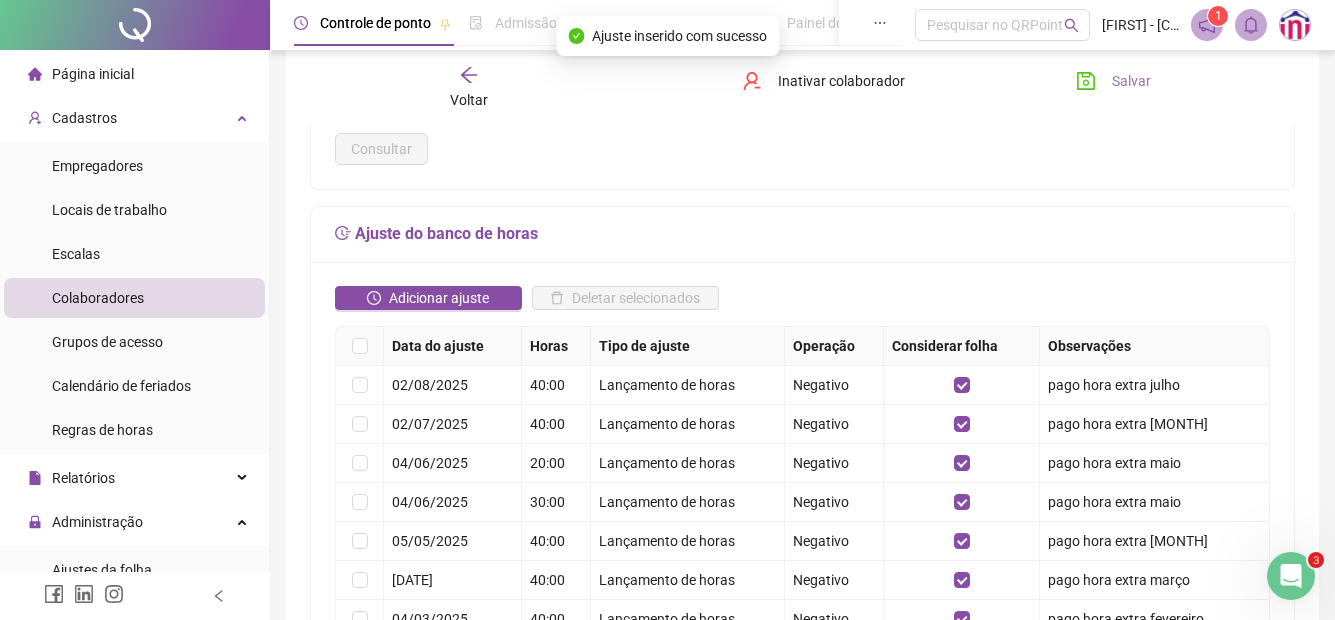 click on "Salvar" at bounding box center (1113, 81) 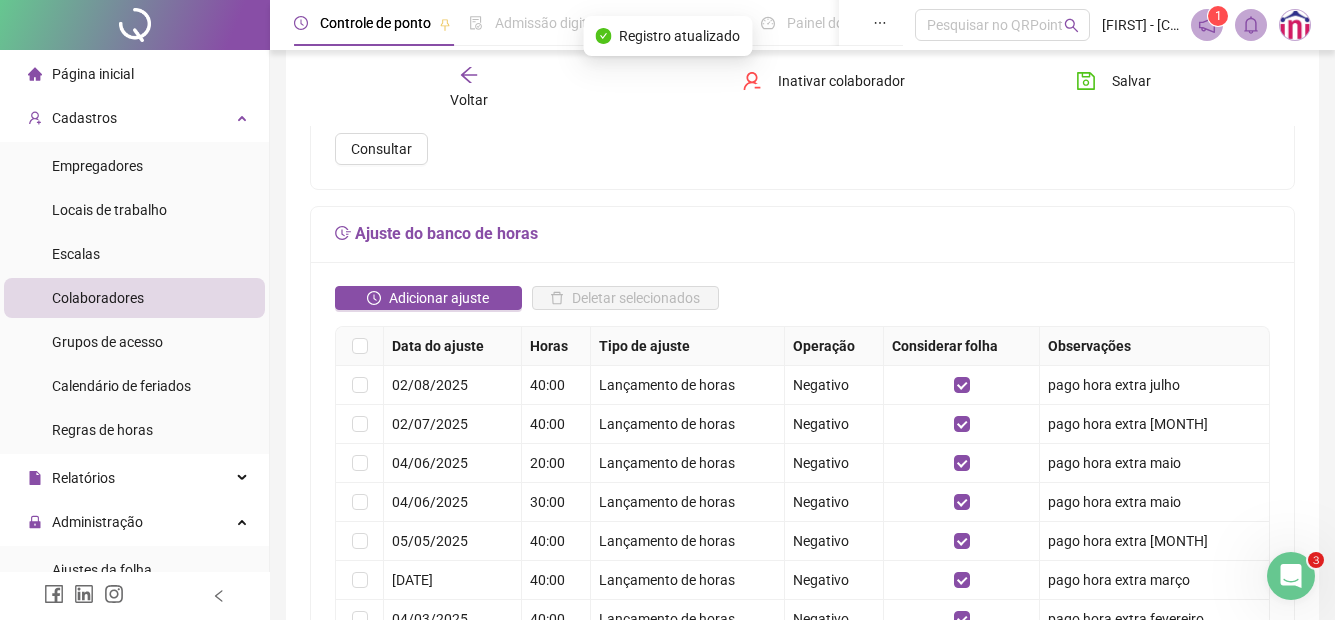 click on "Voltar" at bounding box center (469, 100) 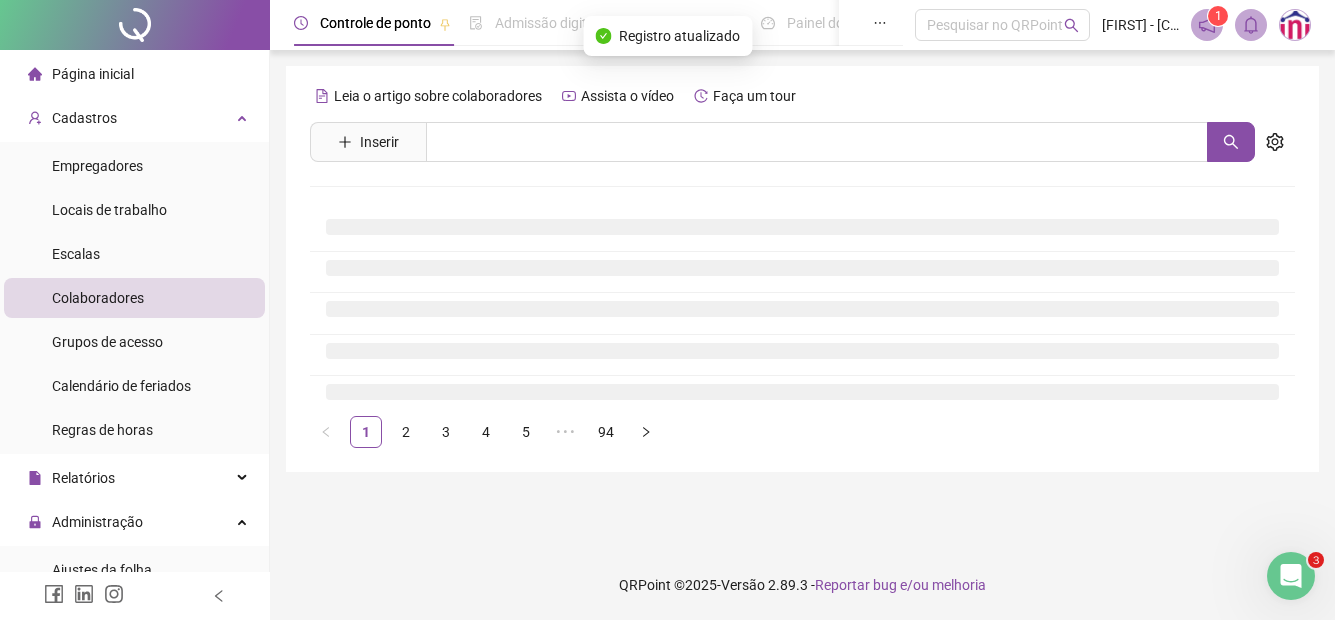 scroll, scrollTop: 0, scrollLeft: 0, axis: both 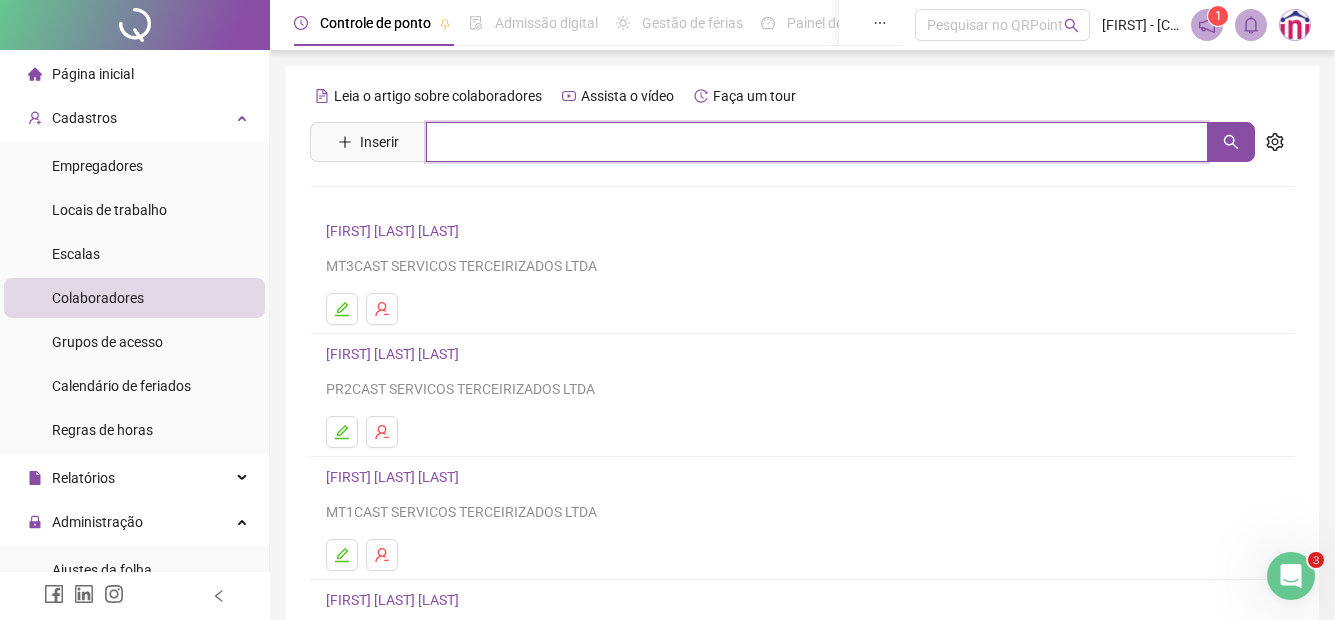 click at bounding box center [817, 142] 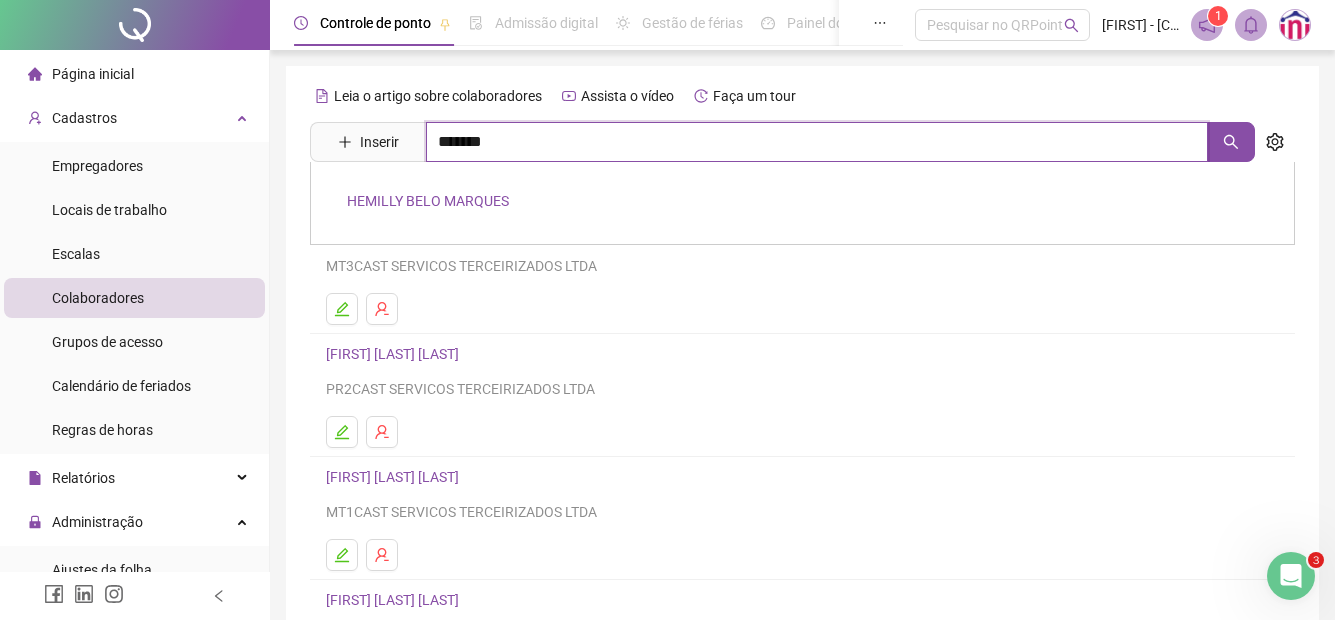 type on "*******" 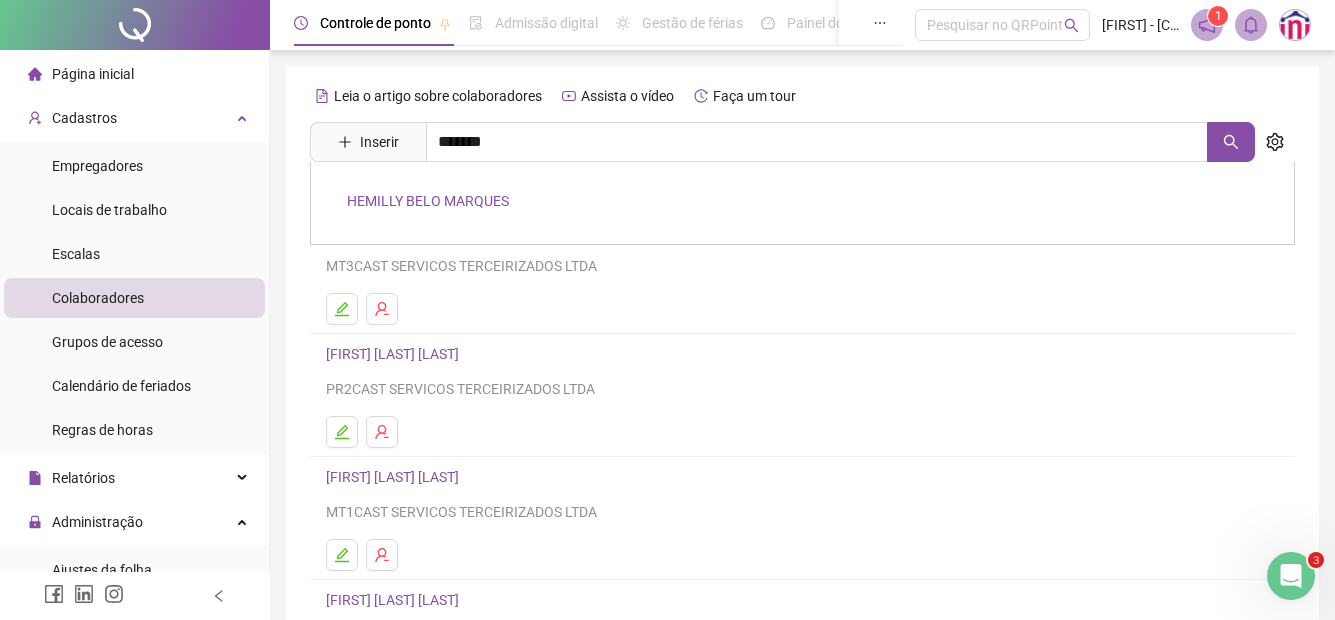 click on "HEMILLY BELO MARQUES" at bounding box center [428, 201] 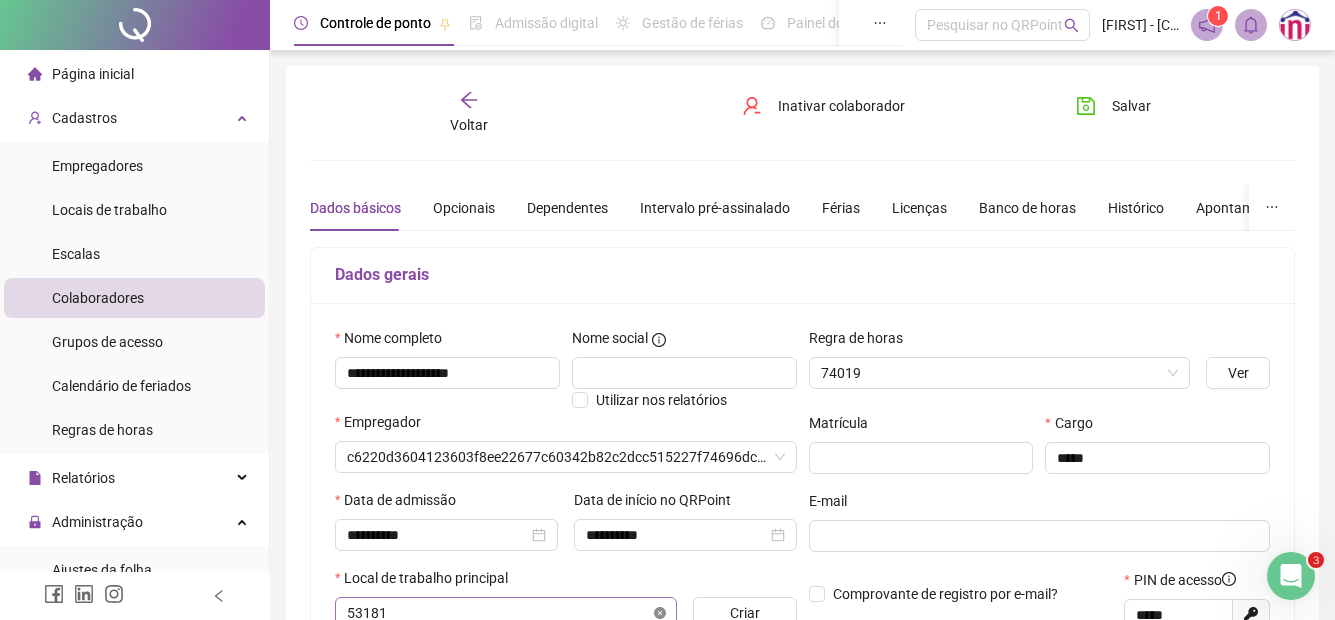 type on "**********" 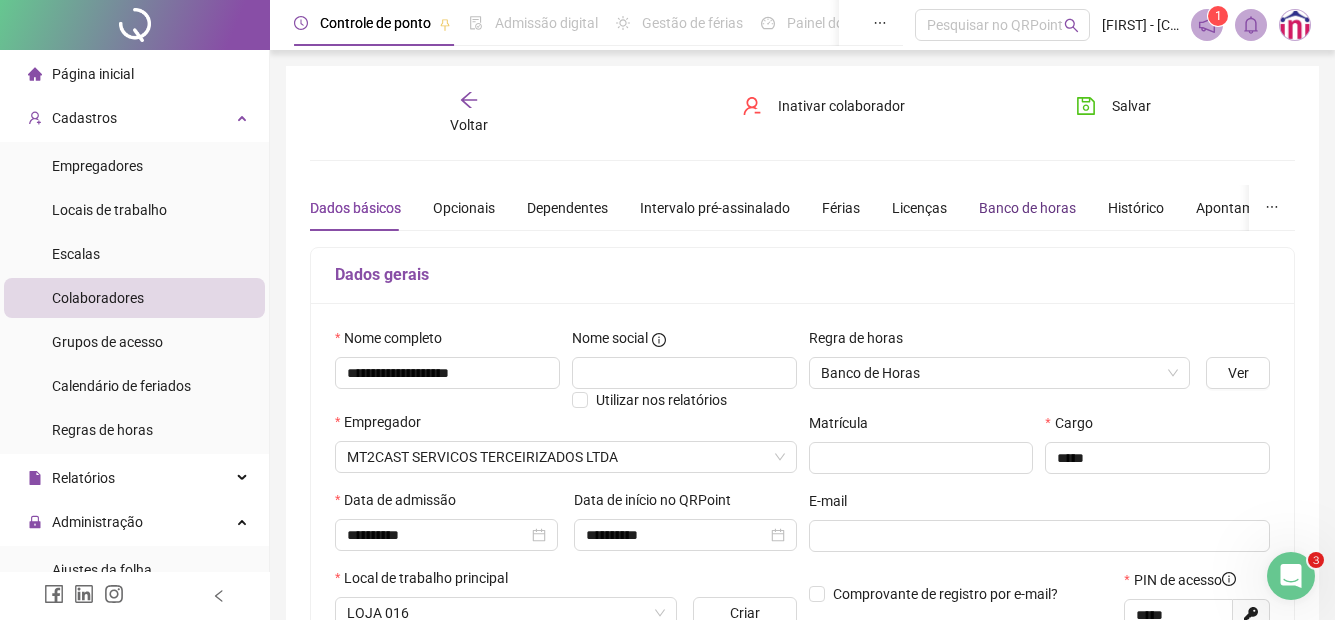 click on "Banco de horas" at bounding box center [1027, 208] 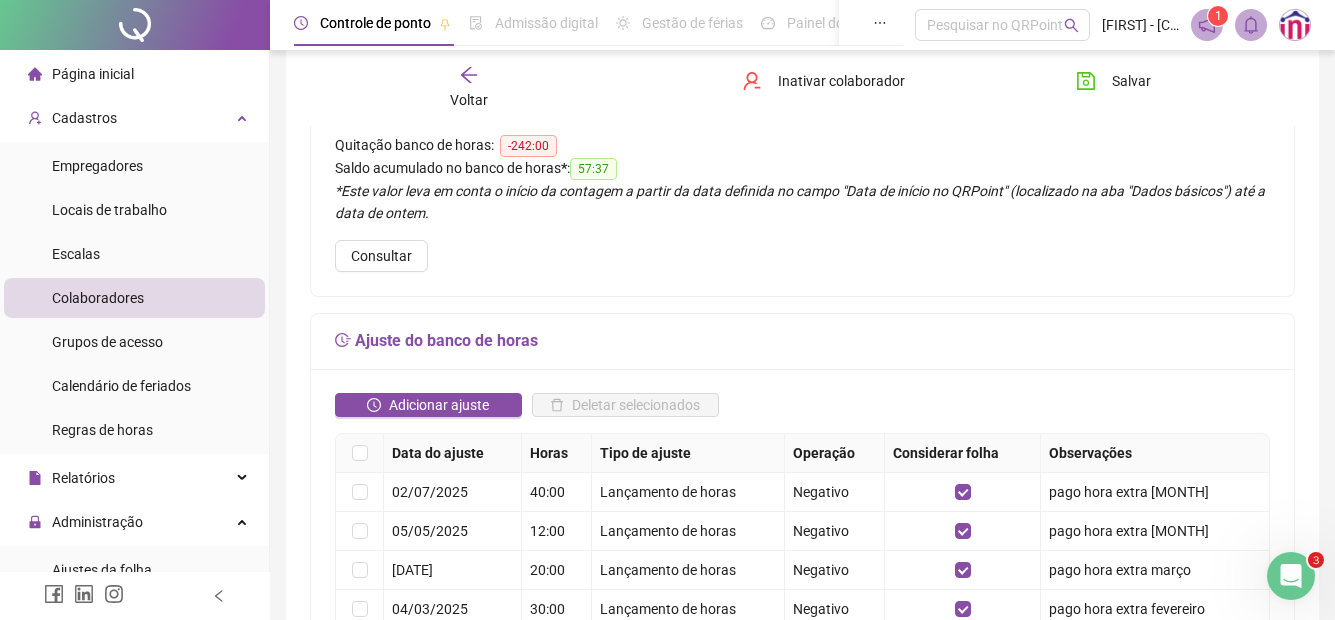 scroll, scrollTop: 200, scrollLeft: 0, axis: vertical 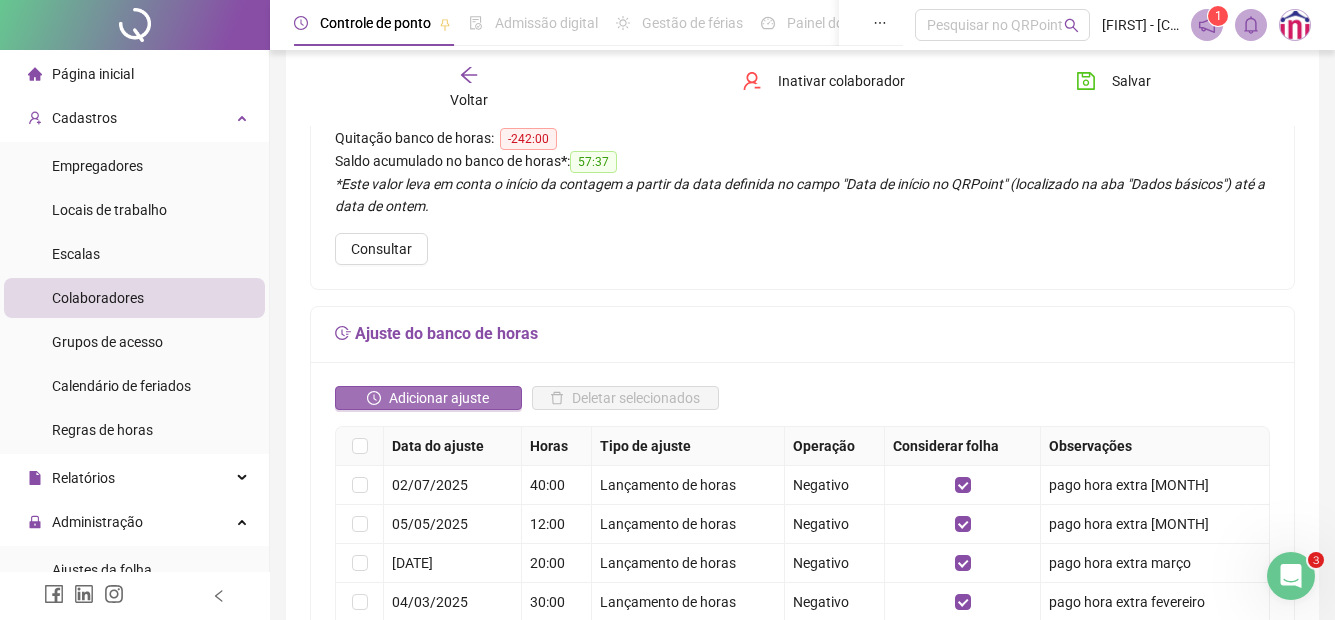 click on "Adicionar ajuste" at bounding box center [439, 398] 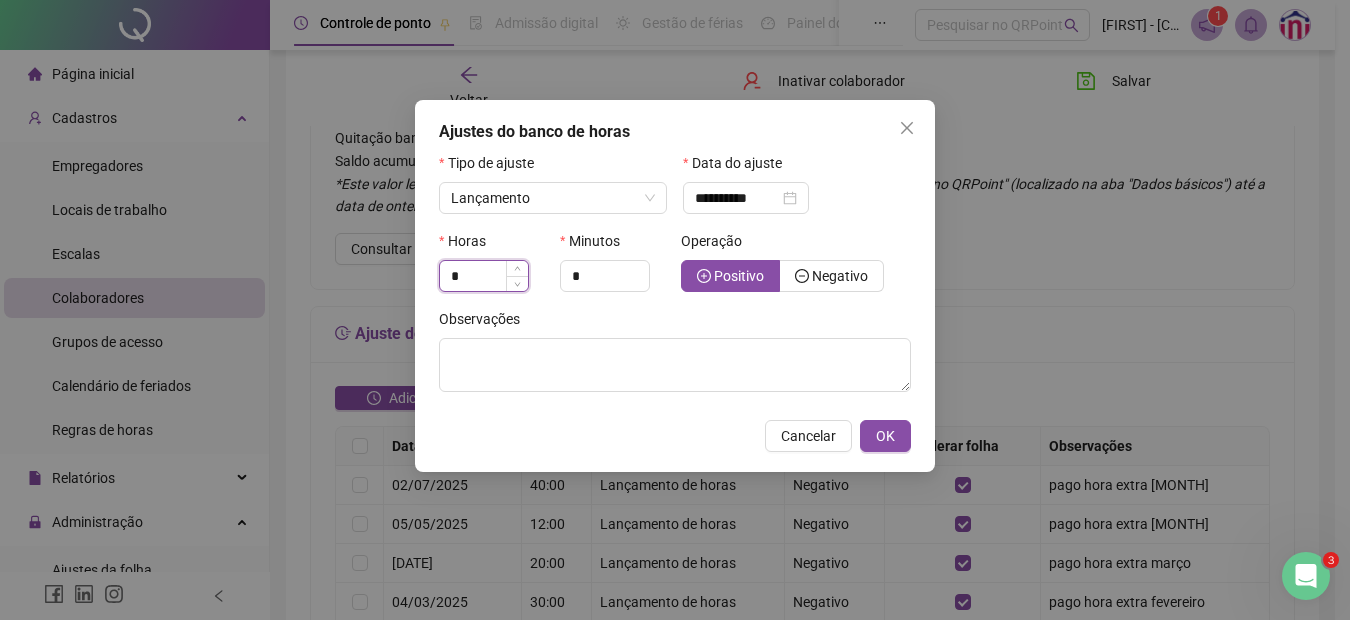 click on "*" at bounding box center (484, 276) 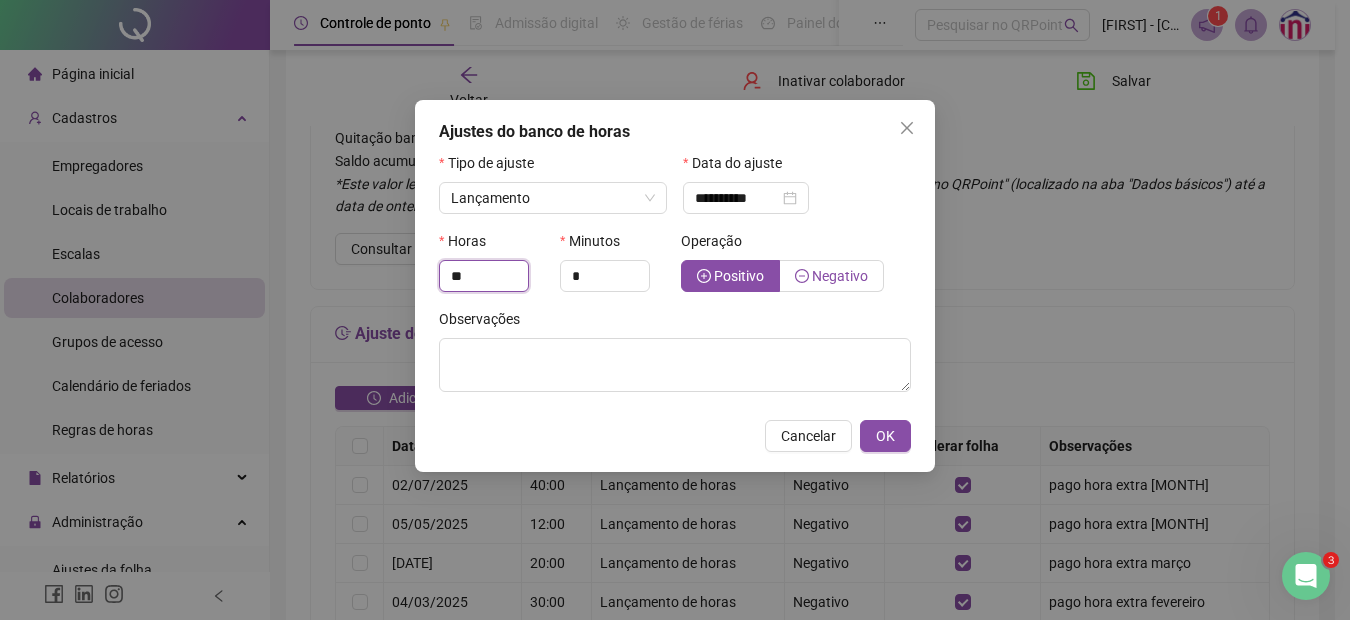 type on "**" 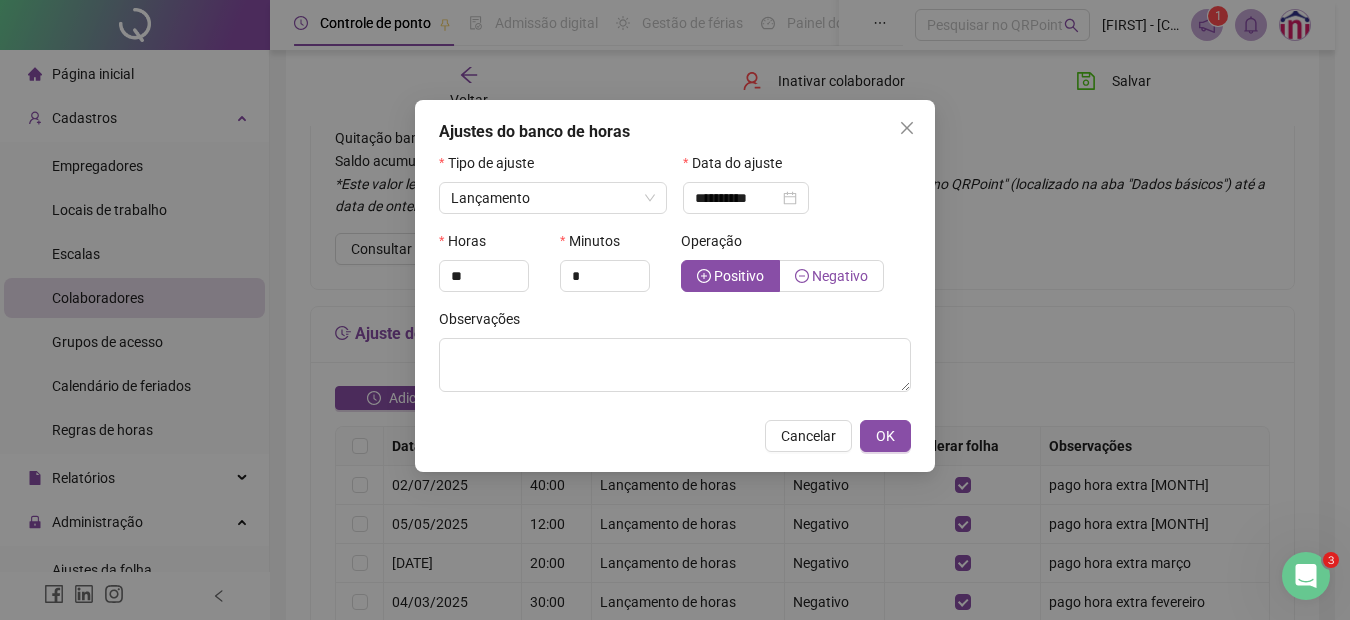 click on "Negativo" at bounding box center (831, 276) 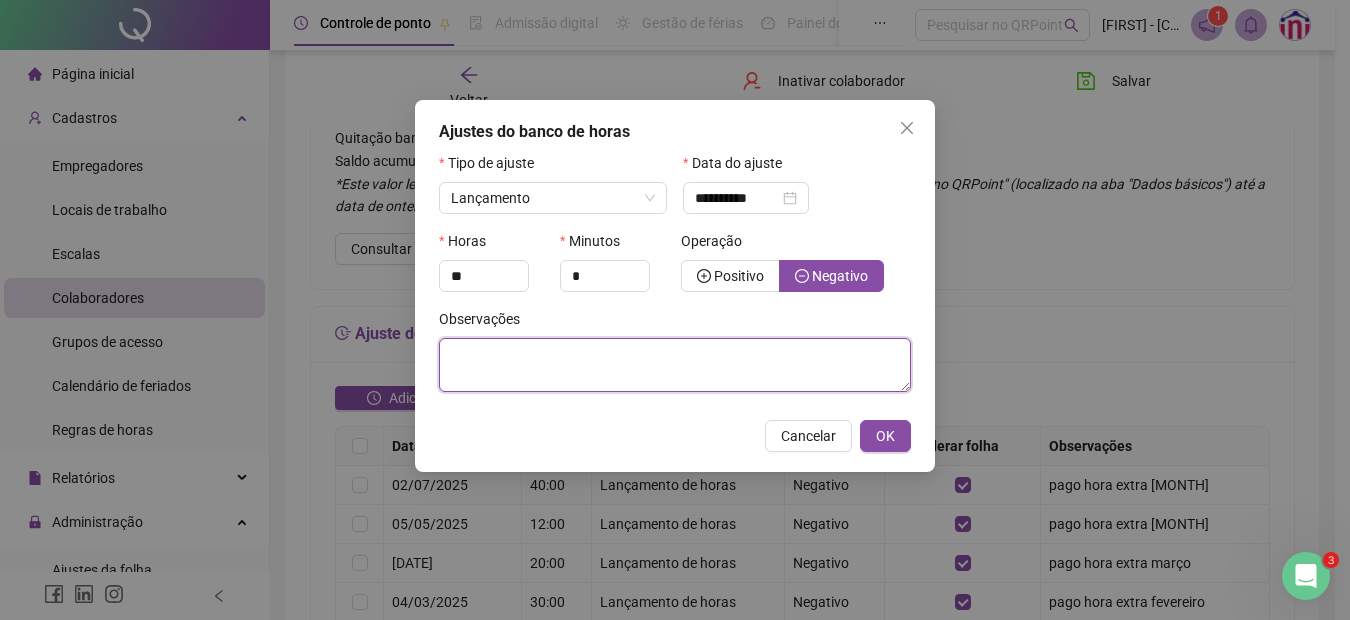 click at bounding box center [675, 365] 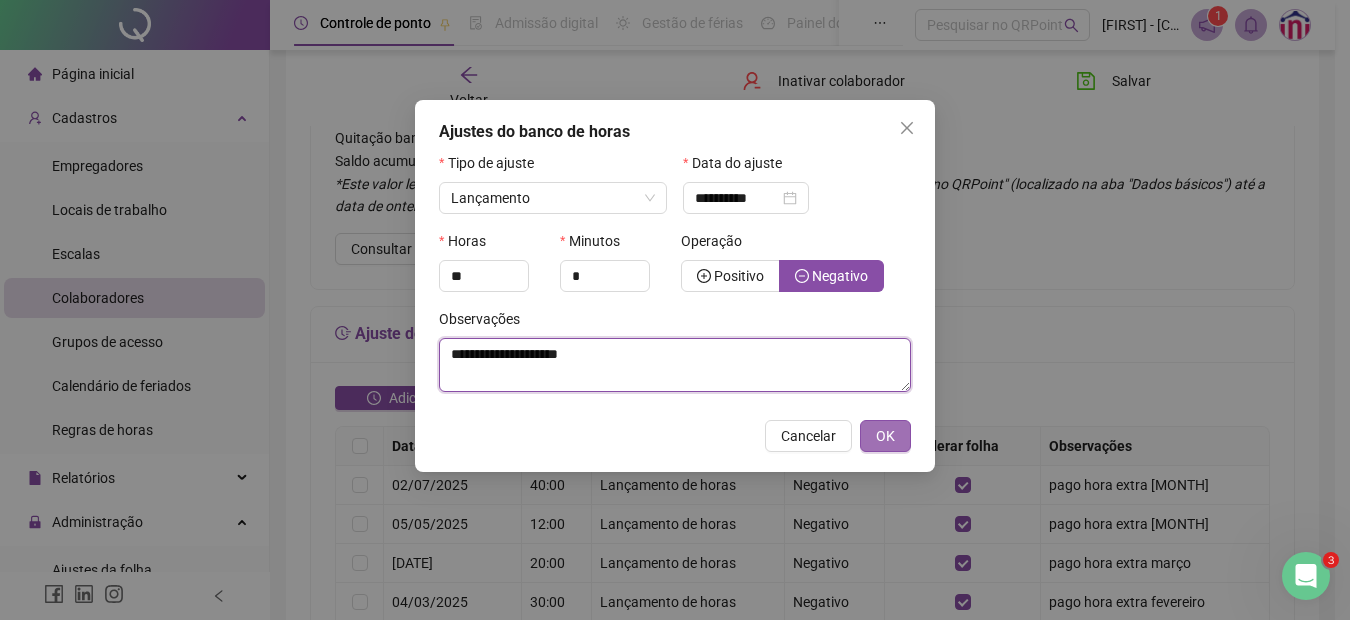 type on "**********" 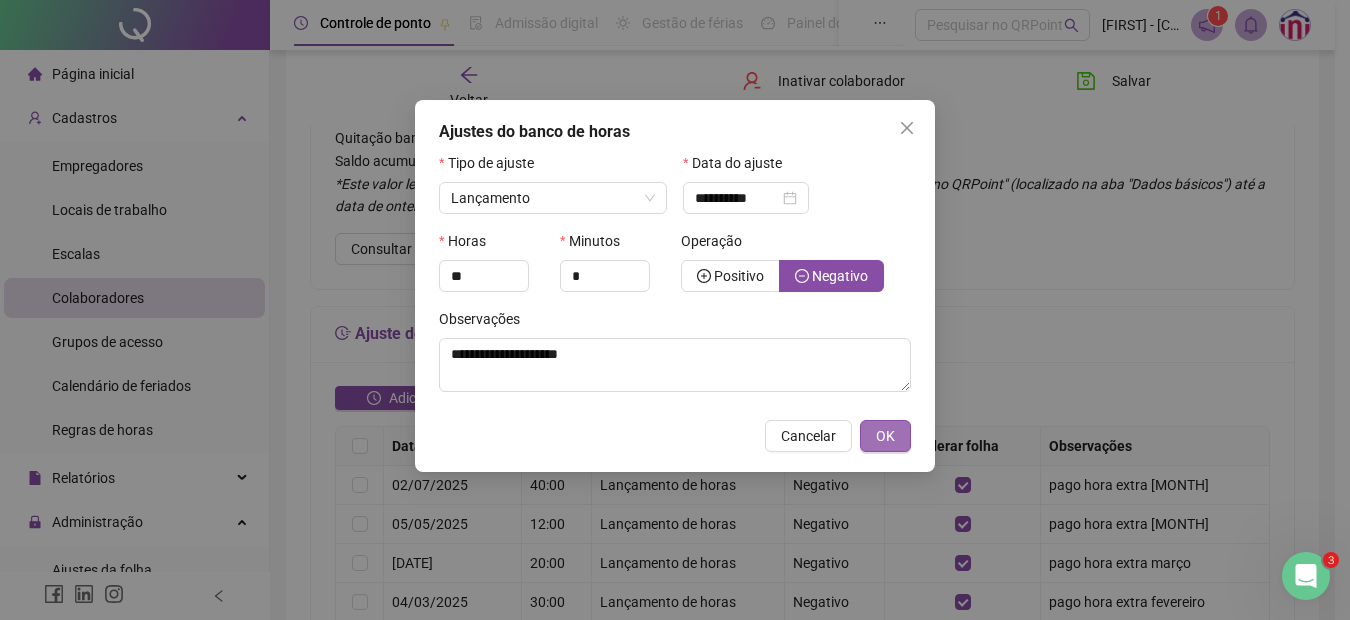 click on "OK" at bounding box center (885, 436) 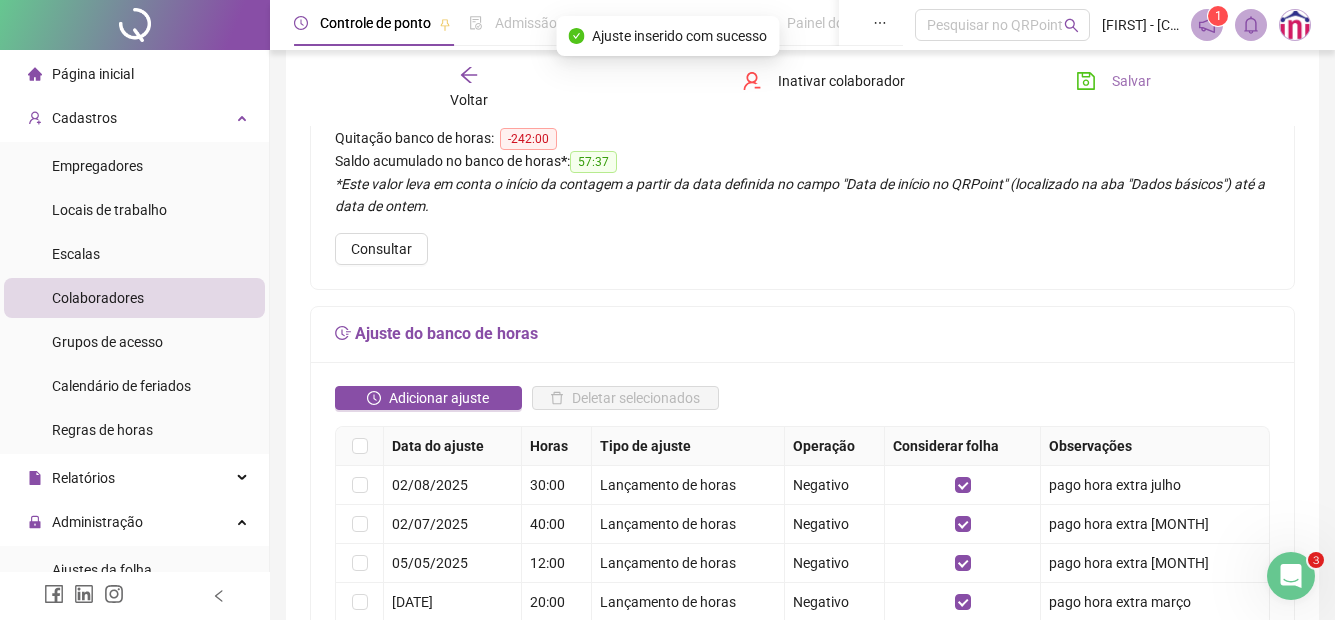click on "Salvar" at bounding box center [1131, 81] 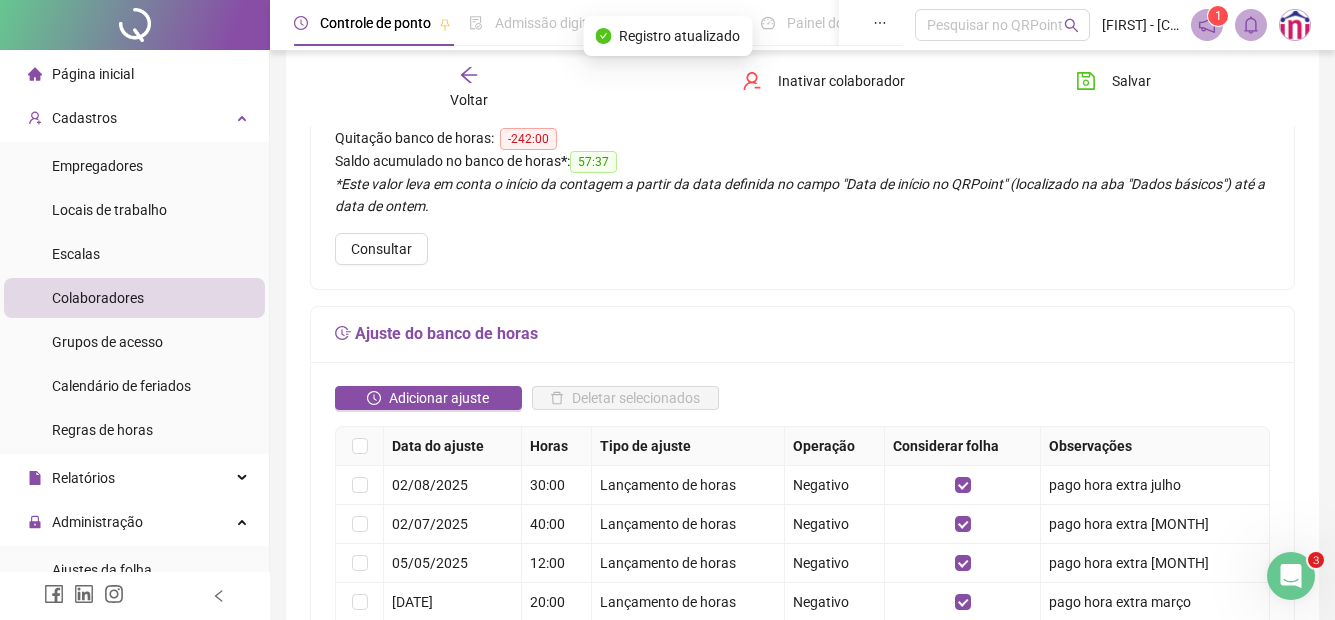 click 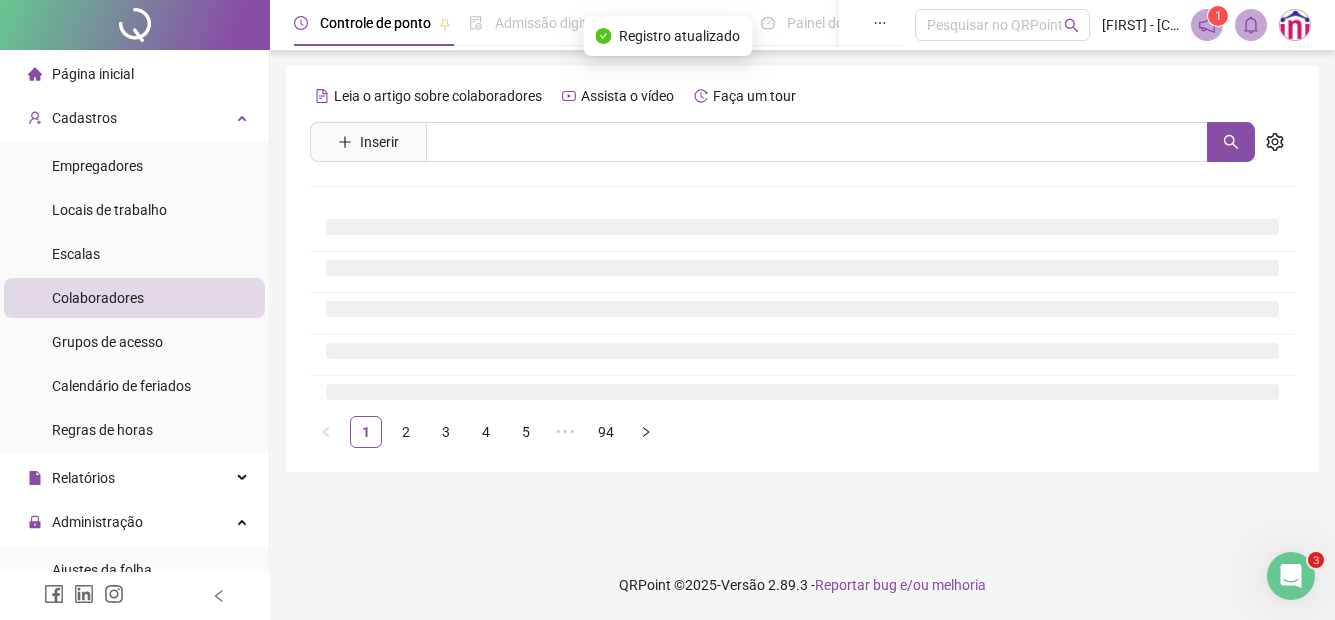 scroll, scrollTop: 0, scrollLeft: 0, axis: both 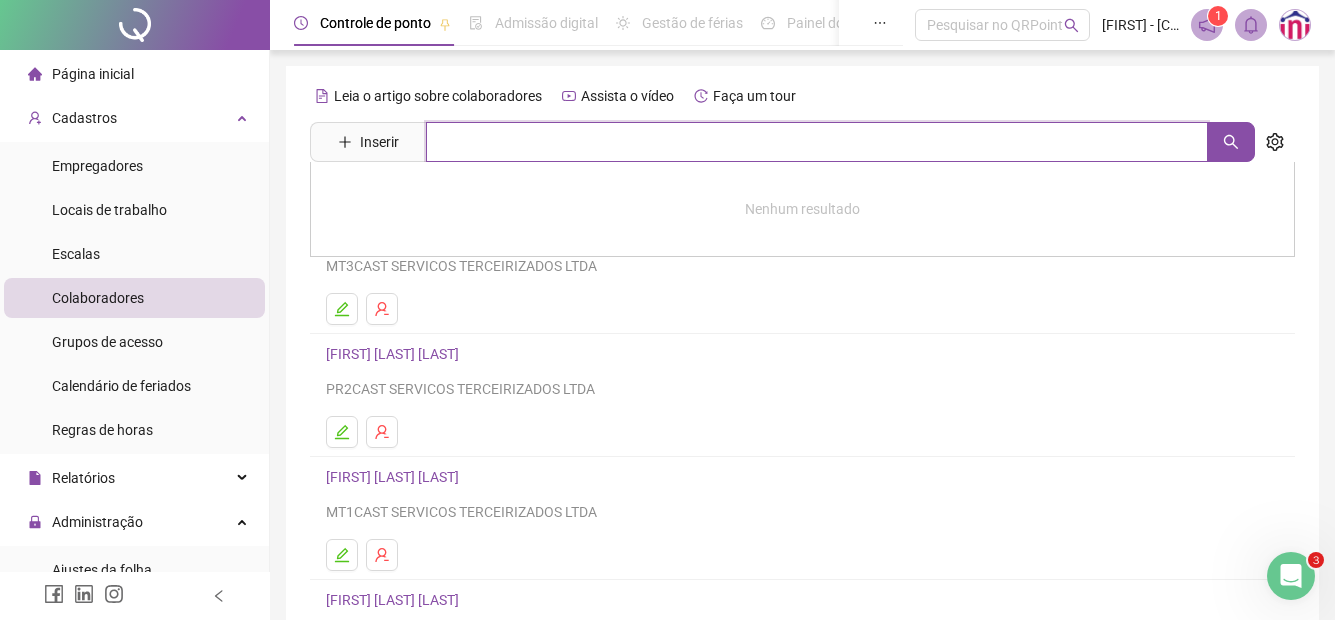 click at bounding box center (817, 142) 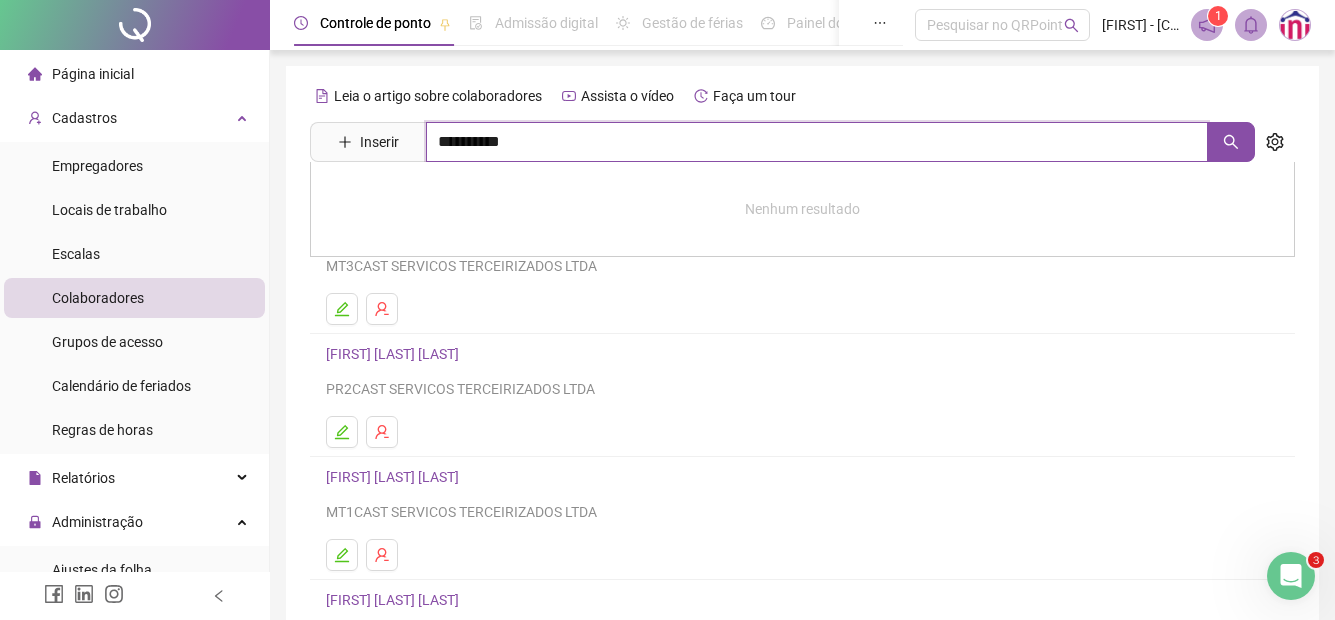 type on "**********" 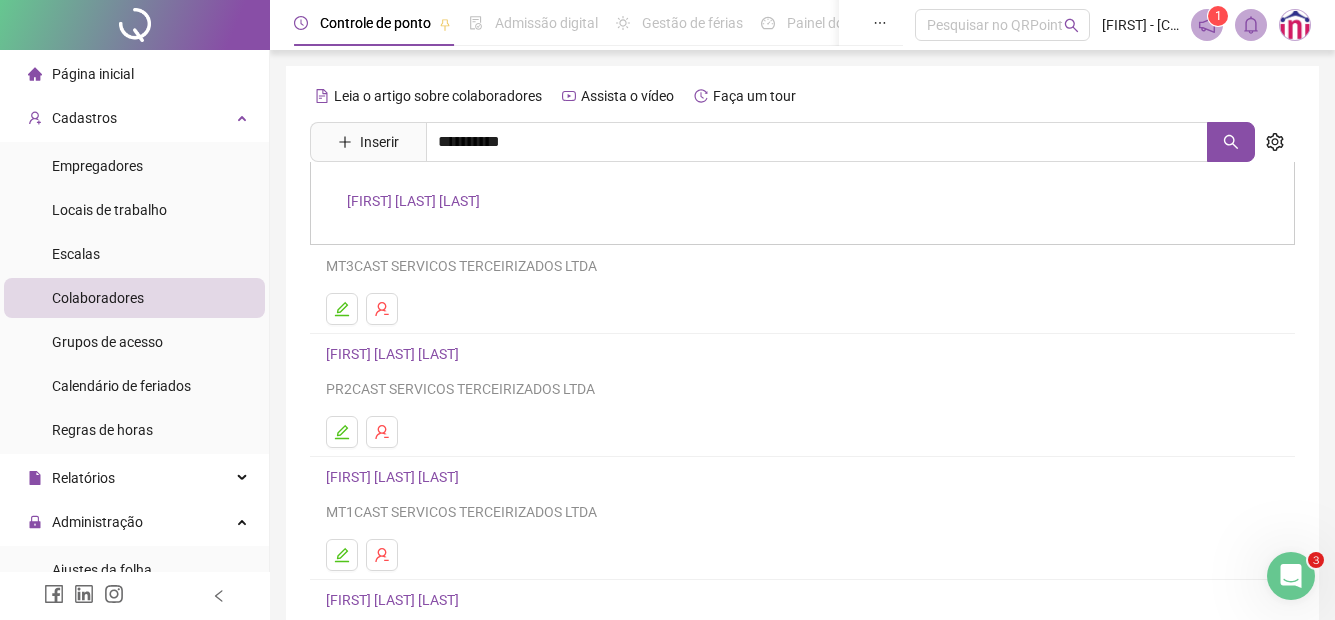 click on "[FIRST] [LAST] [LAST]" at bounding box center (413, 201) 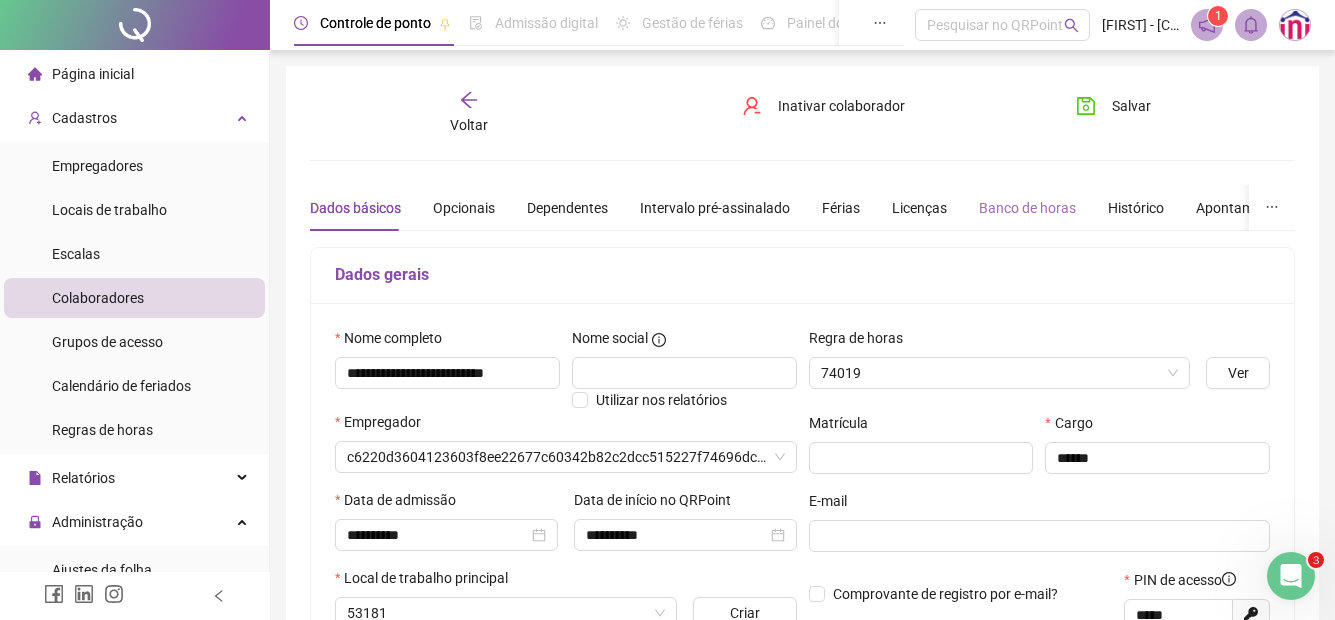 type on "**********" 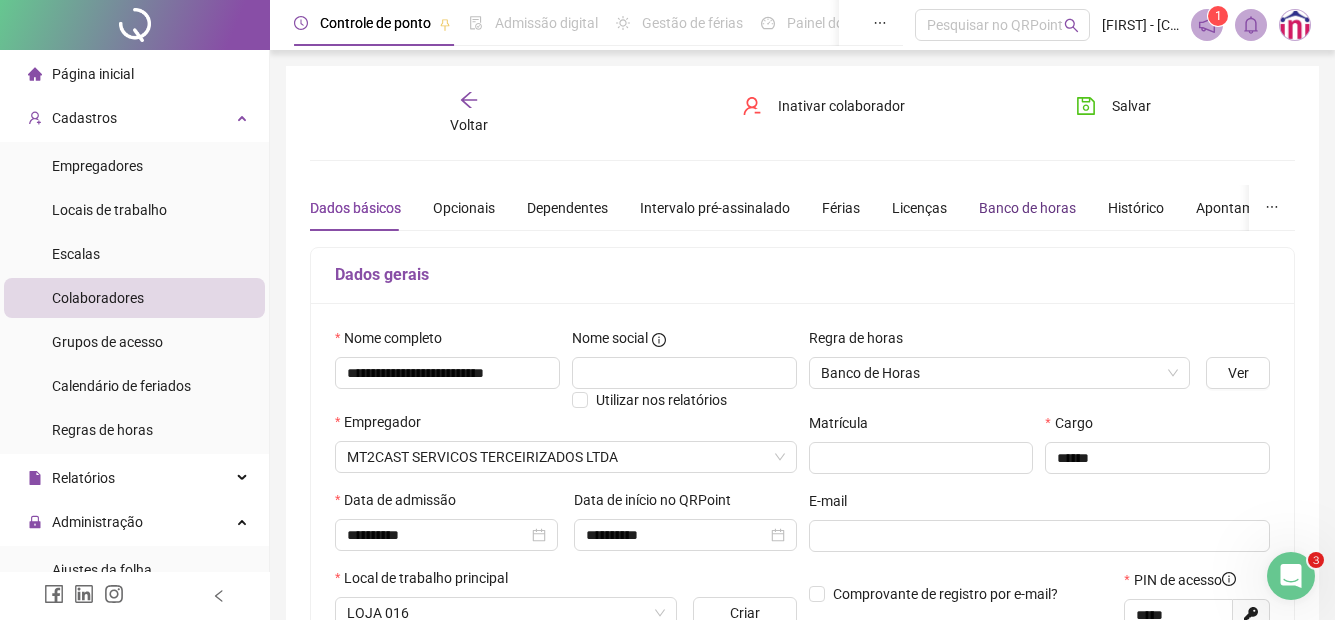click on "Banco de horas" at bounding box center [1027, 208] 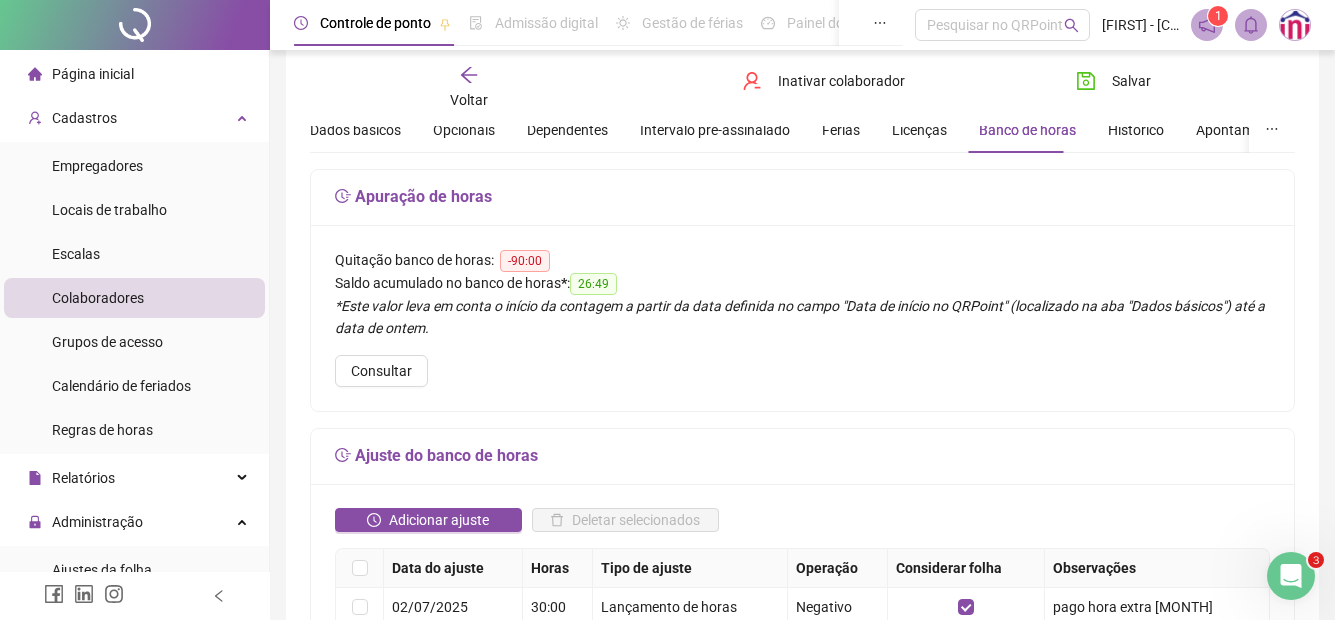 scroll, scrollTop: 200, scrollLeft: 0, axis: vertical 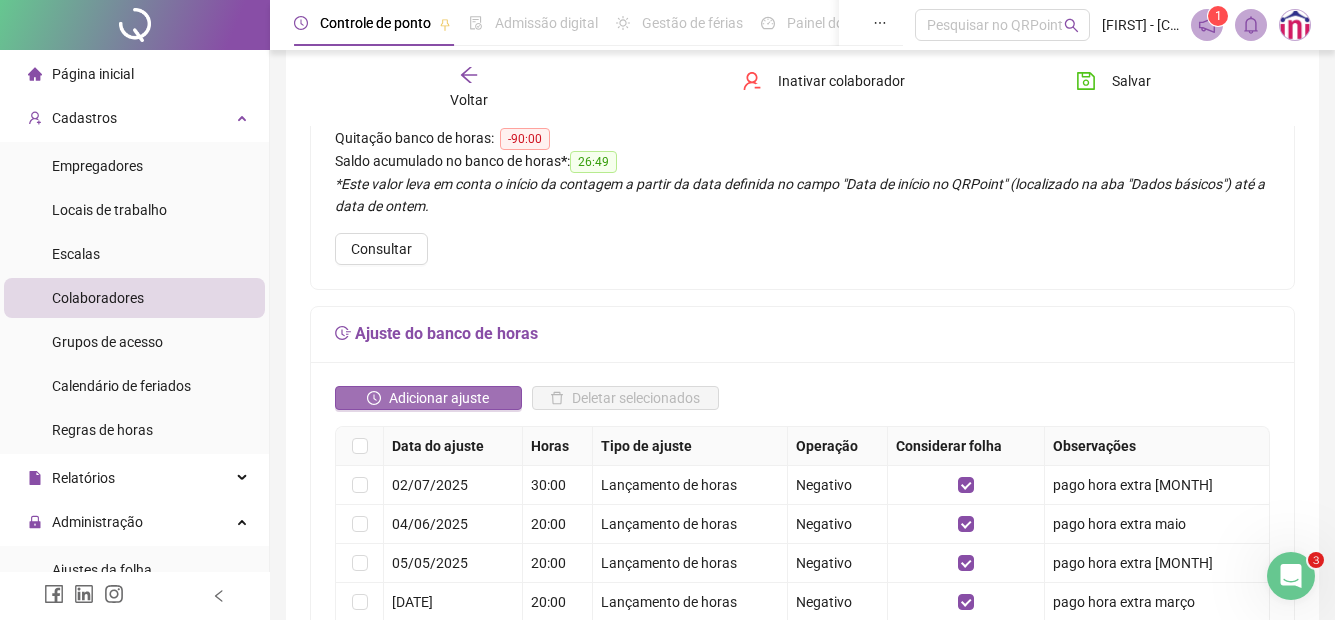 click on "Adicionar ajuste" at bounding box center (439, 398) 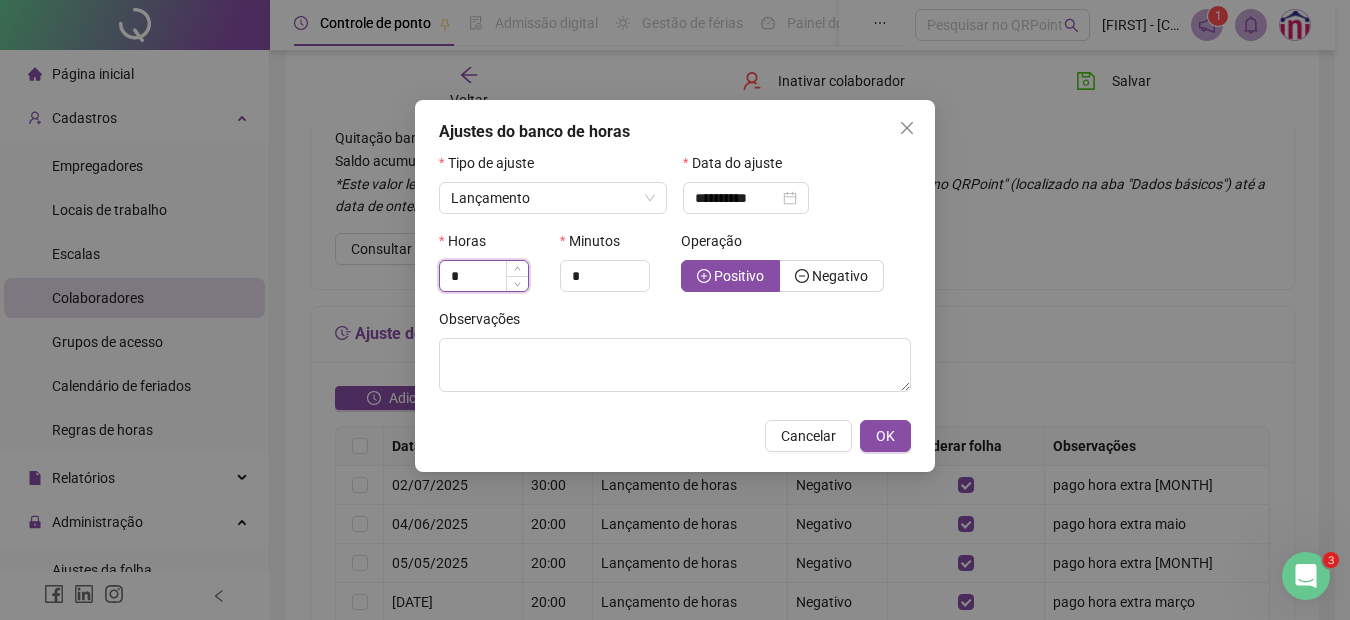 click on "*" at bounding box center [484, 276] 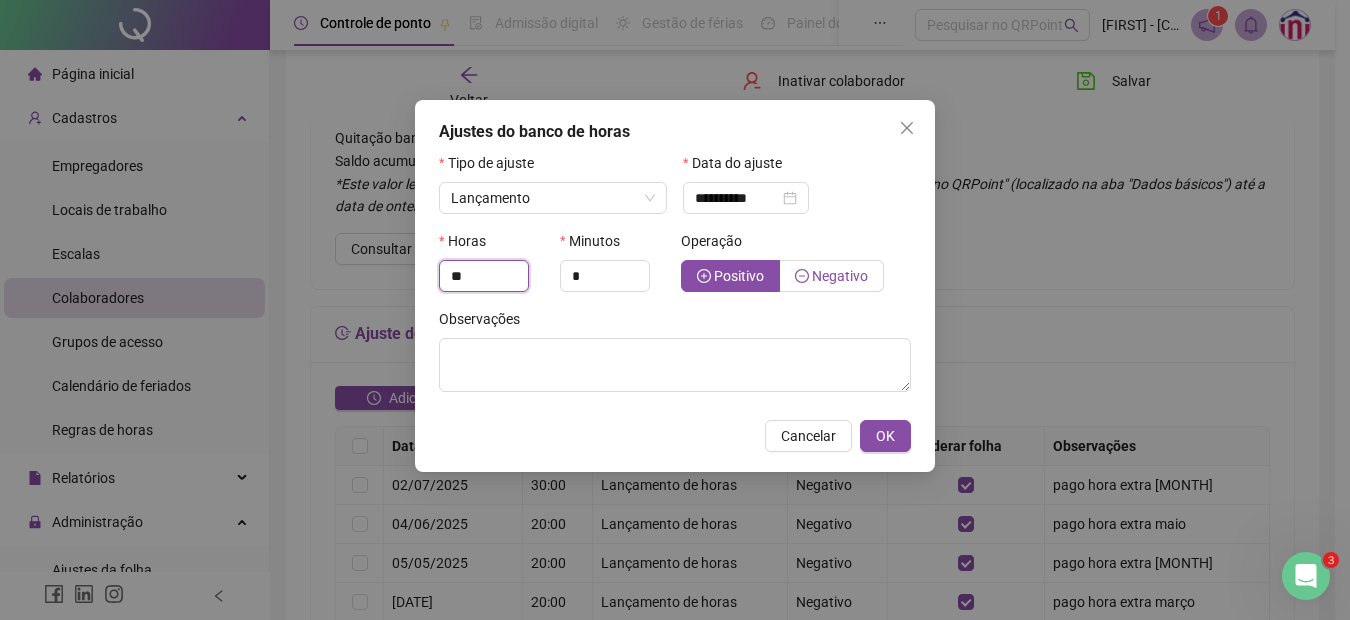 type on "**" 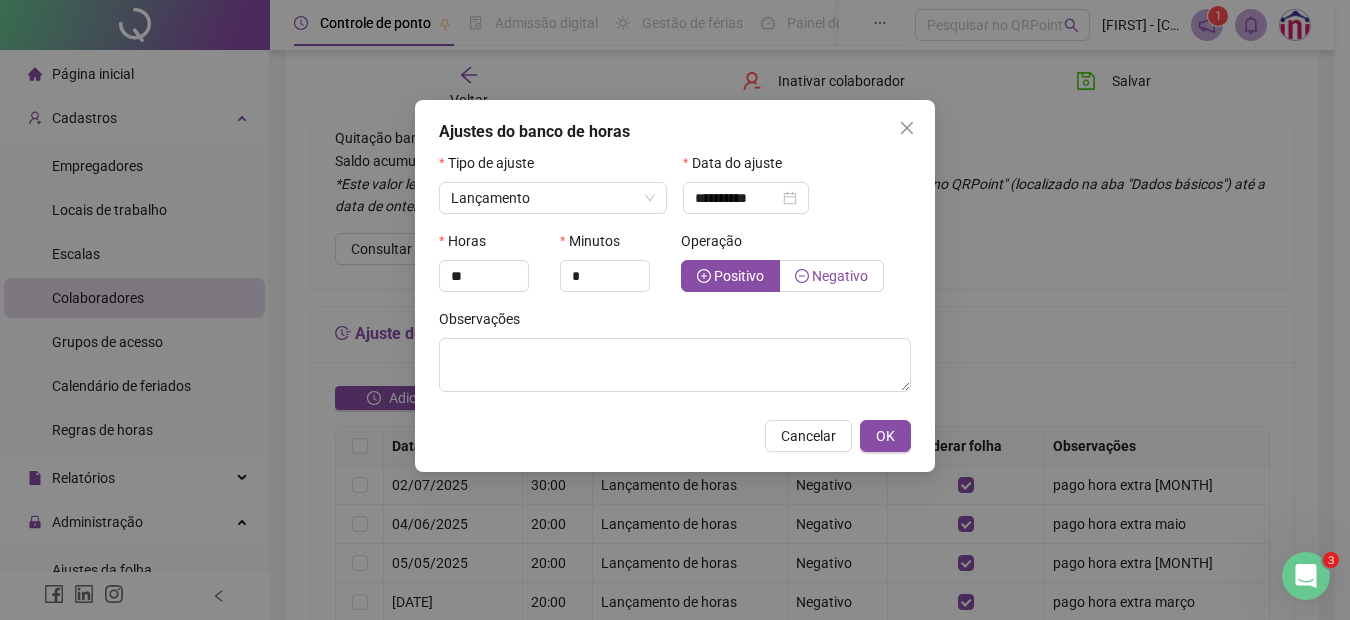 click on "Negativo" at bounding box center (840, 276) 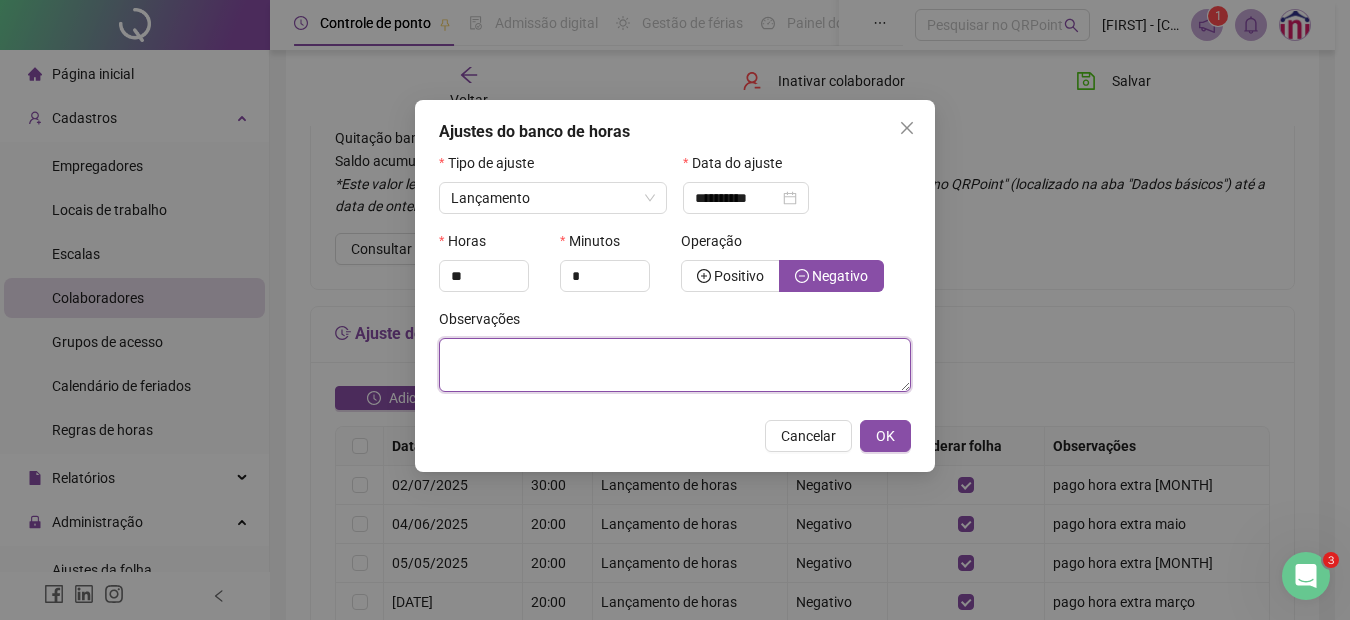 click at bounding box center [675, 365] 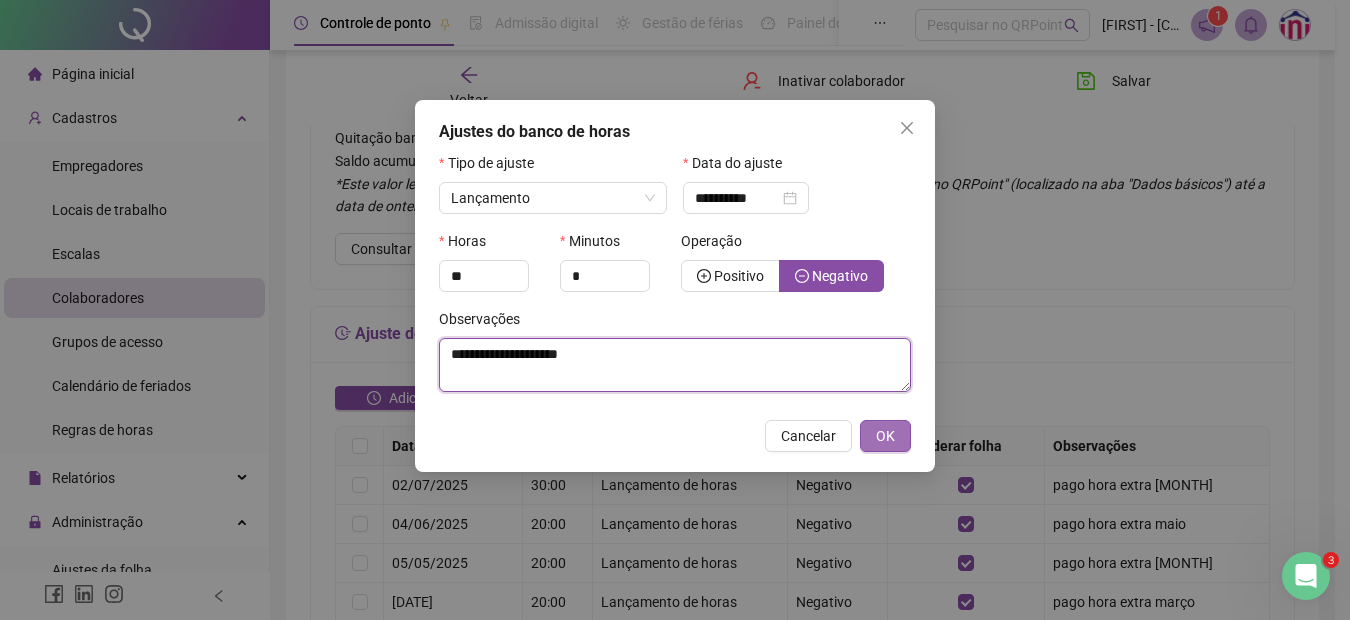 type on "**********" 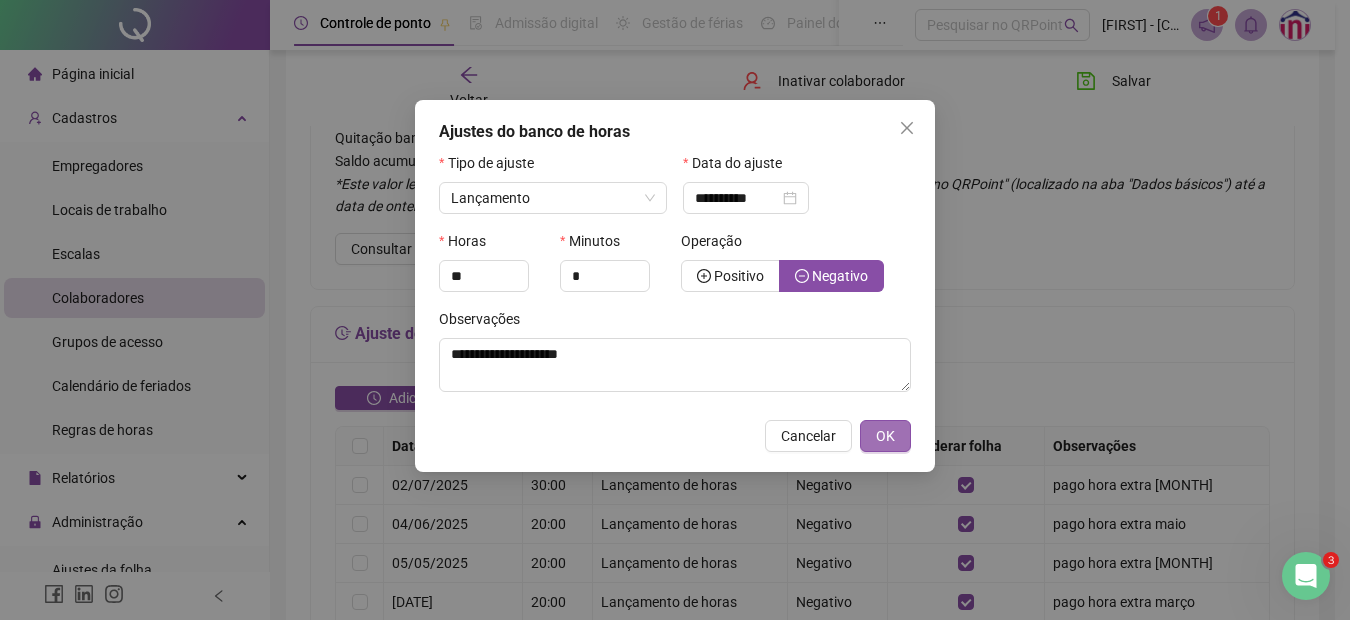 click on "OK" at bounding box center [885, 436] 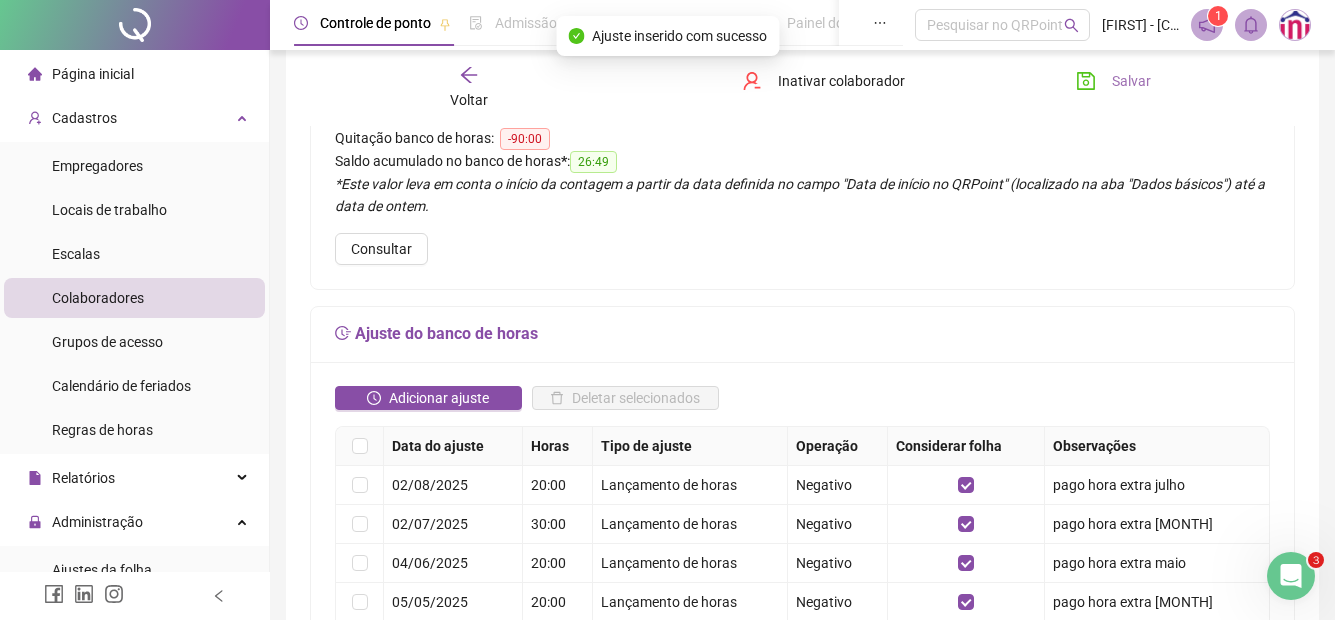 click on "Salvar" at bounding box center [1131, 81] 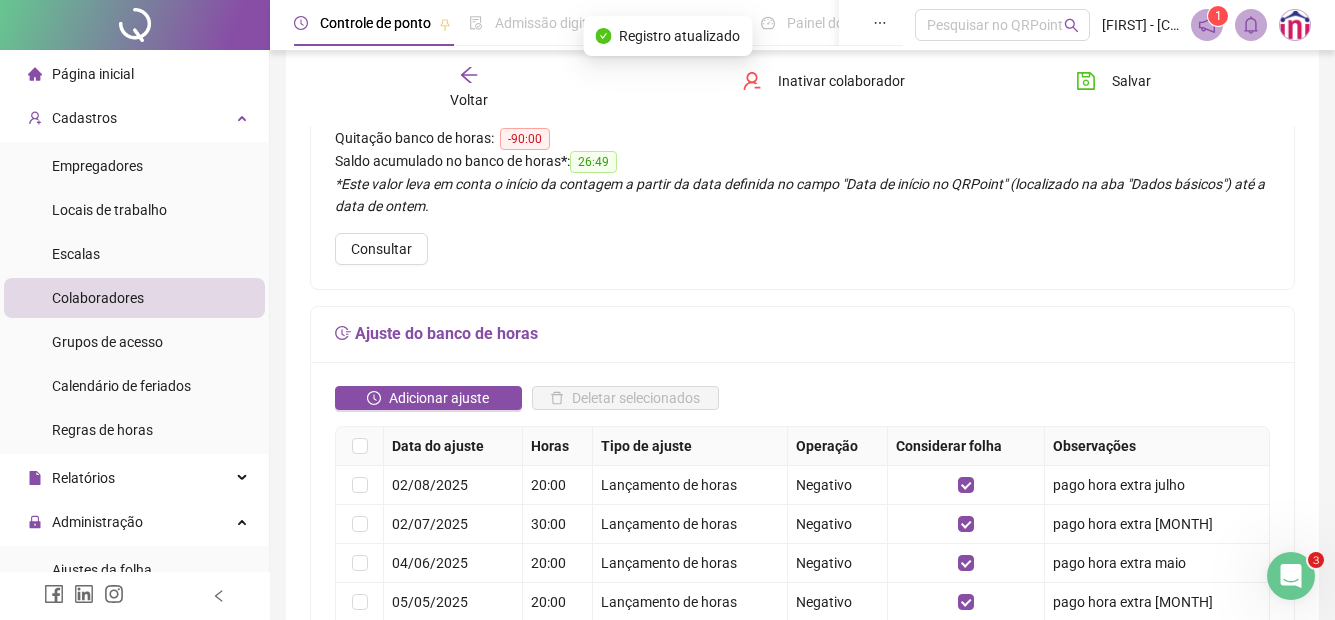 click on "Voltar" at bounding box center [469, 100] 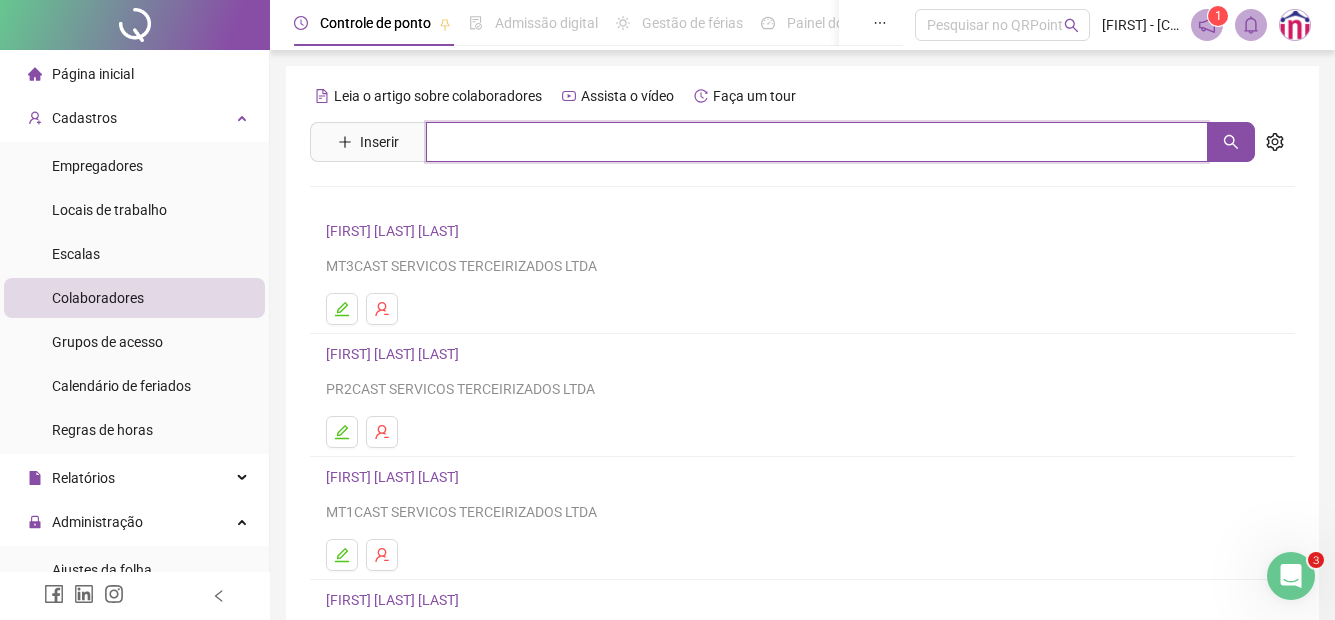 click at bounding box center [817, 142] 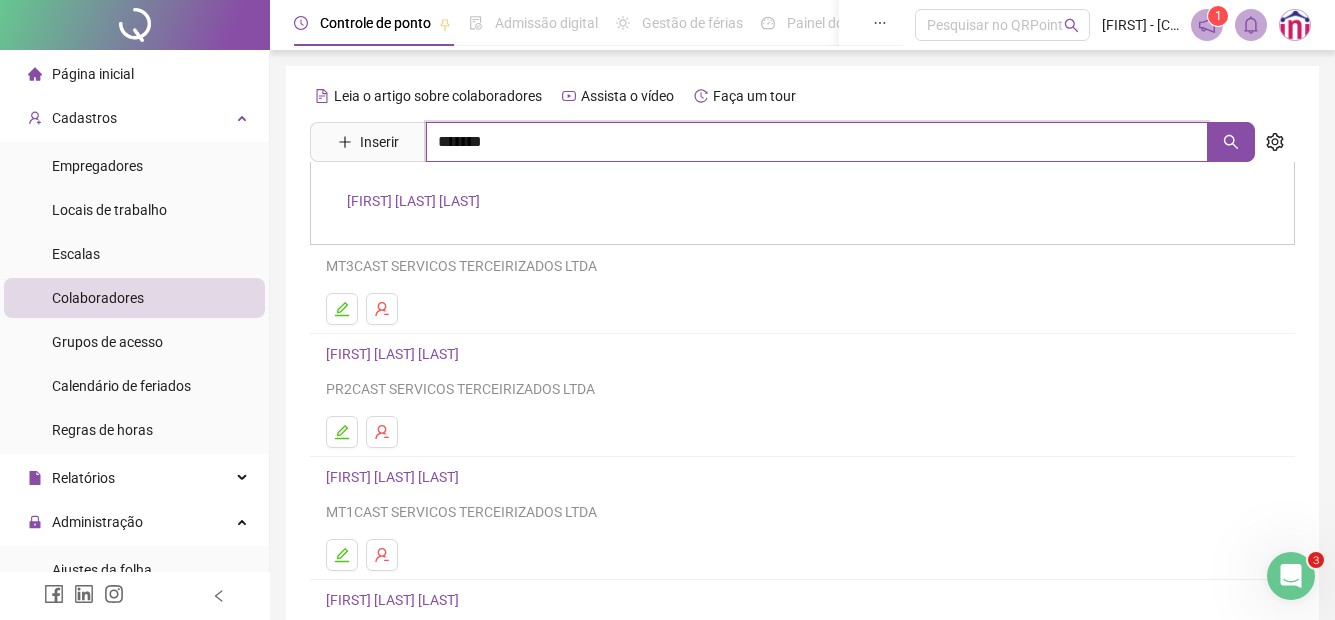 type on "*******" 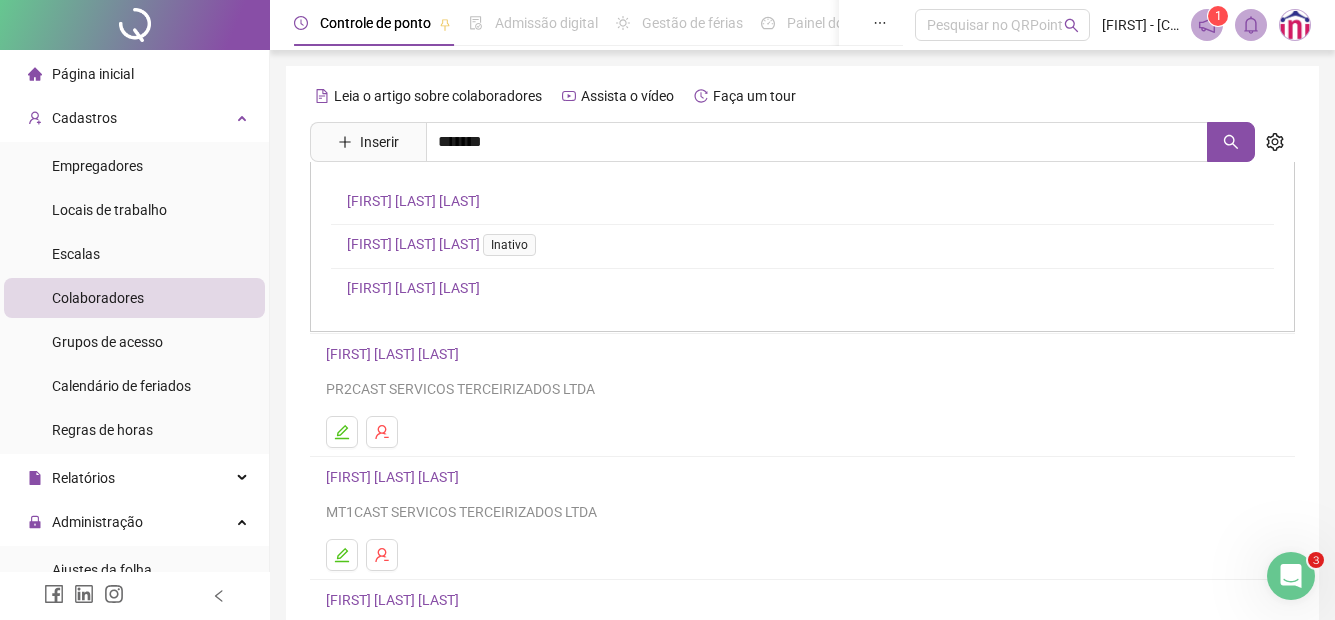 click on "[FIRST] [LAST] [LAST]" at bounding box center [413, 201] 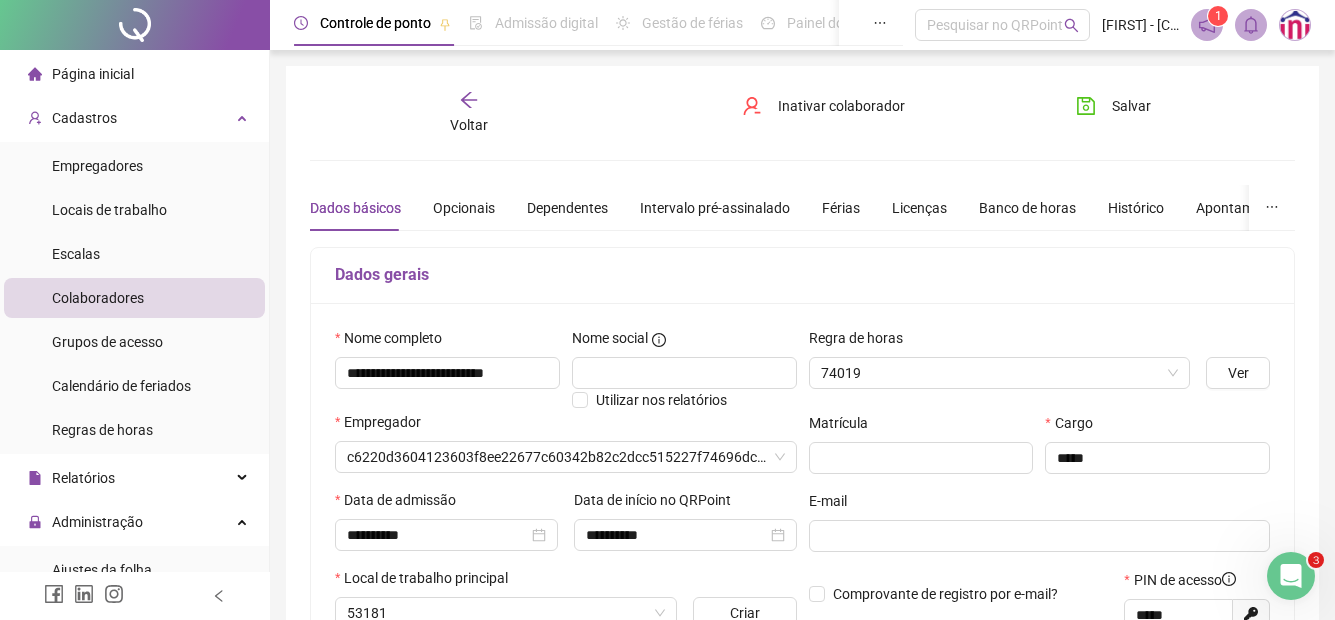 type on "**********" 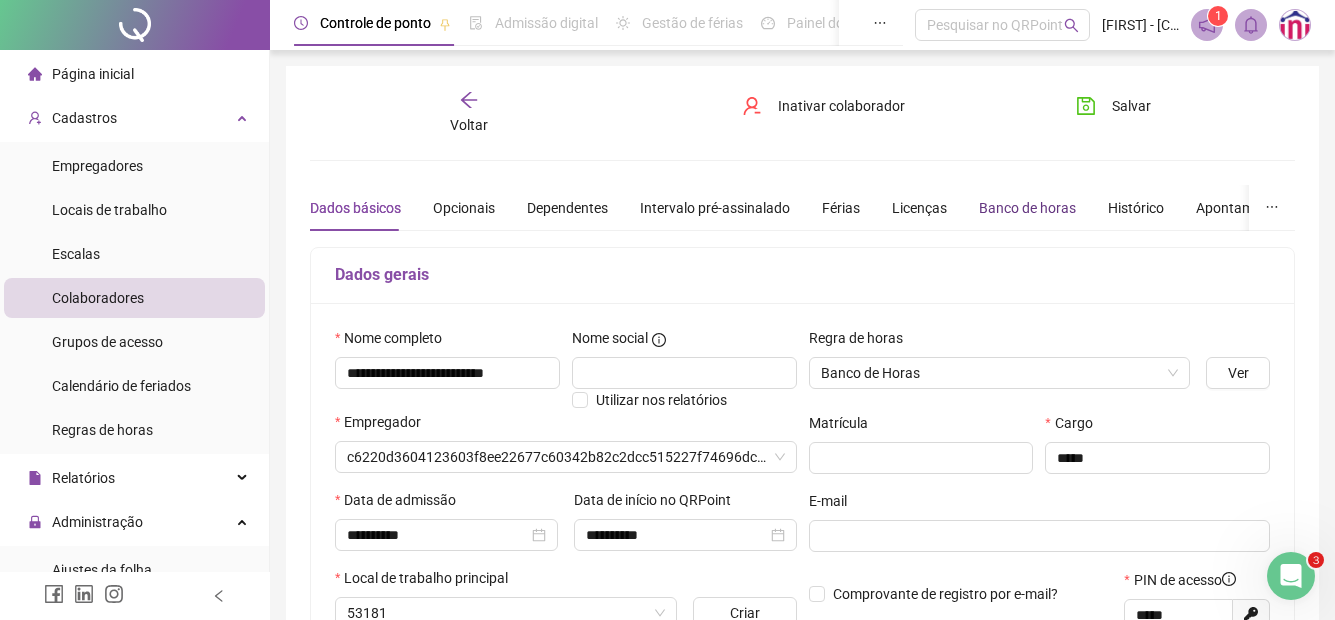 click on "Banco de horas" at bounding box center [1027, 208] 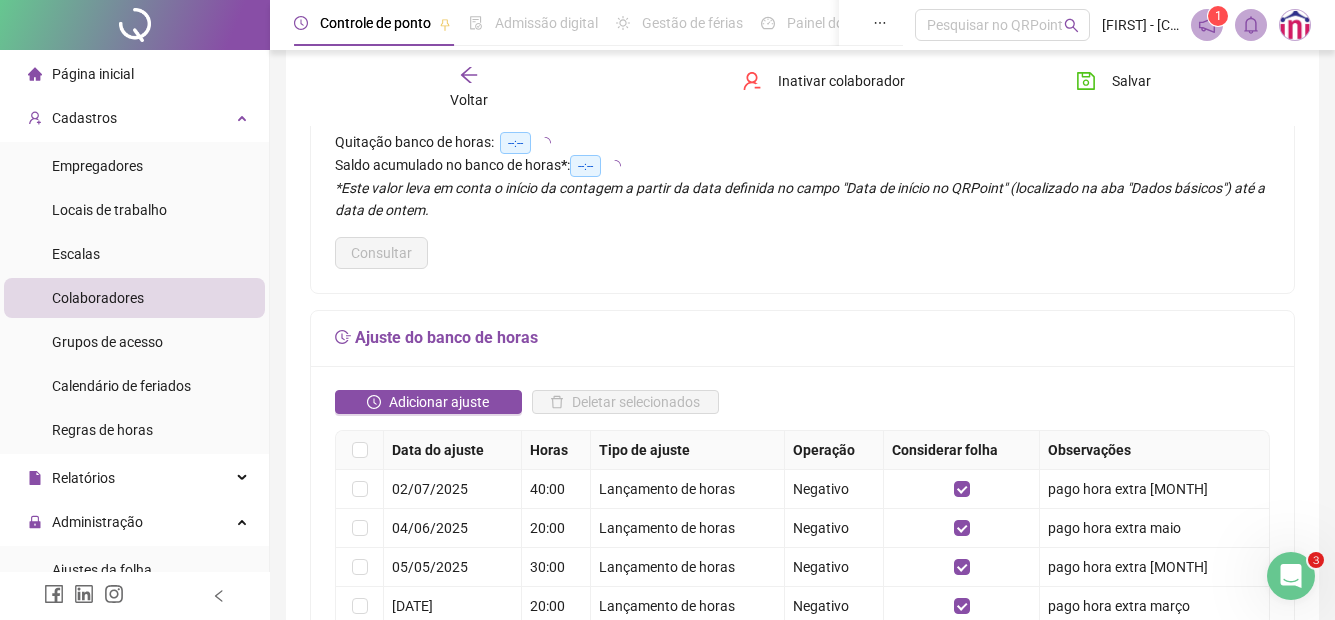scroll, scrollTop: 200, scrollLeft: 0, axis: vertical 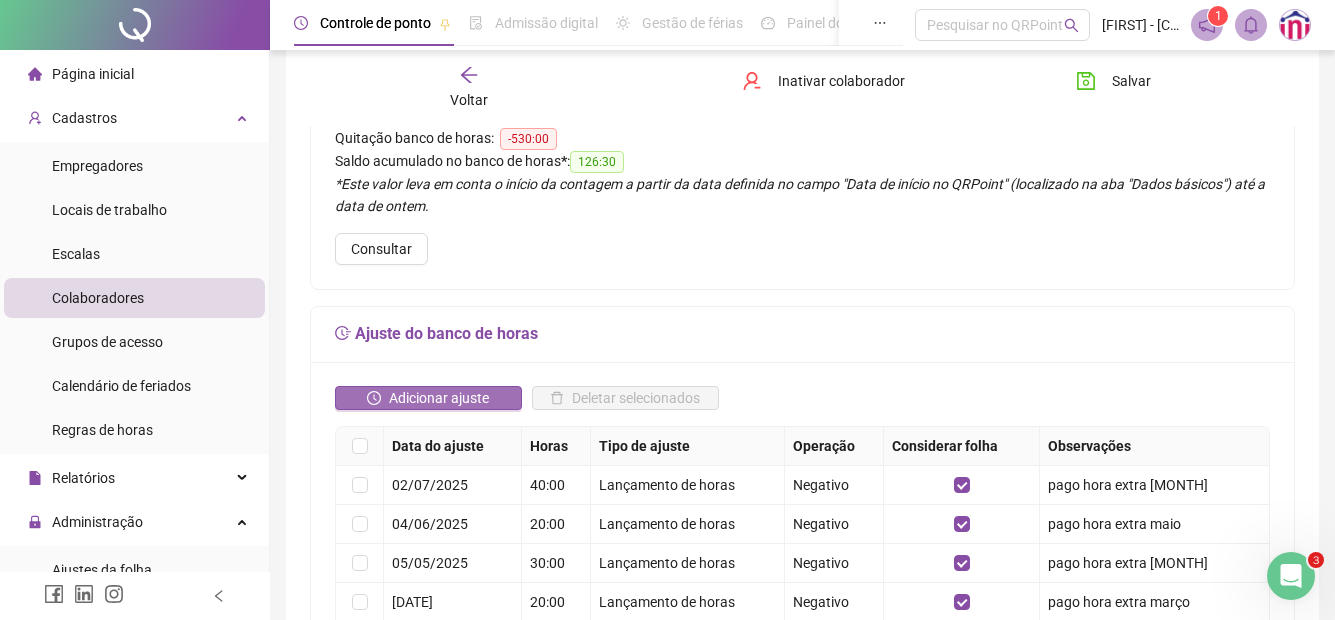 click on "Adicionar ajuste" at bounding box center (439, 398) 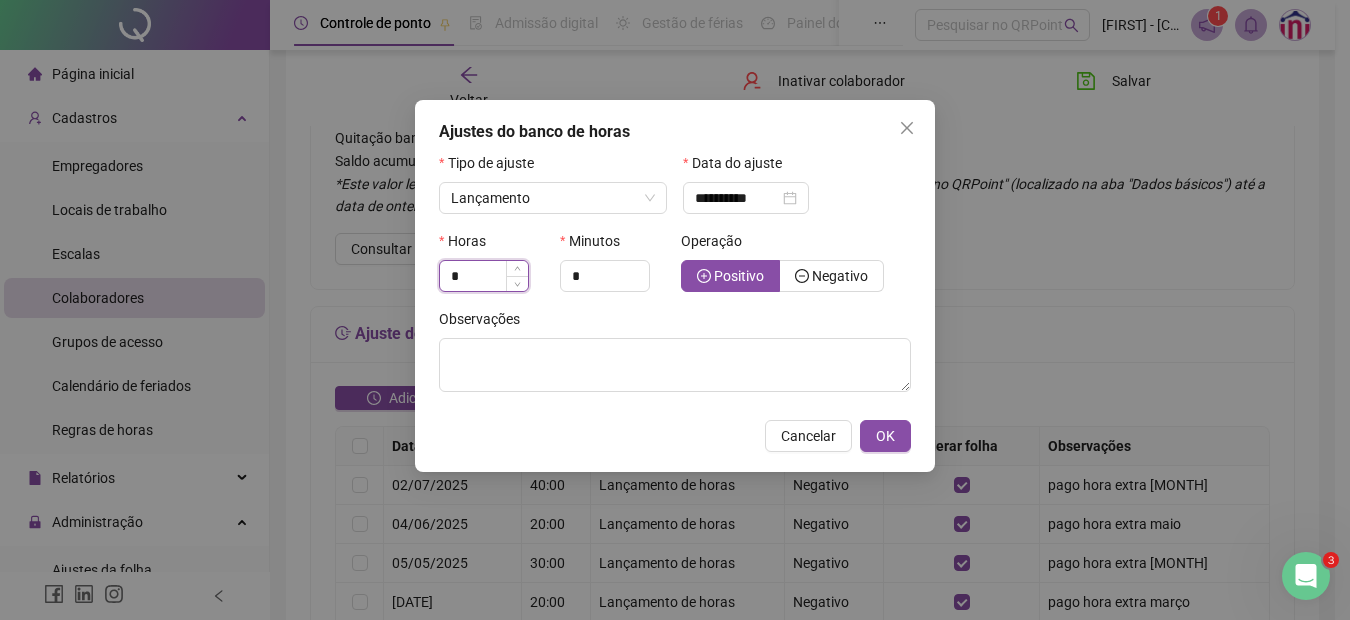 click on "*" at bounding box center [484, 276] 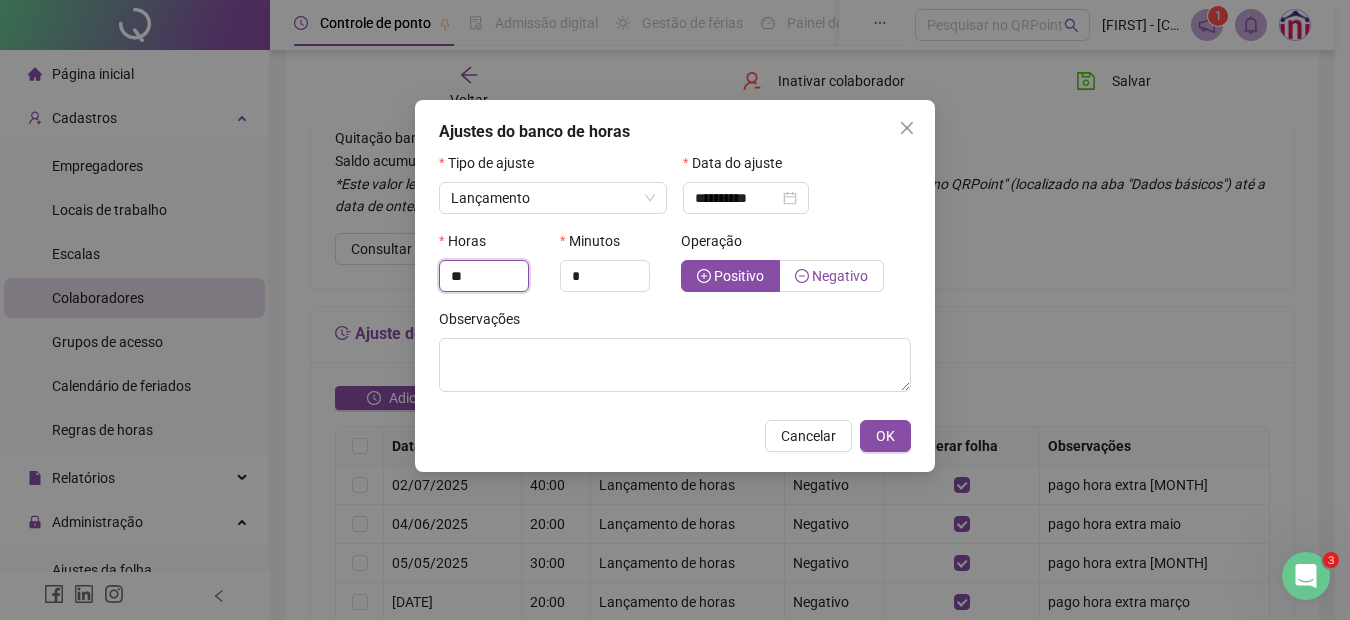 type on "**" 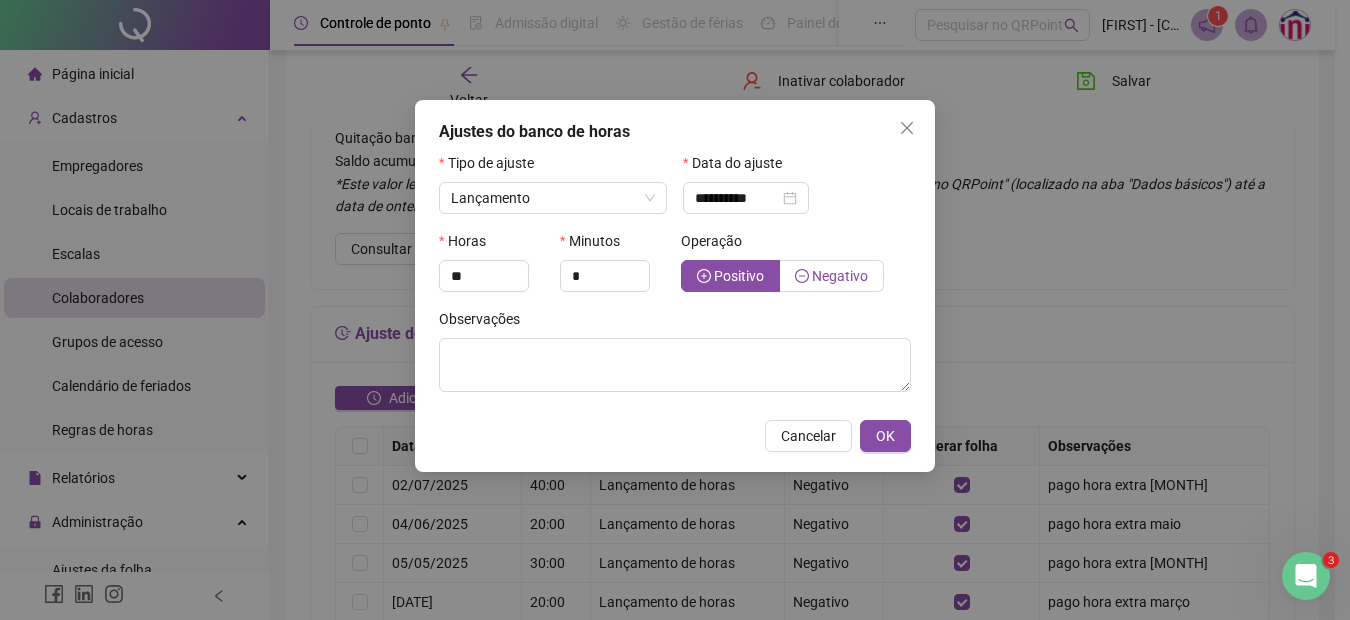click on "Negativo" at bounding box center (840, 276) 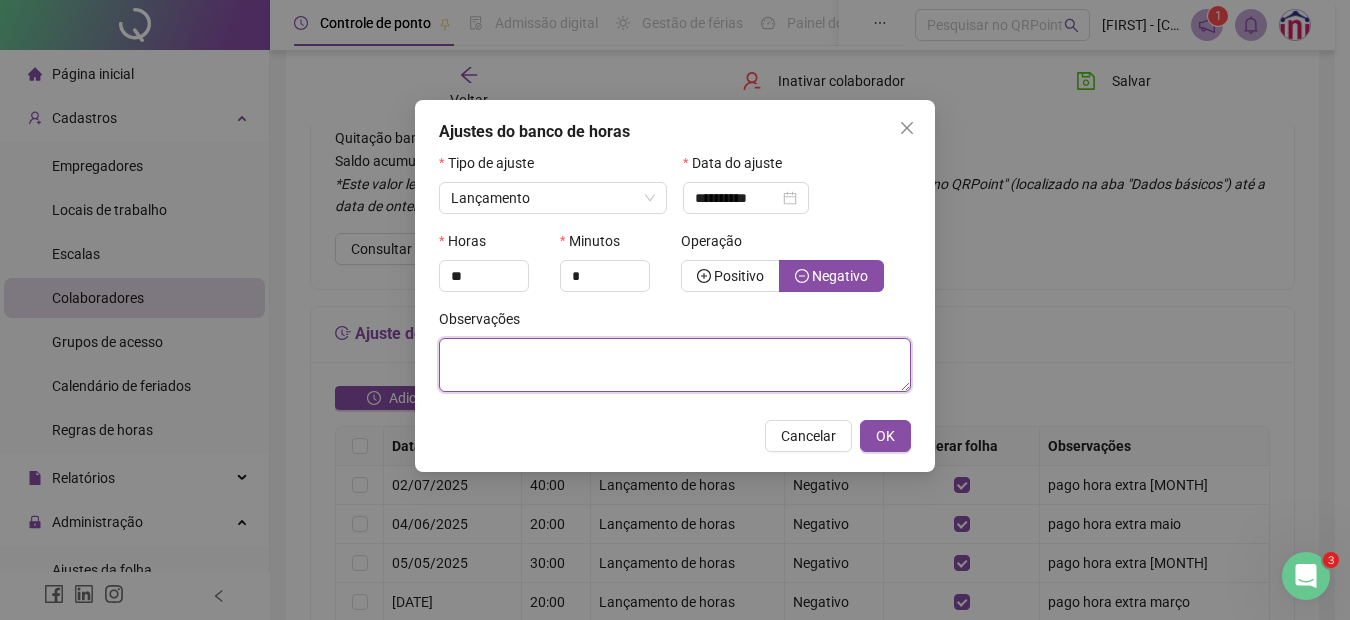 click at bounding box center (675, 365) 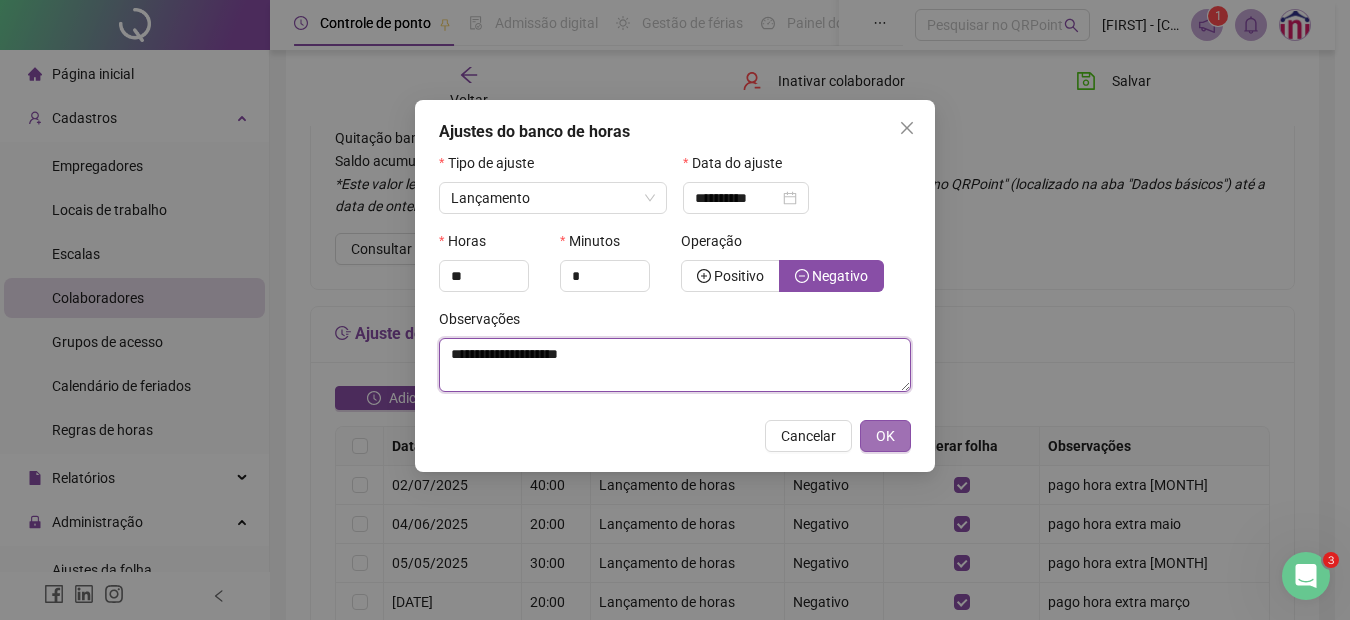 type on "**********" 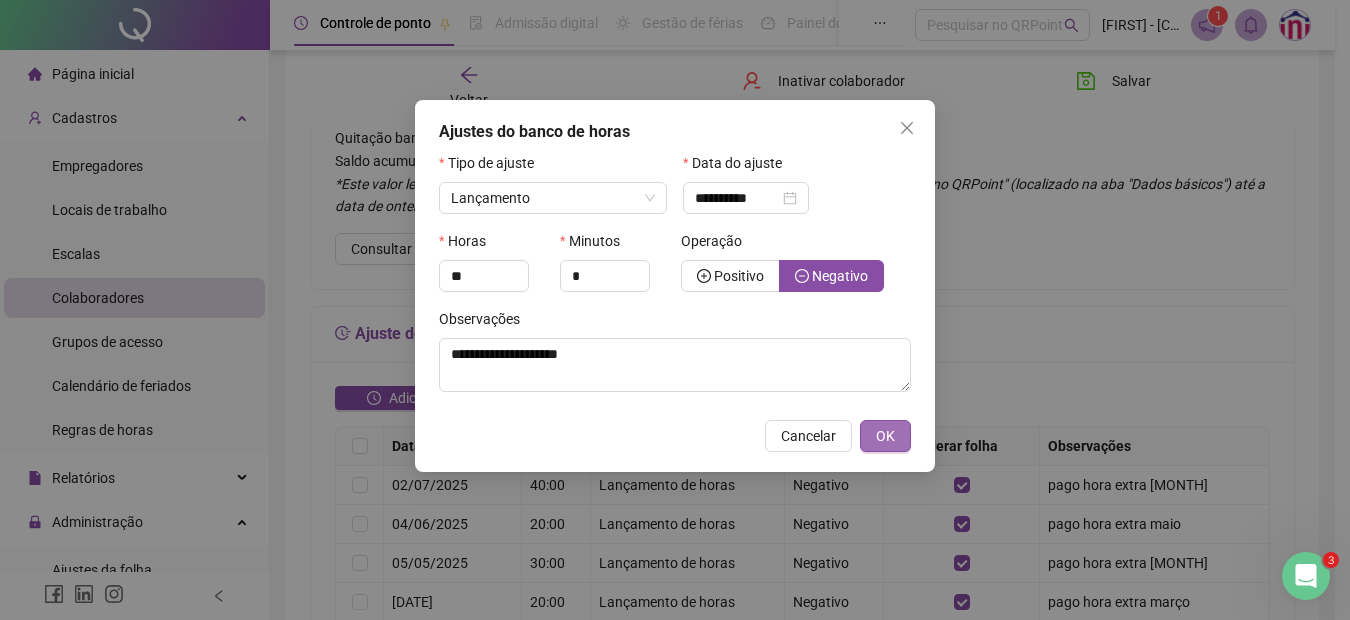 click on "OK" at bounding box center [885, 436] 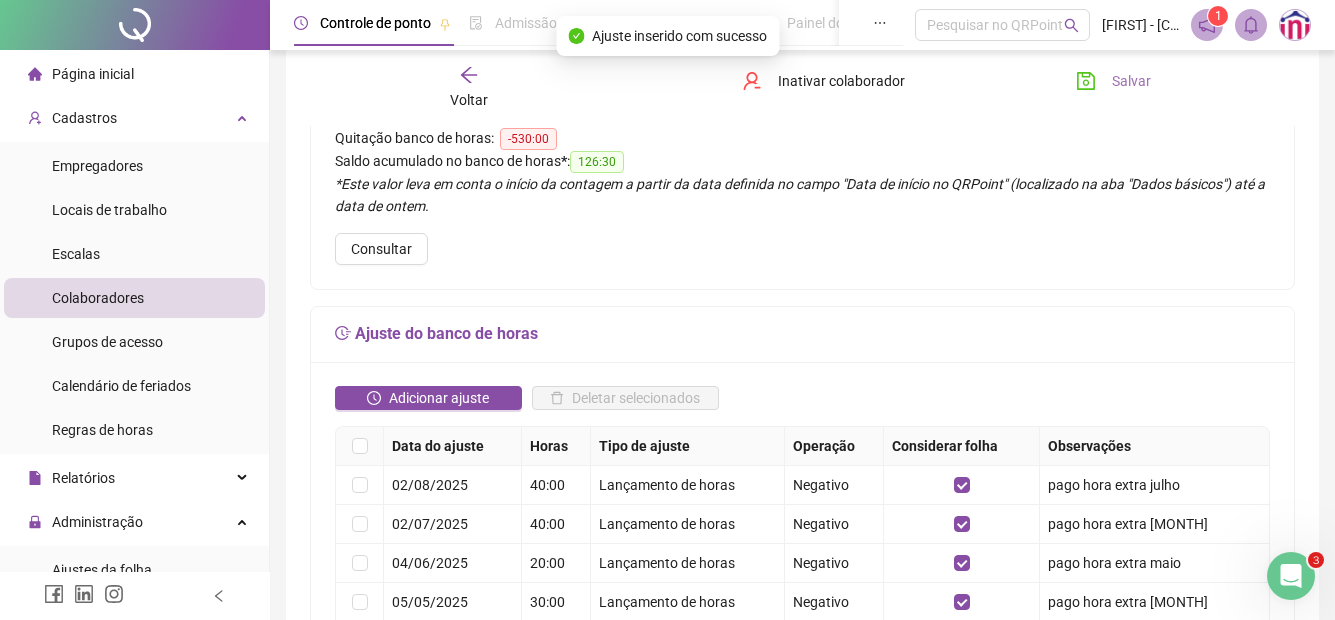 click on "Salvar" at bounding box center [1131, 81] 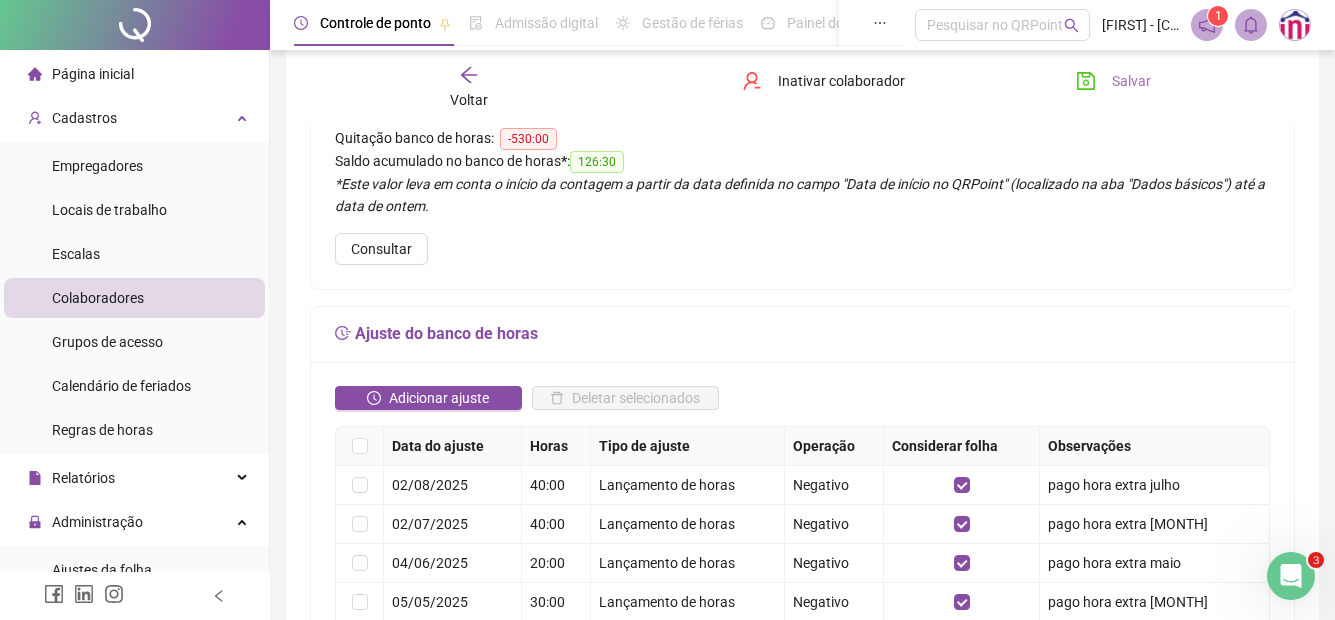 click on "Salvar" at bounding box center (1131, 81) 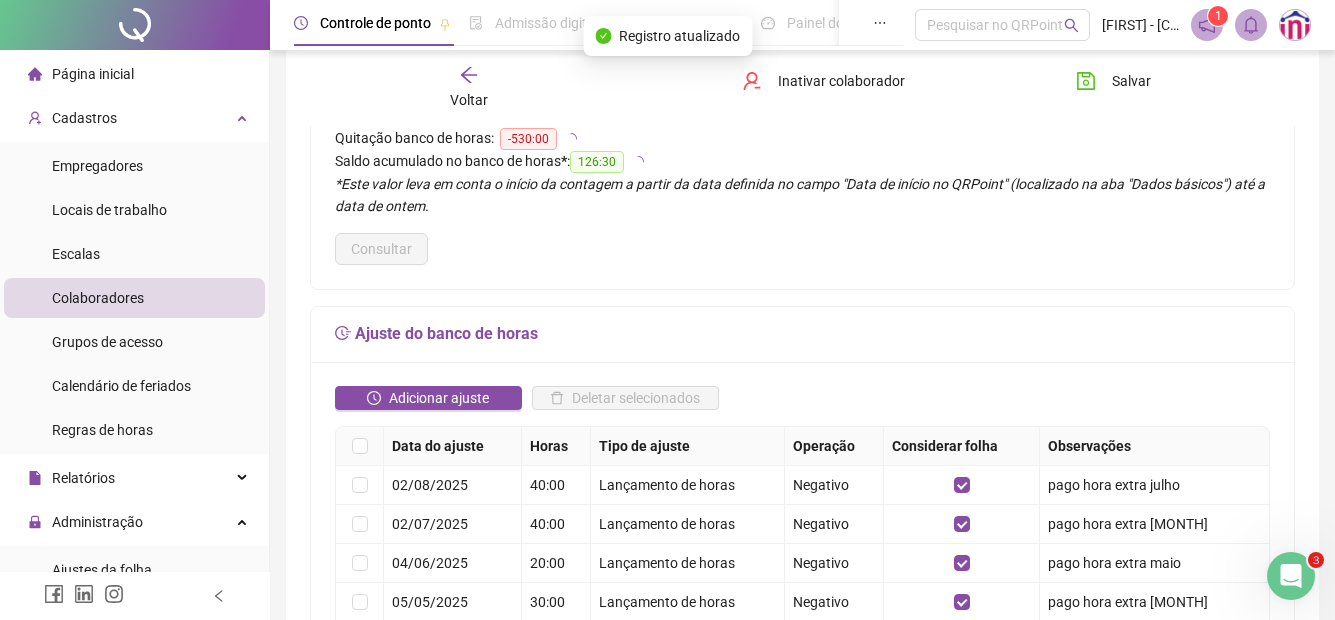 click on "Voltar" at bounding box center [469, 100] 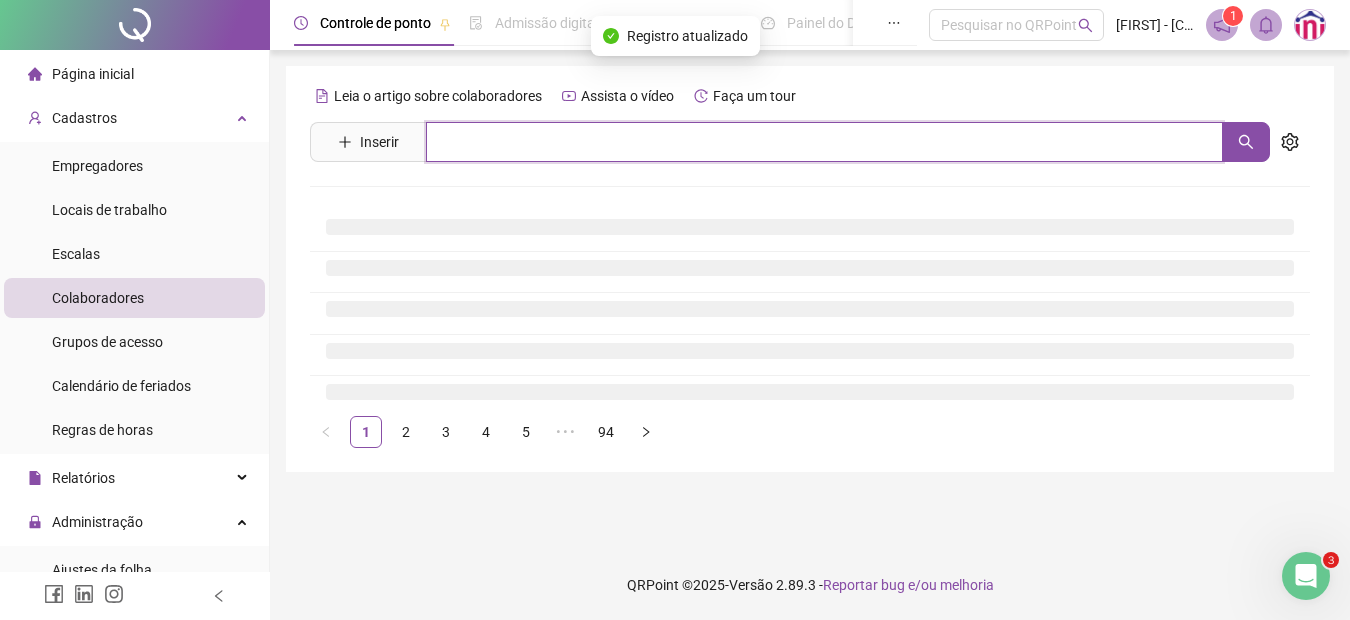 click at bounding box center (824, 142) 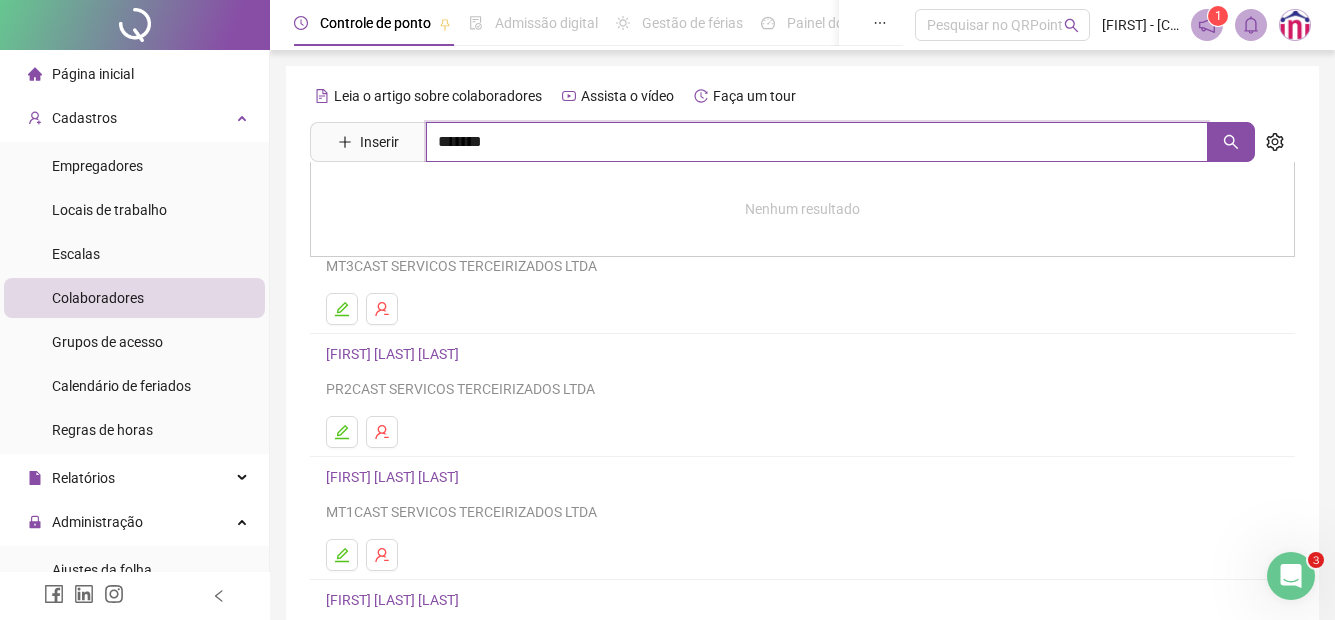 type on "*******" 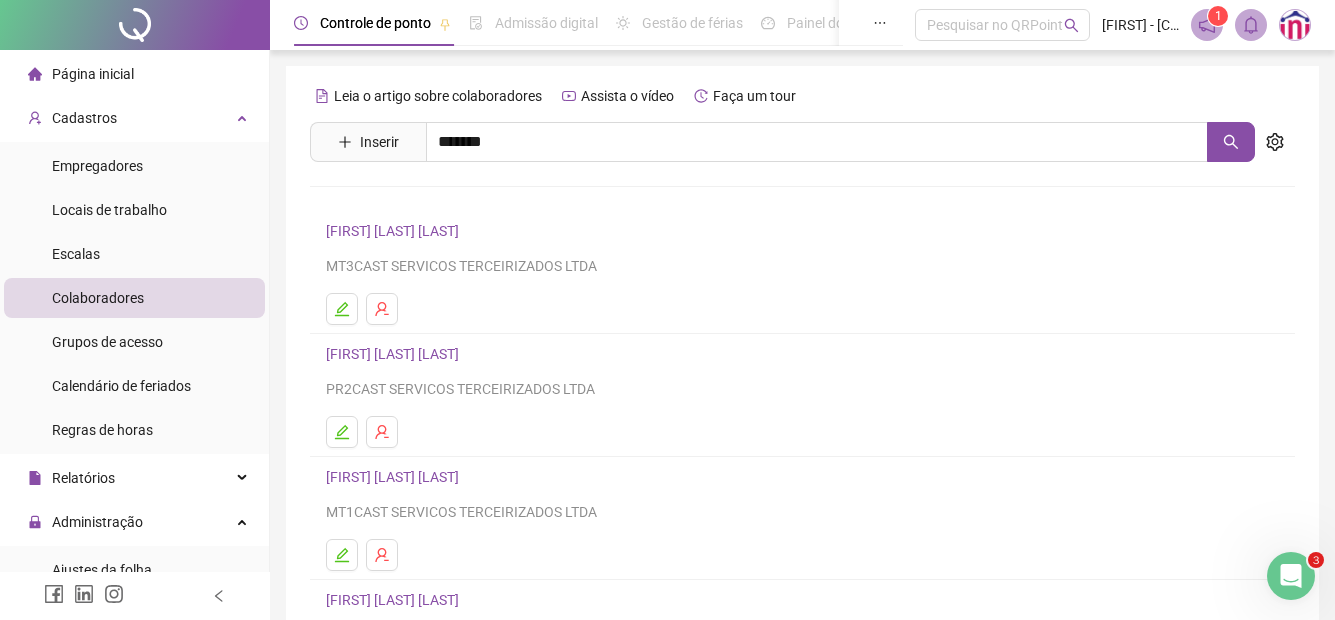 click on "[FIRST] [LAST] [LAST]" at bounding box center (413, 201) 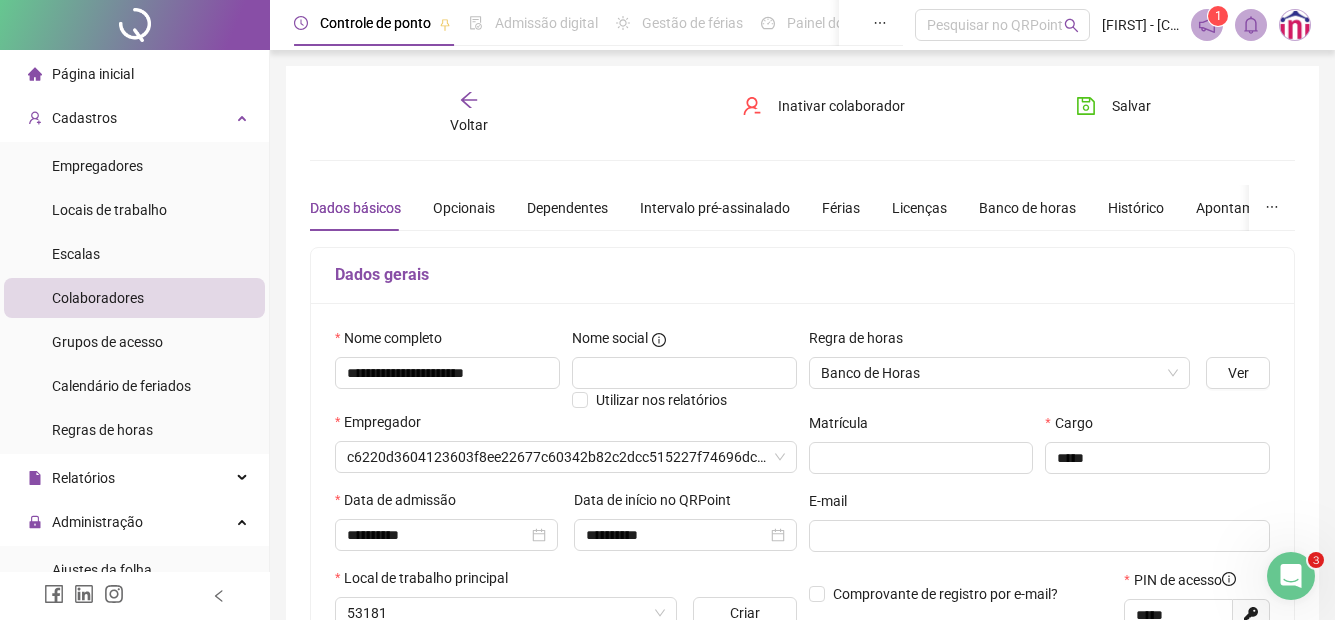 type on "**********" 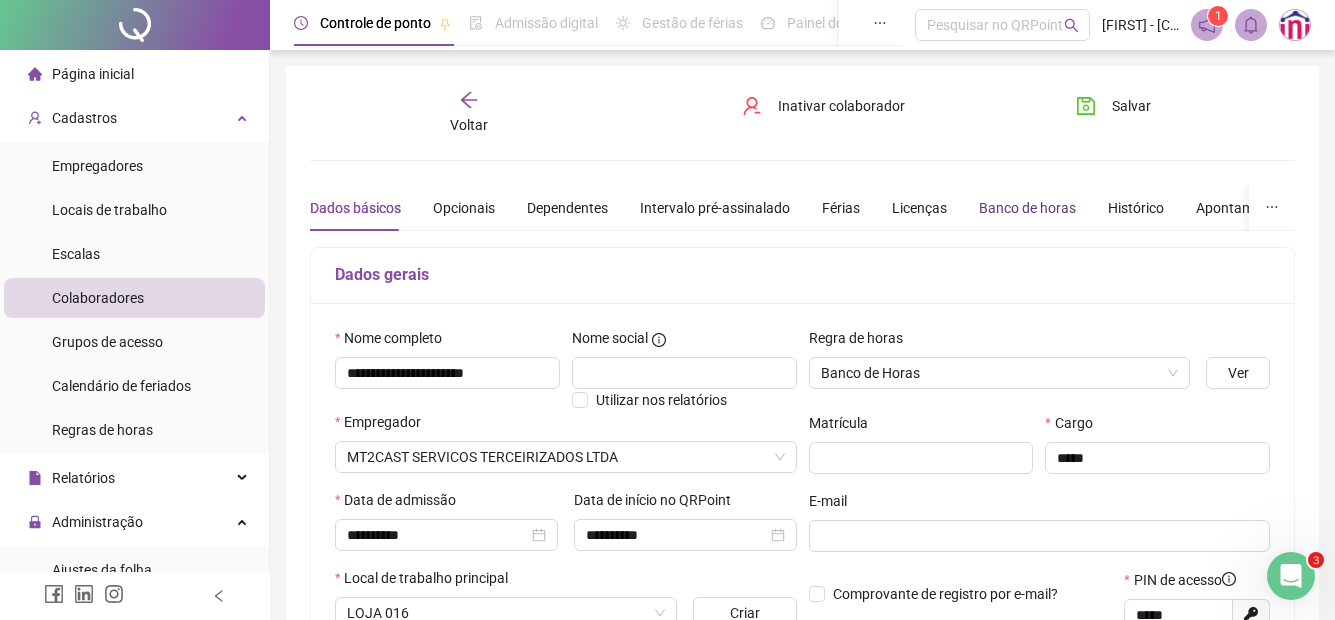 click on "Banco de horas" at bounding box center [1027, 208] 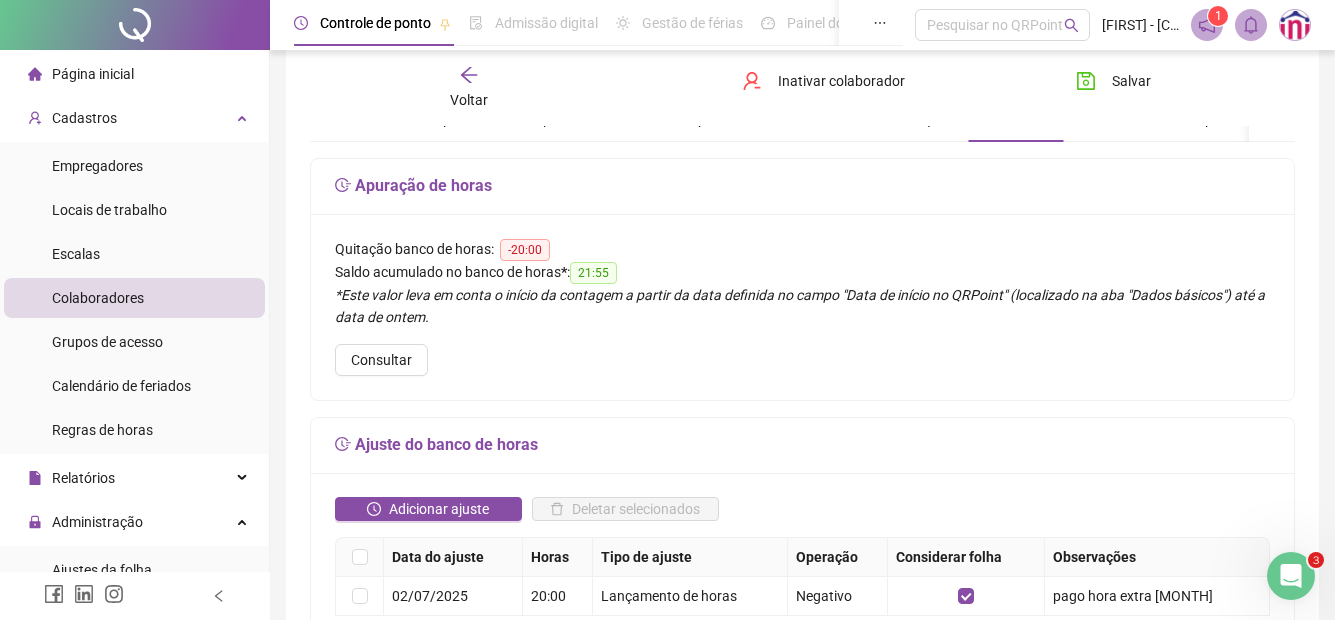 scroll, scrollTop: 200, scrollLeft: 0, axis: vertical 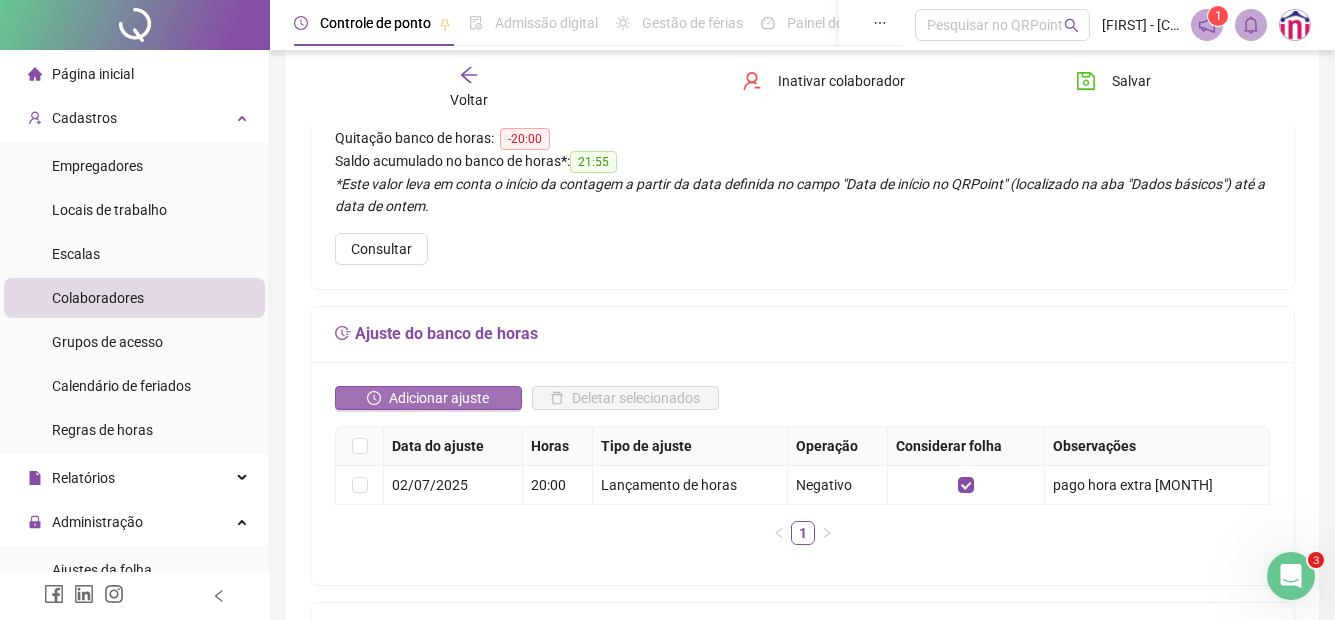 click on "Adicionar ajuste" at bounding box center (439, 398) 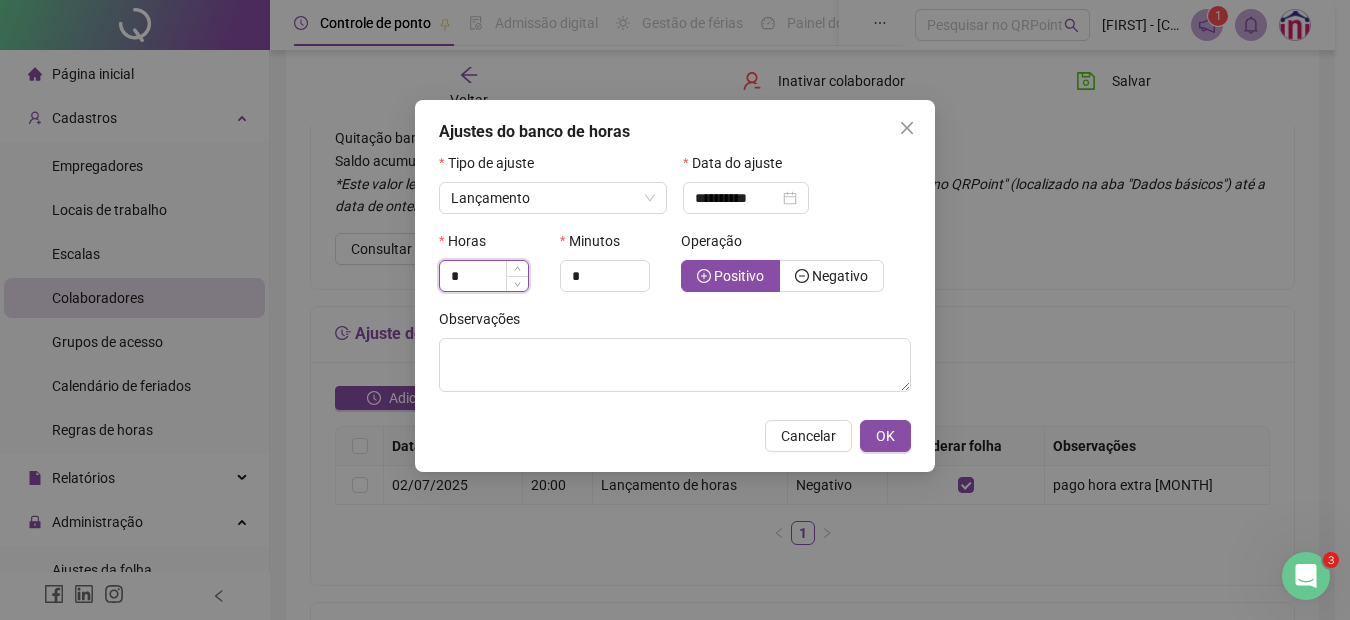 click on "*" at bounding box center (484, 276) 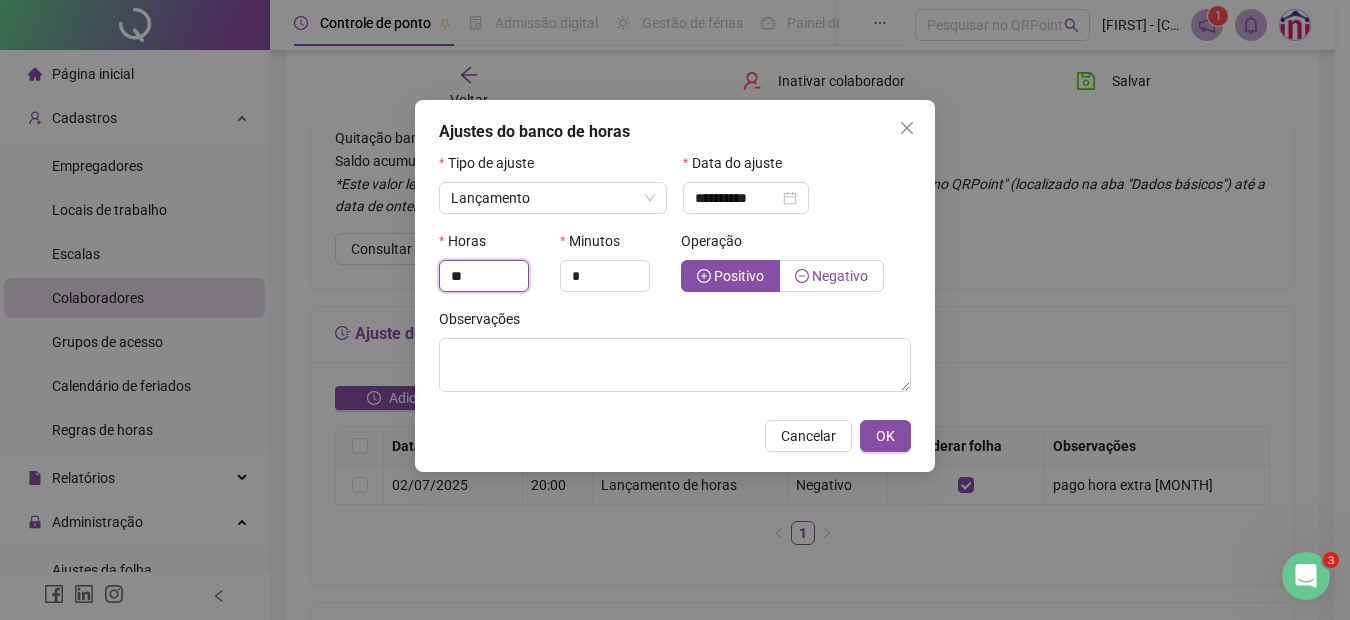 type on "**" 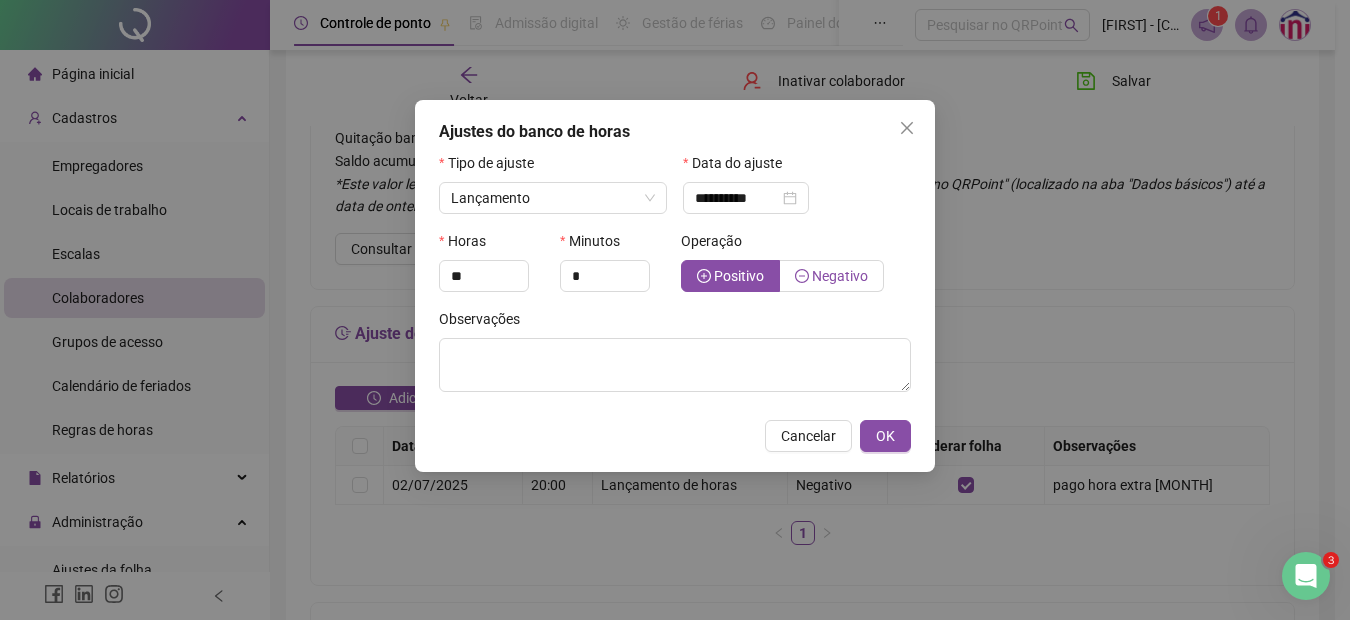 click on "Negativo" at bounding box center (840, 276) 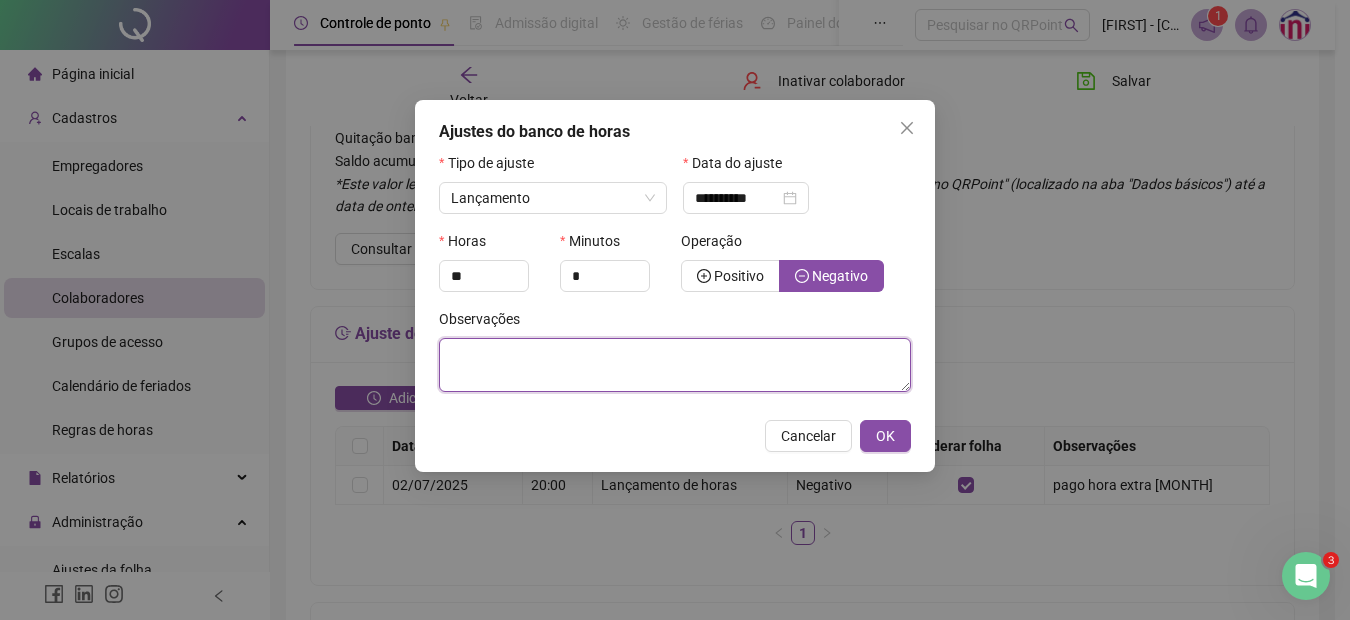 click at bounding box center (675, 365) 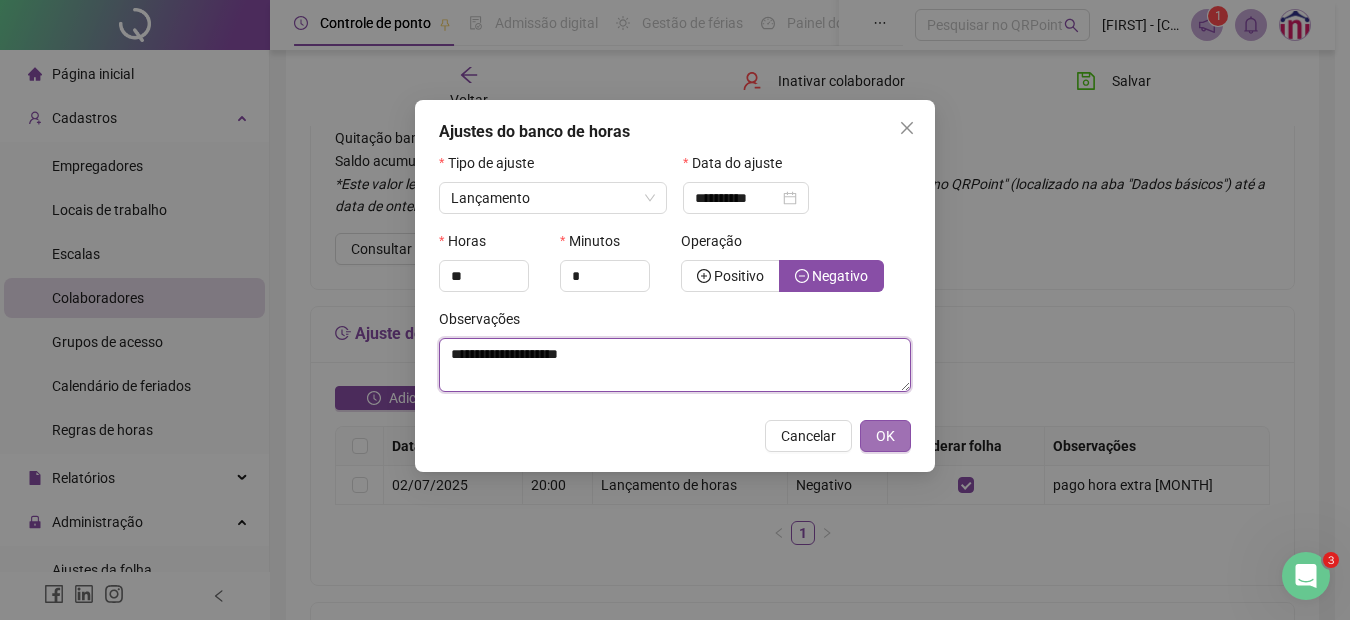 type on "**********" 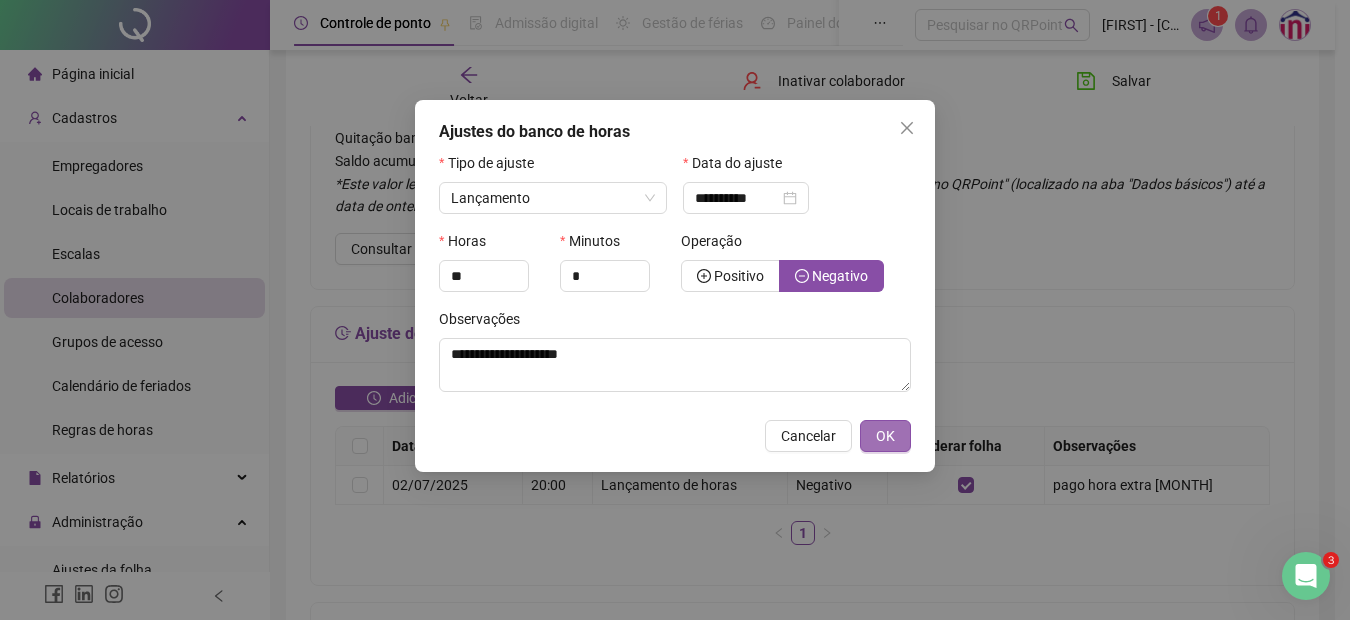 click on "OK" at bounding box center (885, 436) 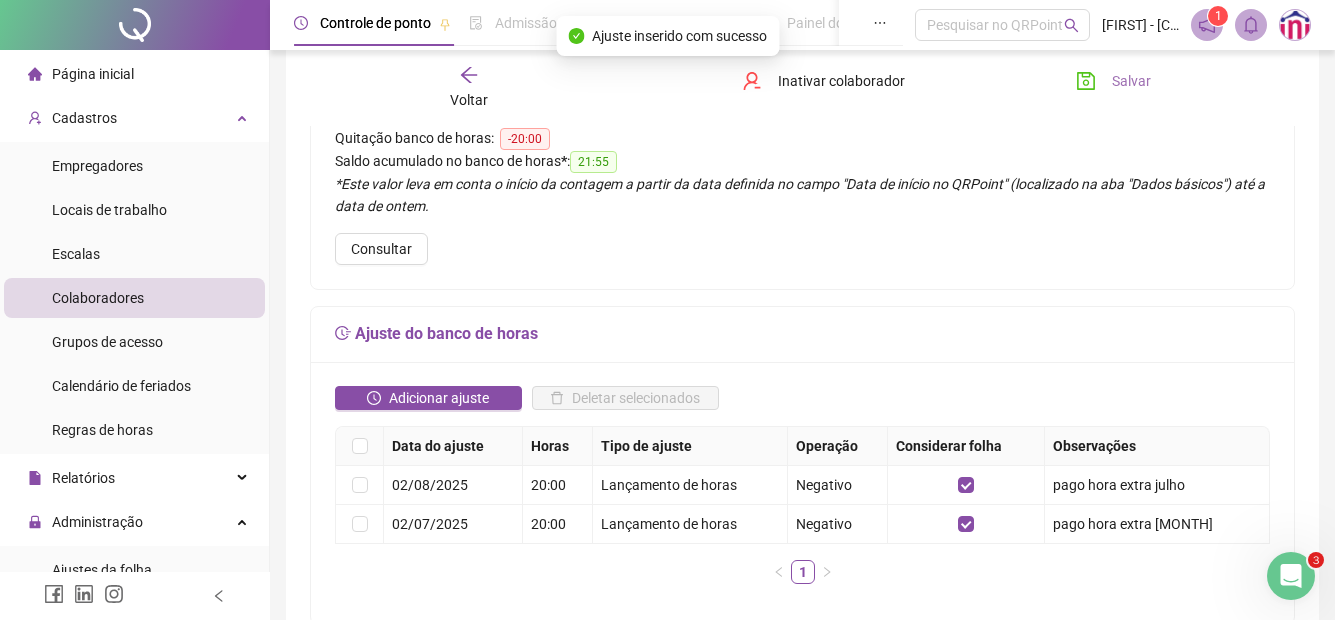 click on "Salvar" at bounding box center (1131, 81) 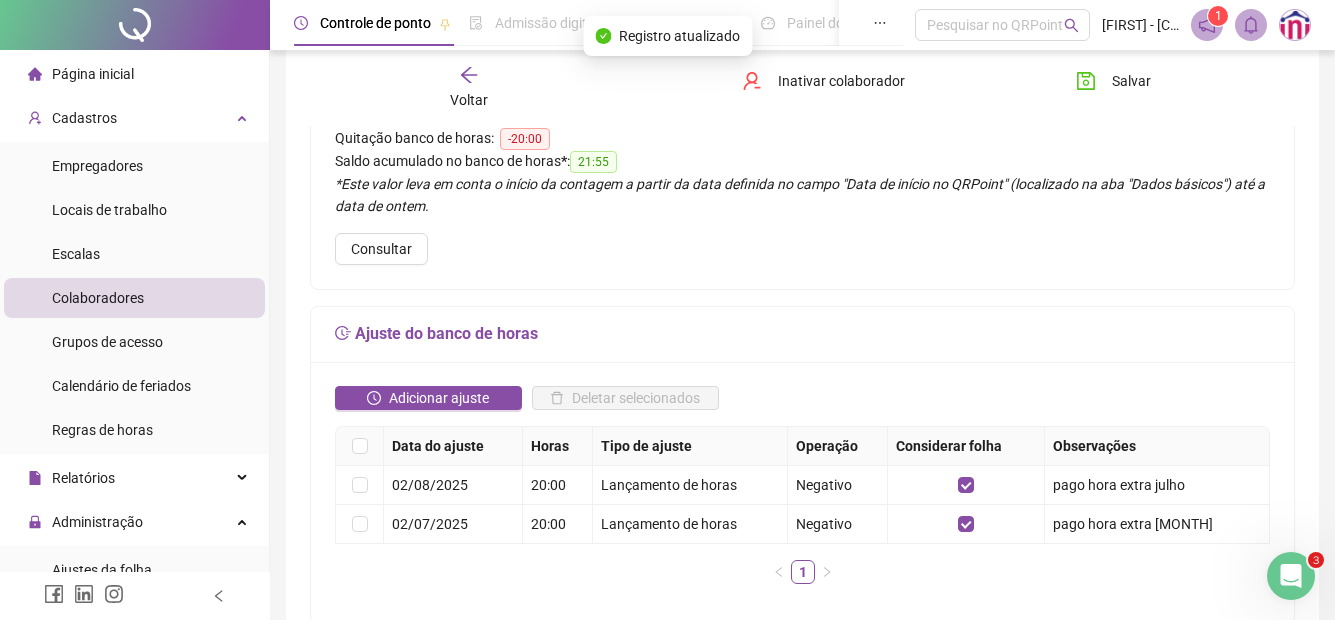 click 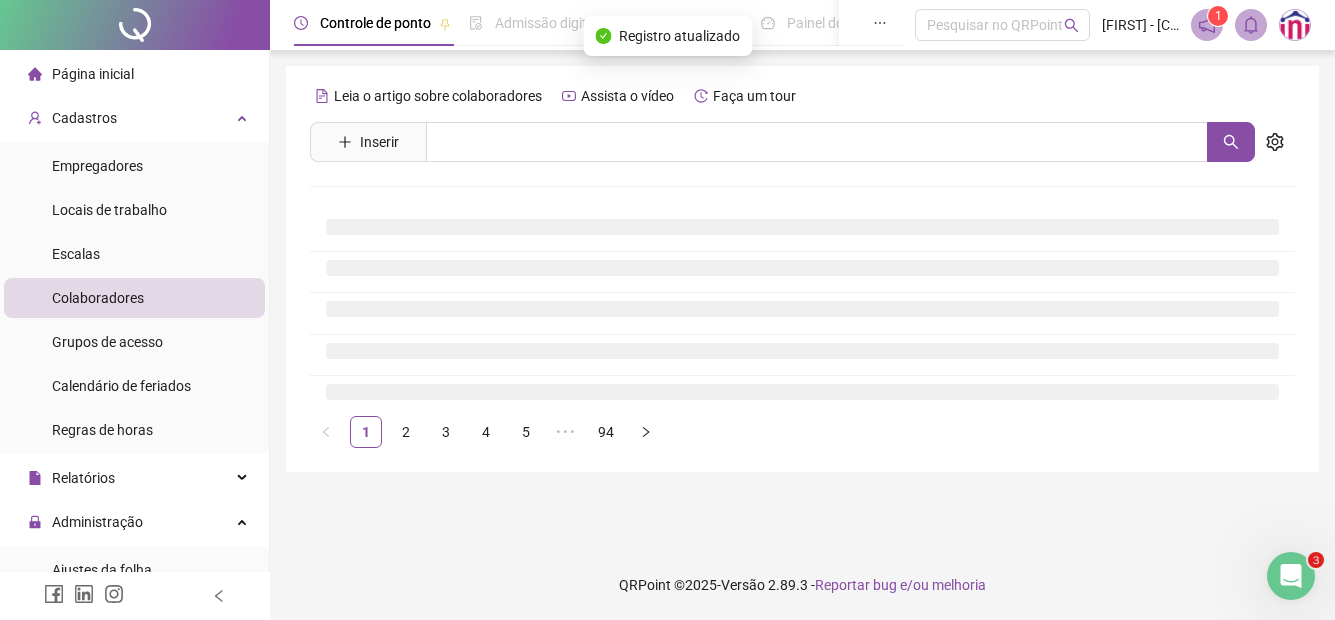 scroll, scrollTop: 0, scrollLeft: 0, axis: both 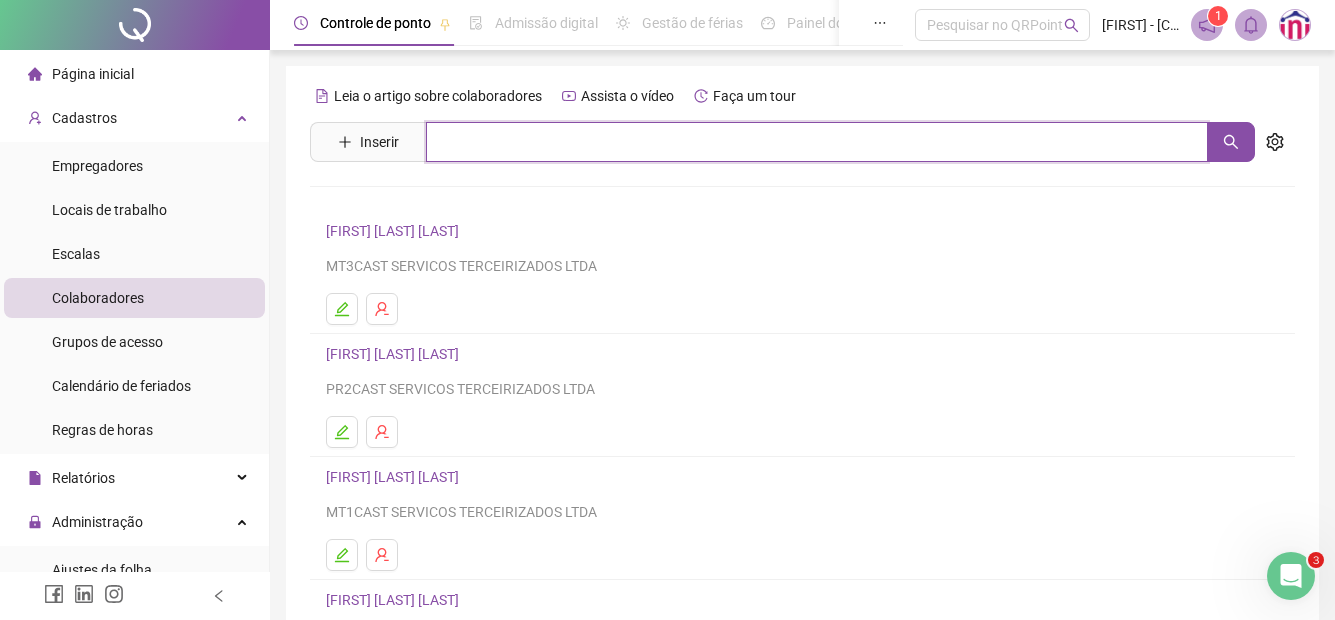 click at bounding box center [817, 142] 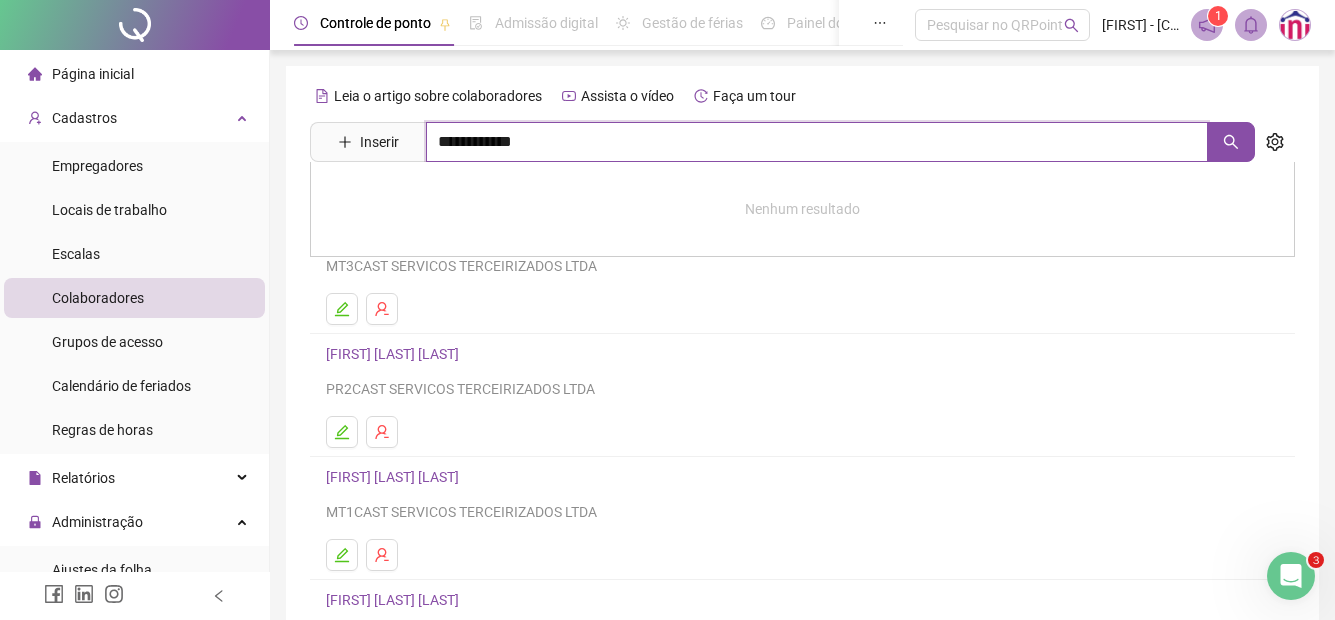 type on "**********" 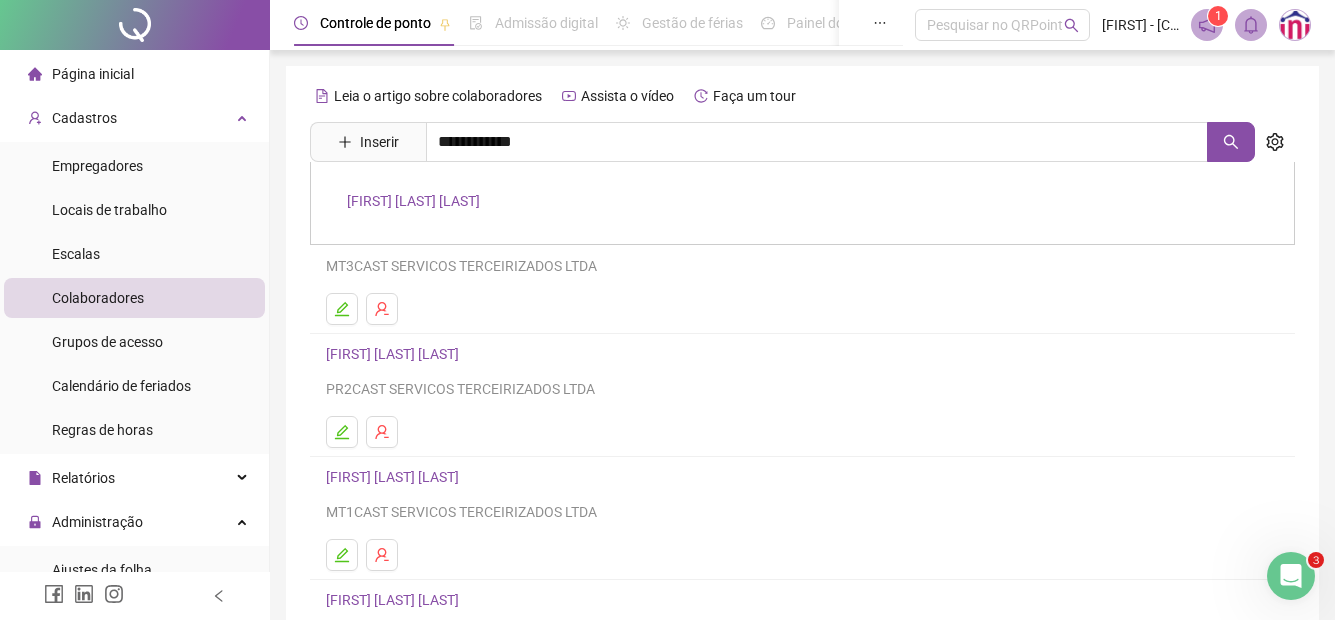 click on "[FIRST] [LAST] [LAST]" at bounding box center (413, 201) 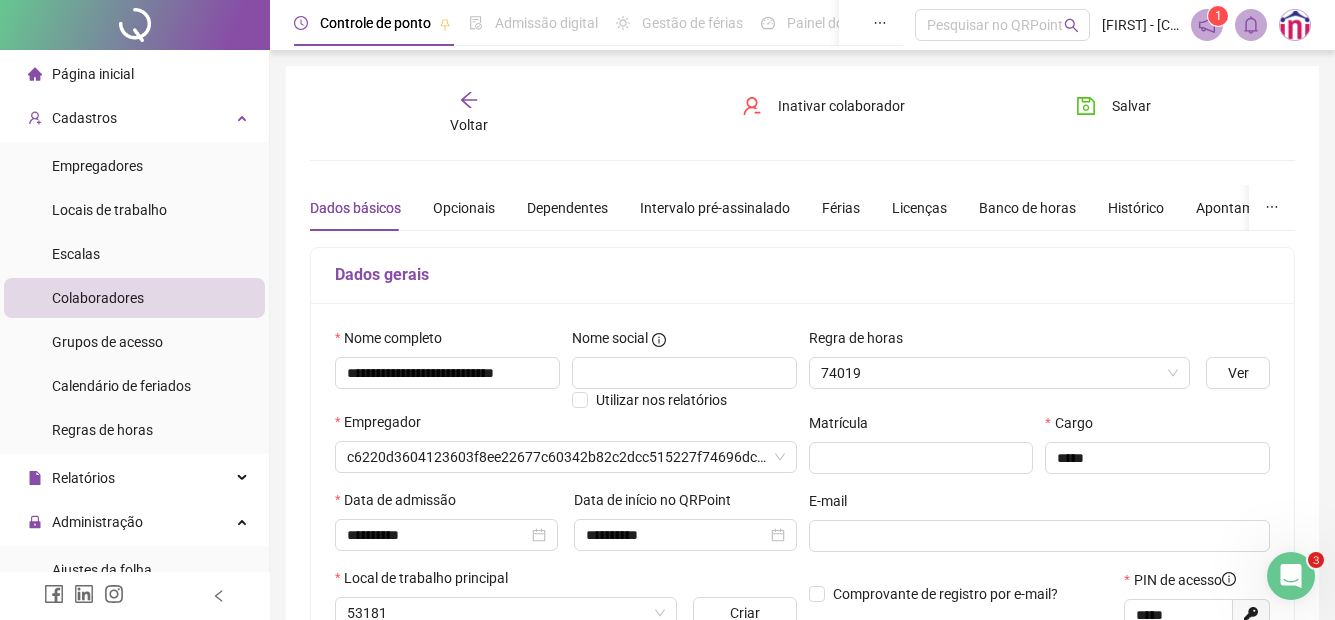 type on "**********" 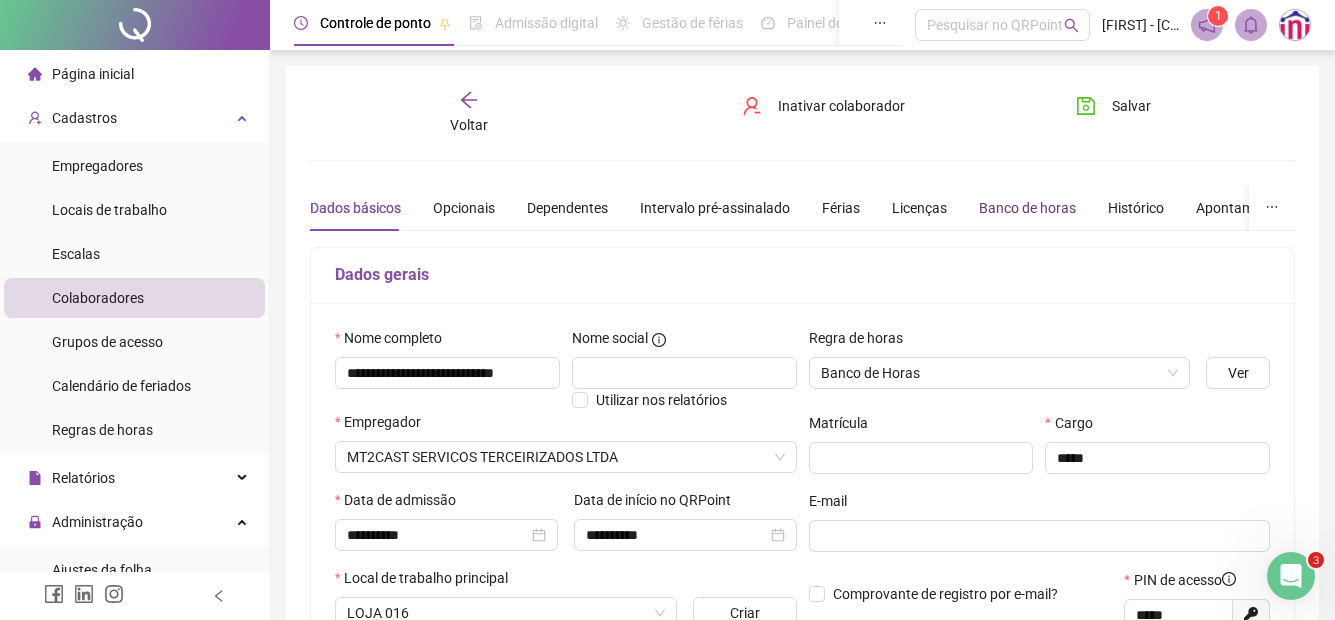 click on "Banco de horas" at bounding box center [1027, 208] 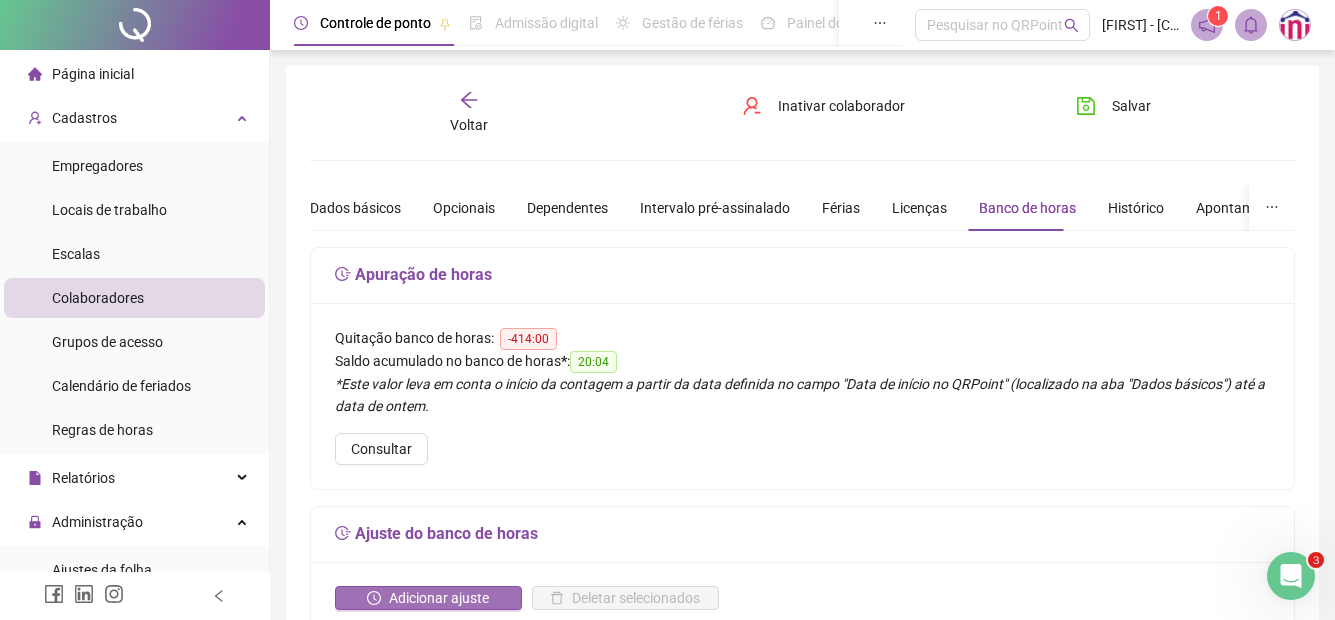 click on "Adicionar ajuste" at bounding box center [439, 598] 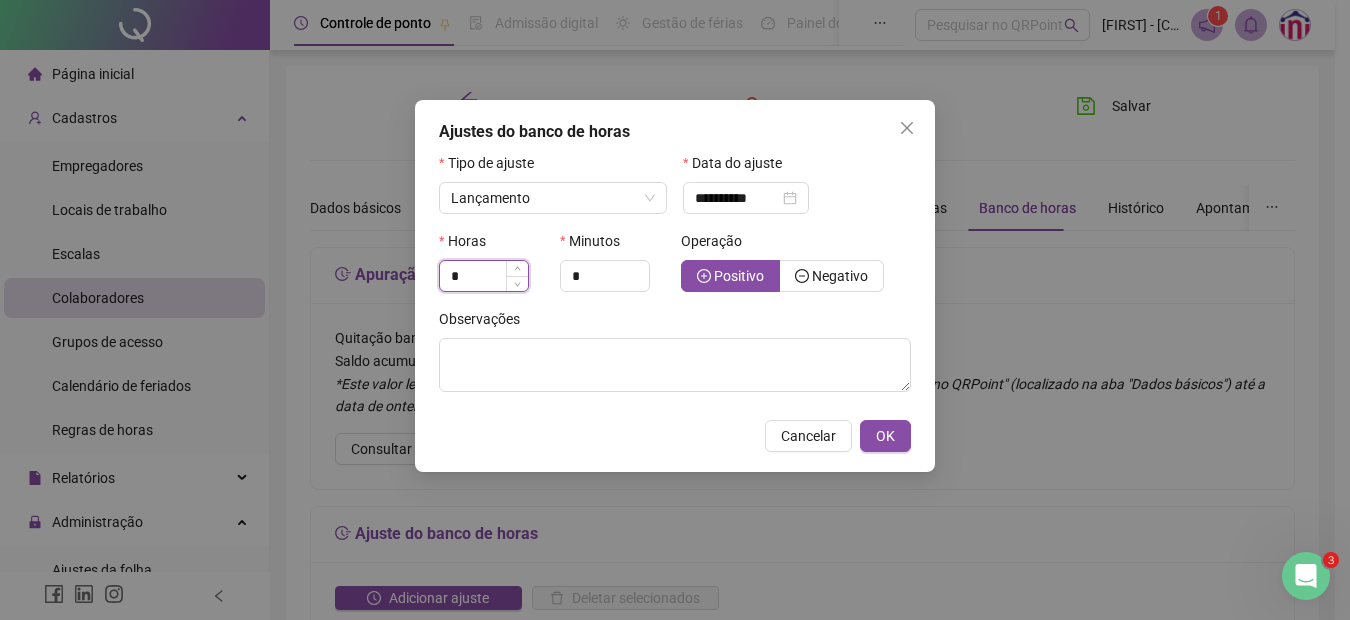 click on "*" at bounding box center (484, 276) 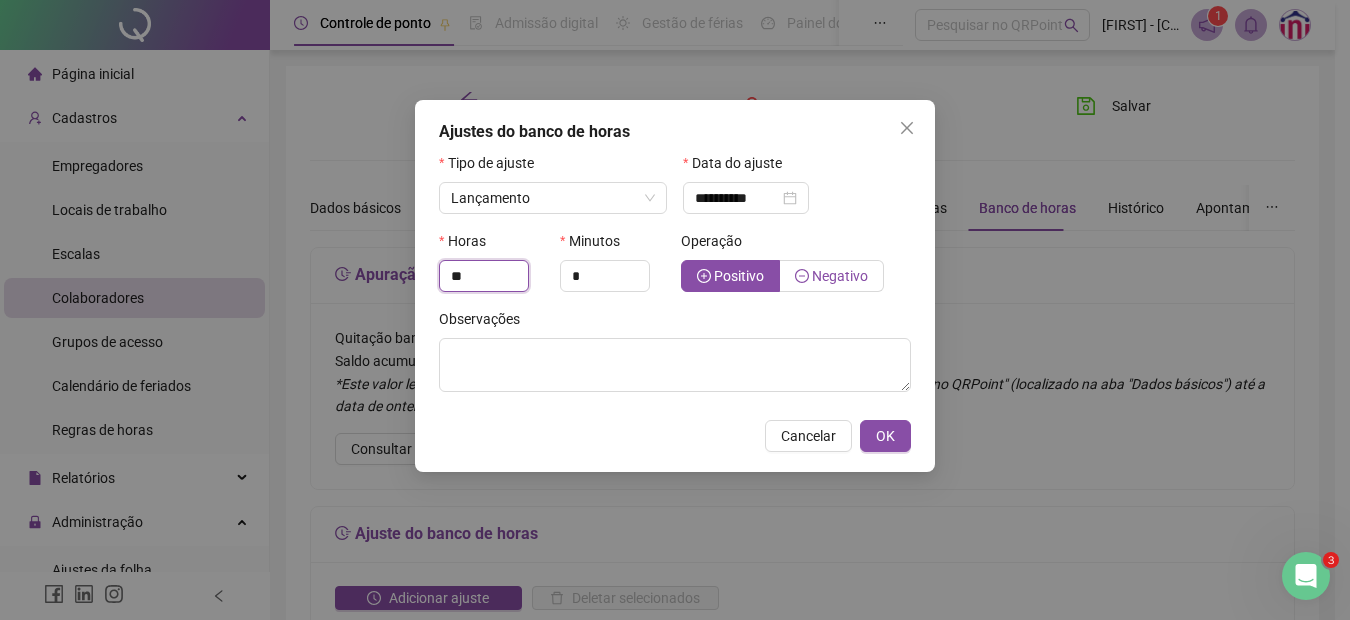 type on "**" 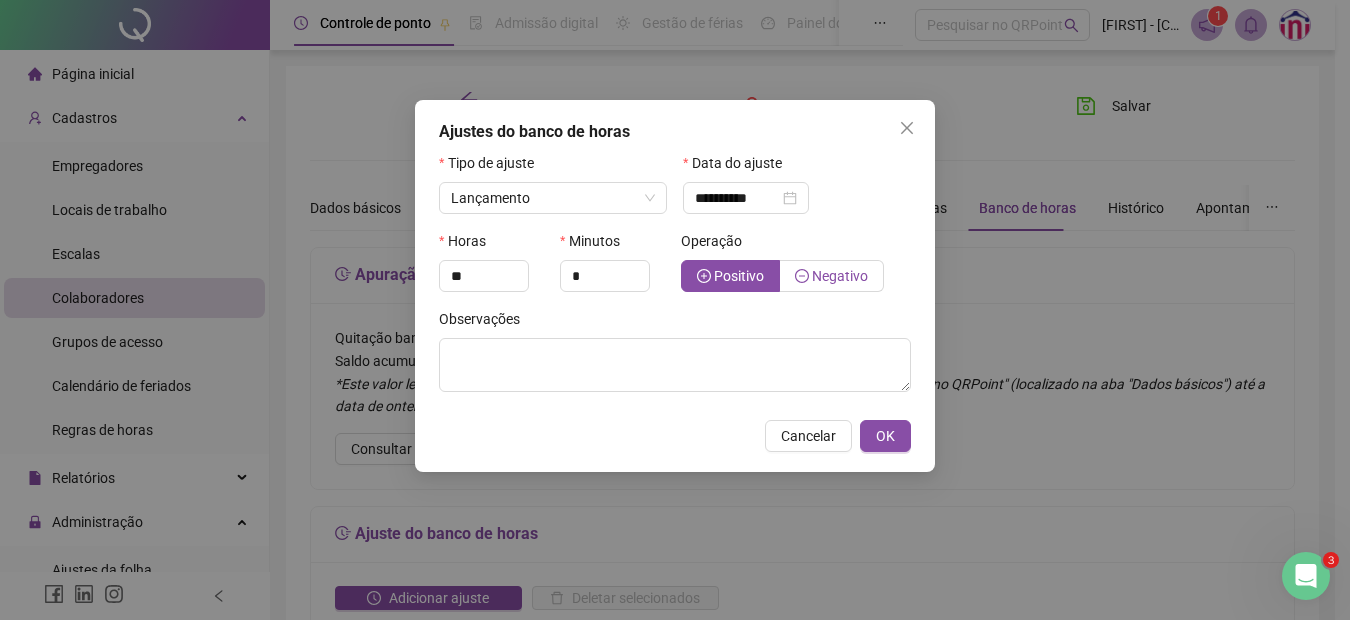click on "Negativo" at bounding box center [840, 276] 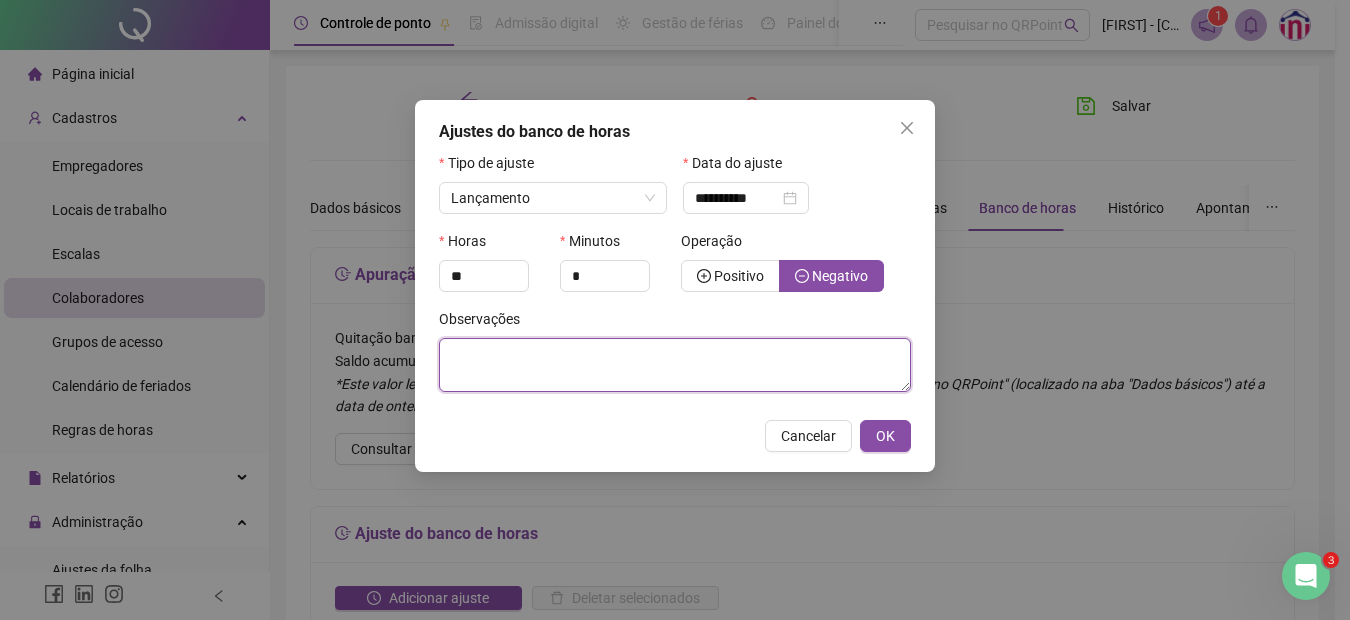 click at bounding box center [675, 365] 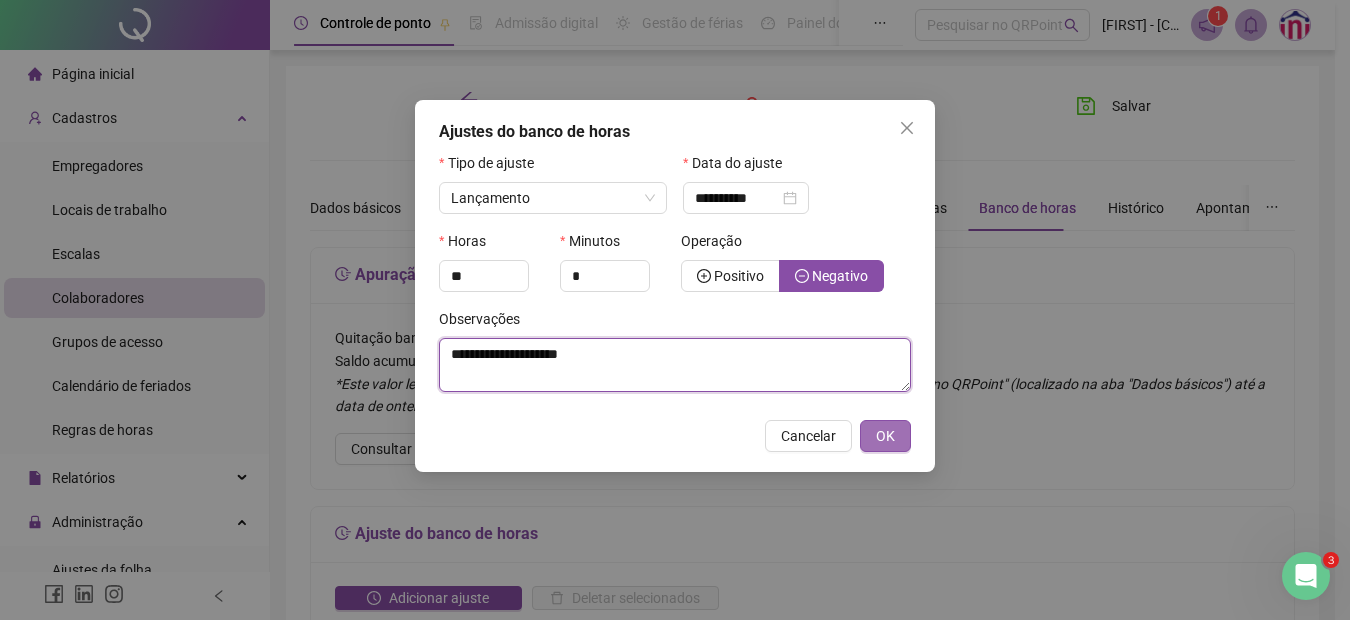 type on "**********" 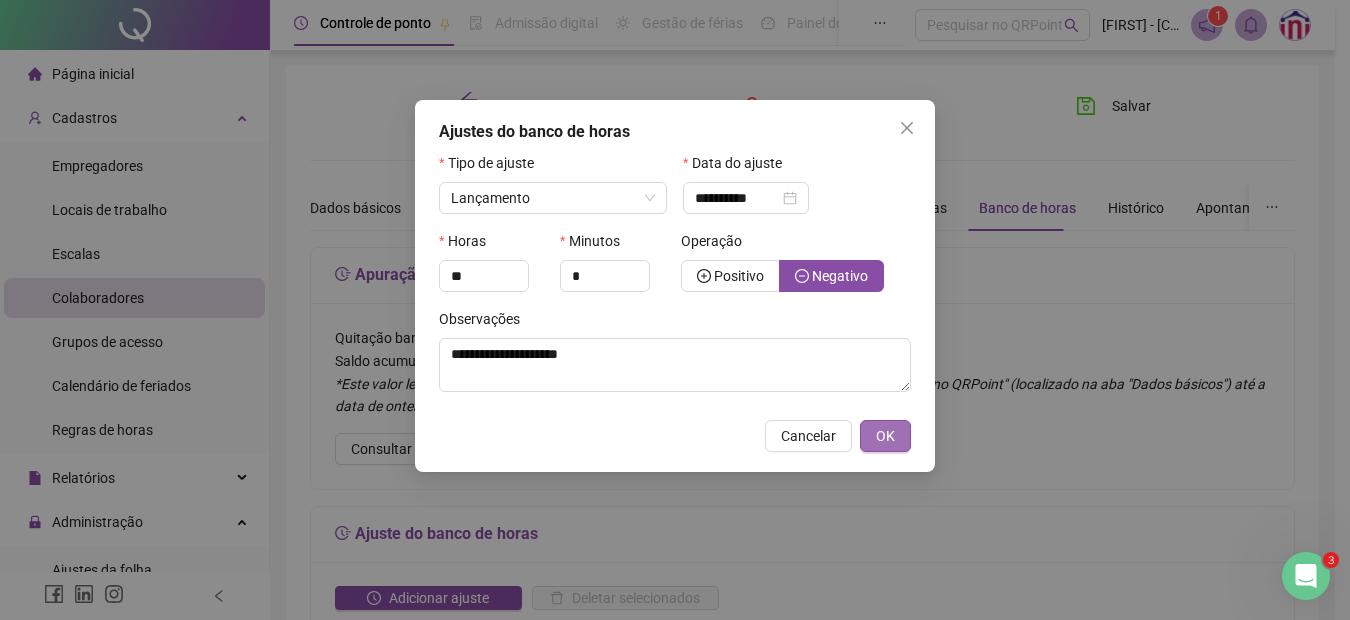 click on "OK" at bounding box center [885, 436] 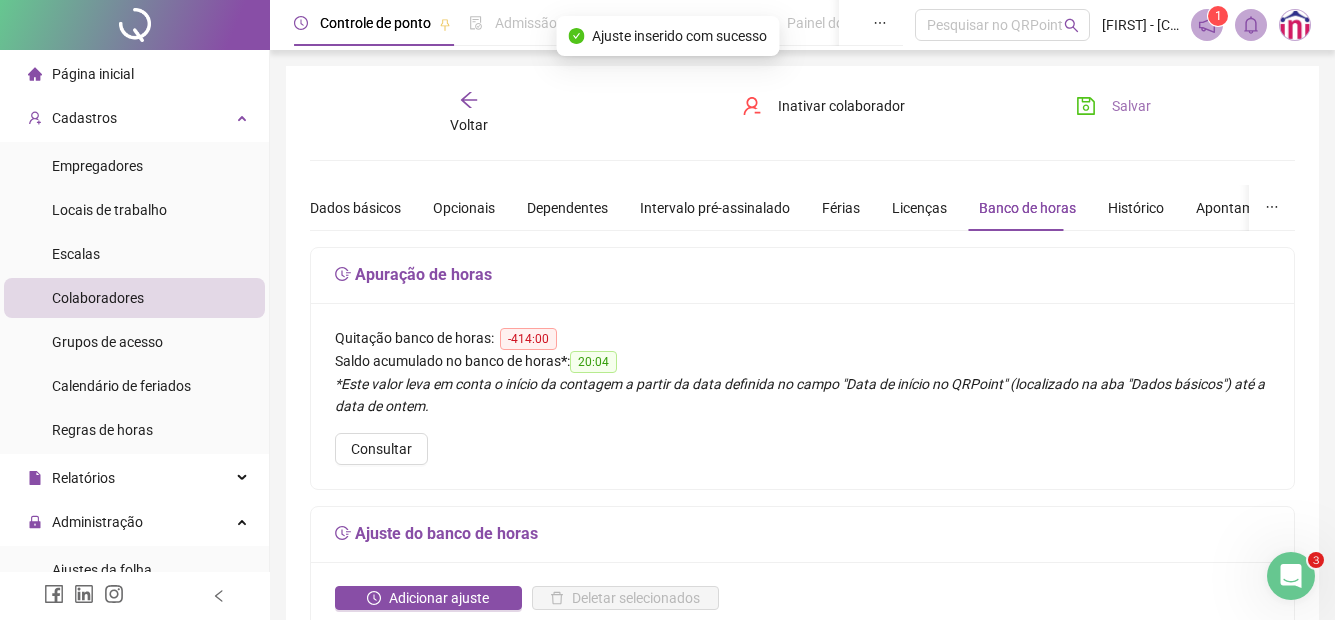 click on "Salvar" at bounding box center (1131, 106) 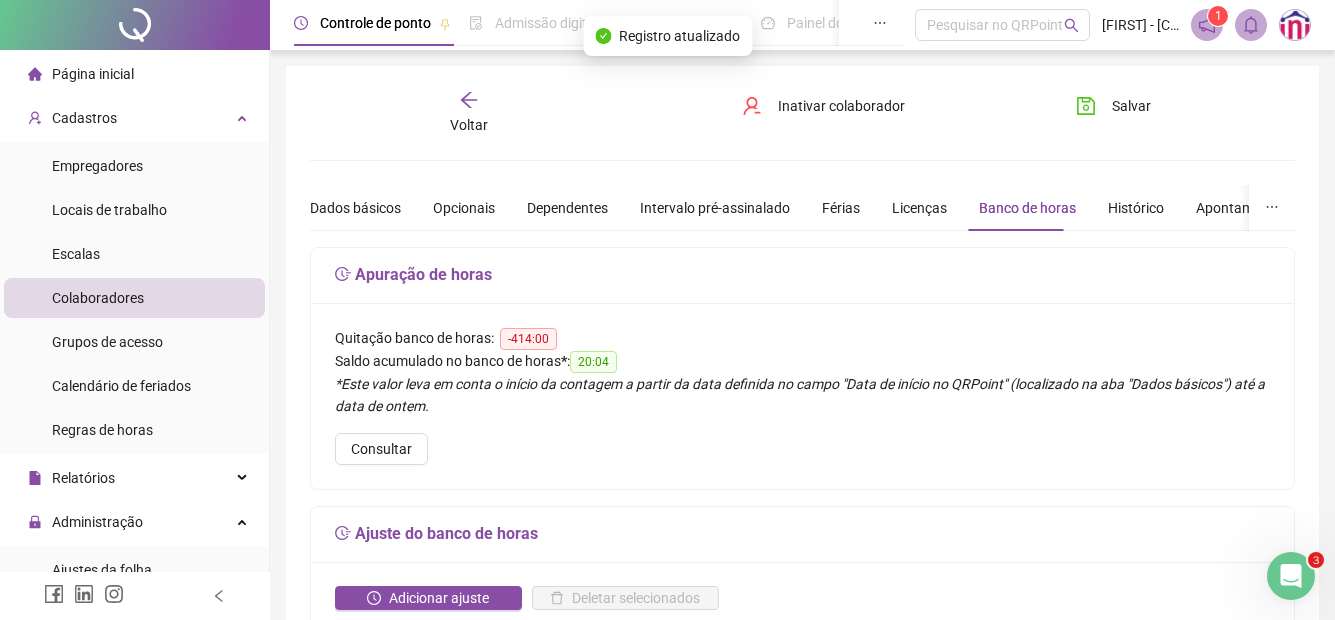 click 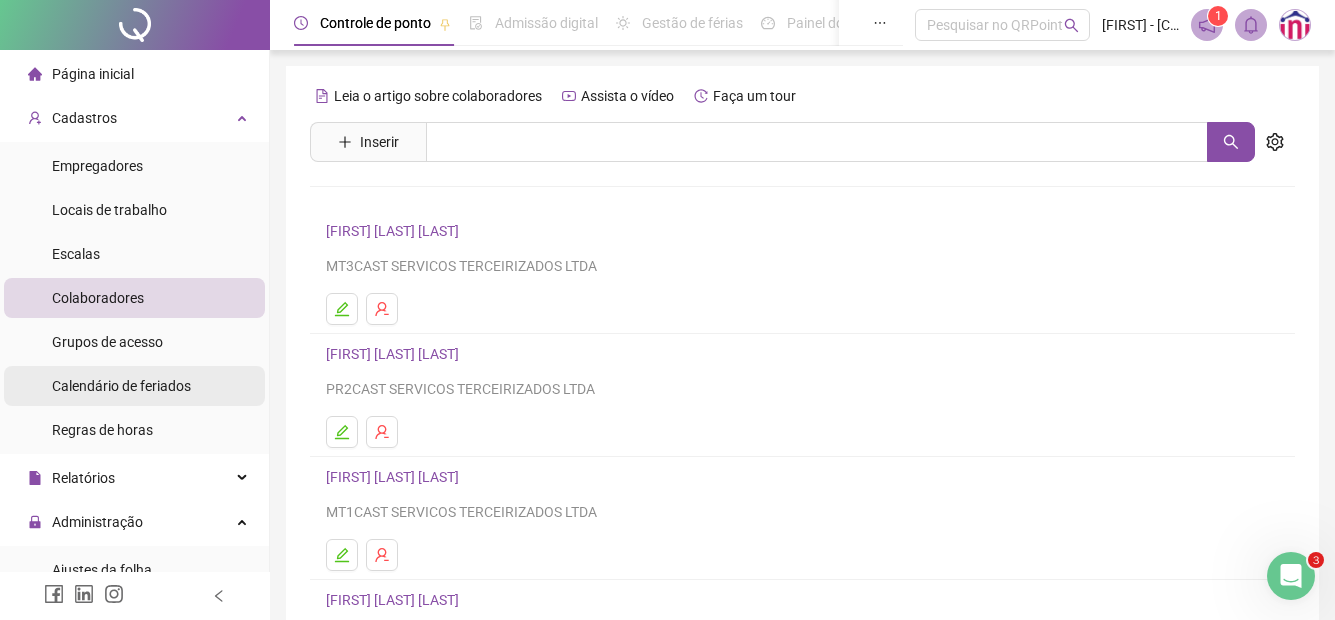 click on "Calendário de feriados" at bounding box center (121, 386) 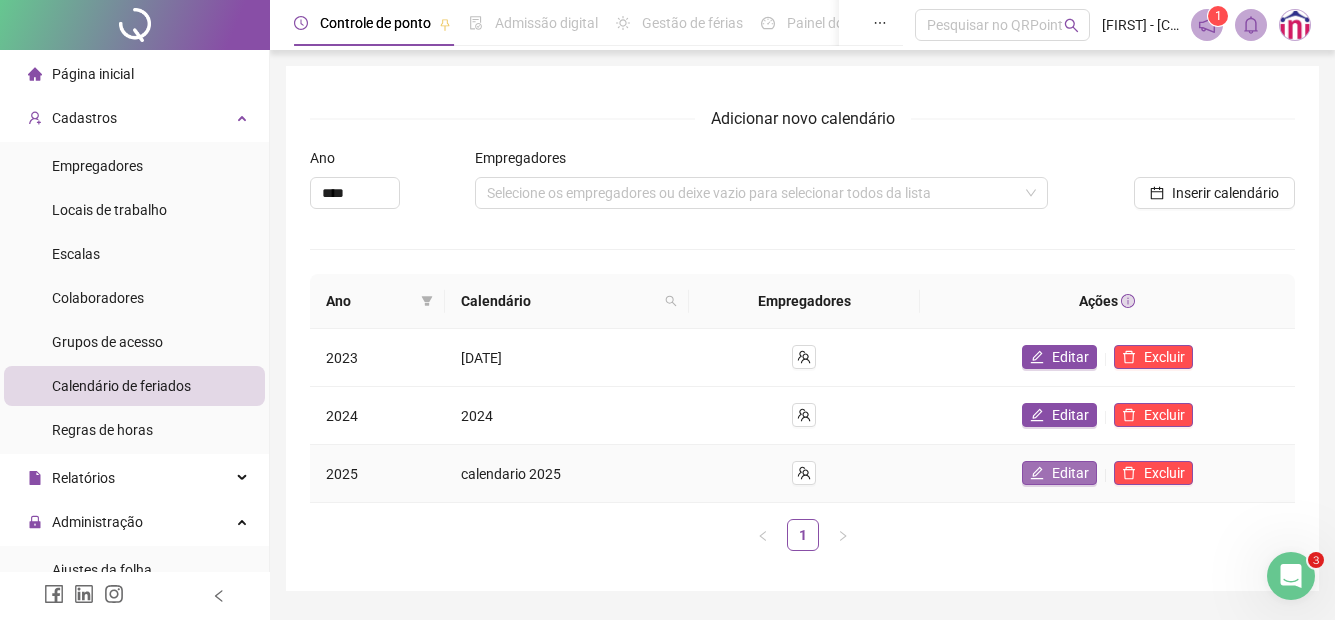 click on "Editar" at bounding box center [1070, 473] 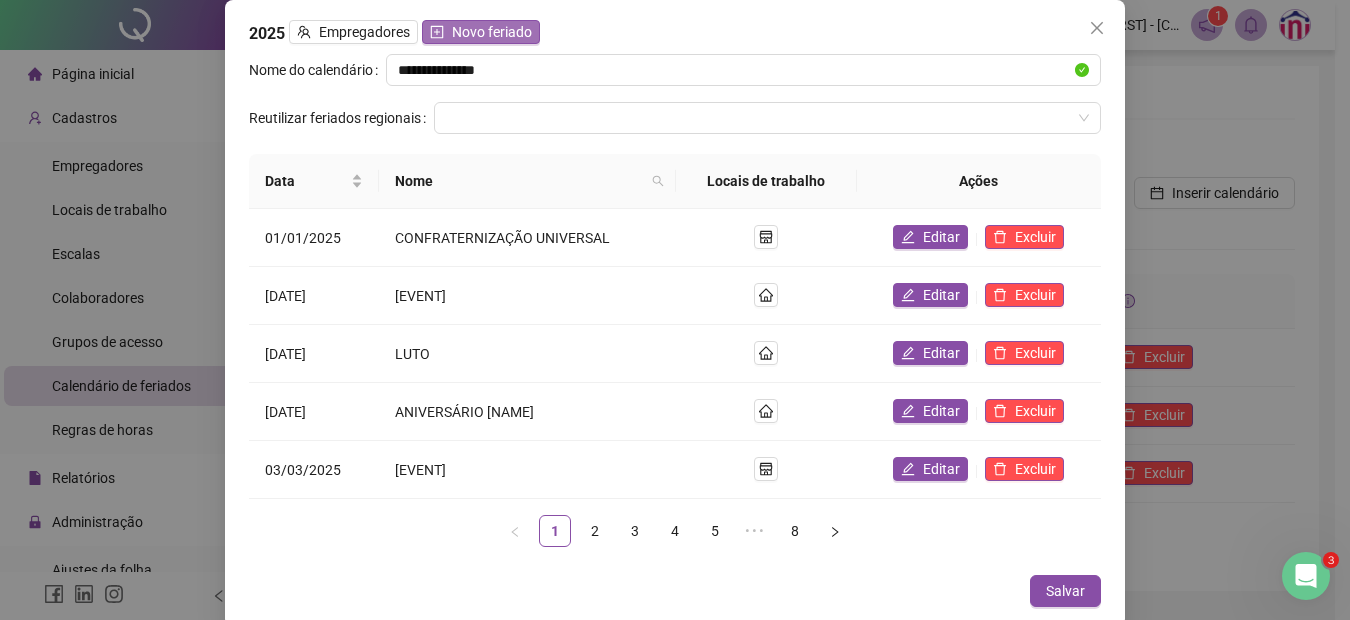 click on "Novo feriado" at bounding box center (492, 32) 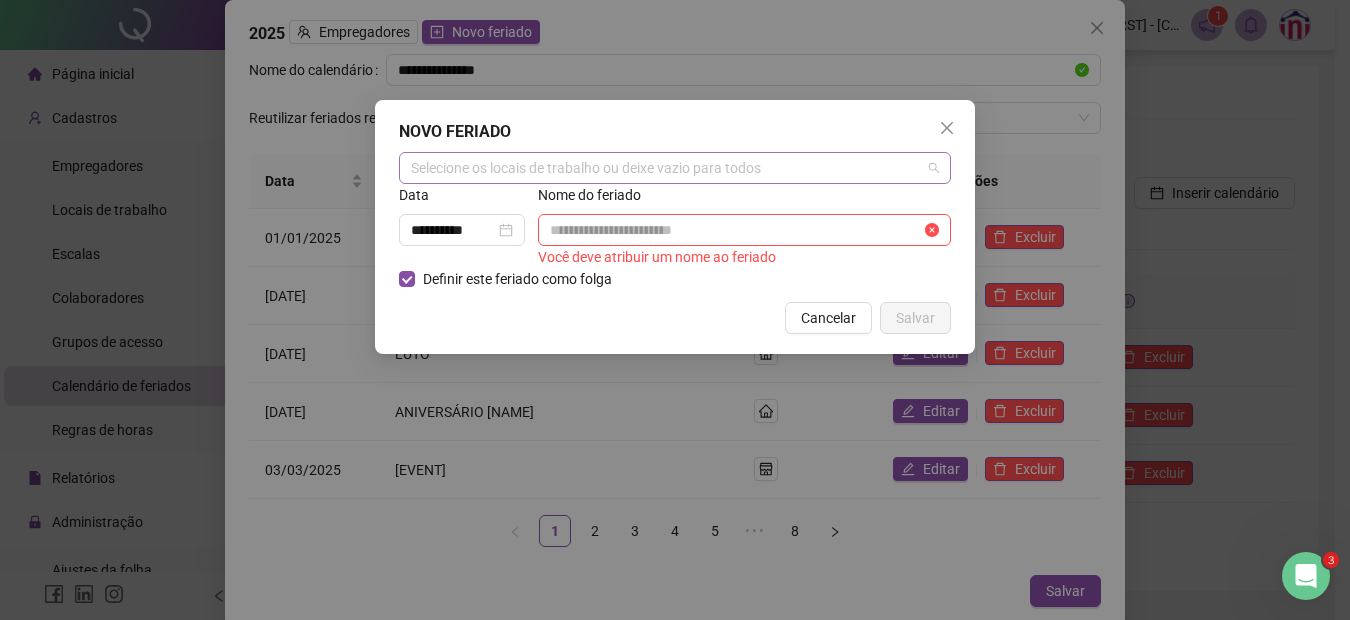 click on "Selecione os locais de trabalho ou deixe vazio para todos" at bounding box center [675, 168] 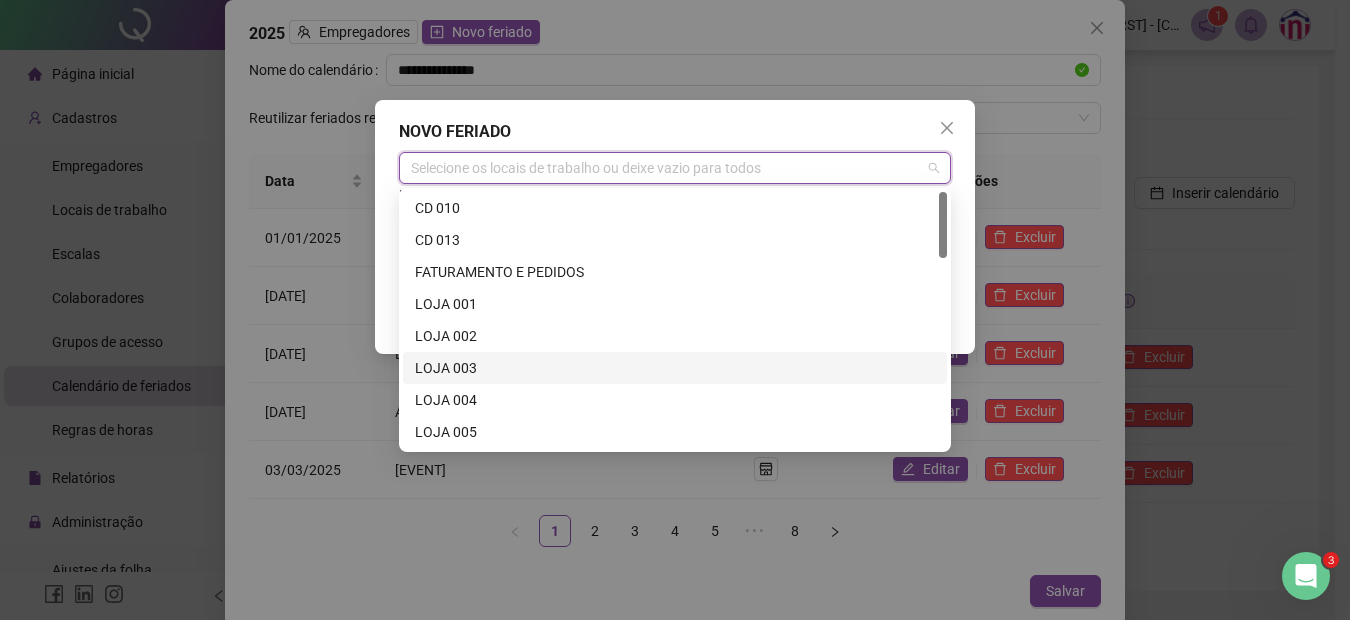 click on "LOJA 003" at bounding box center [675, 368] 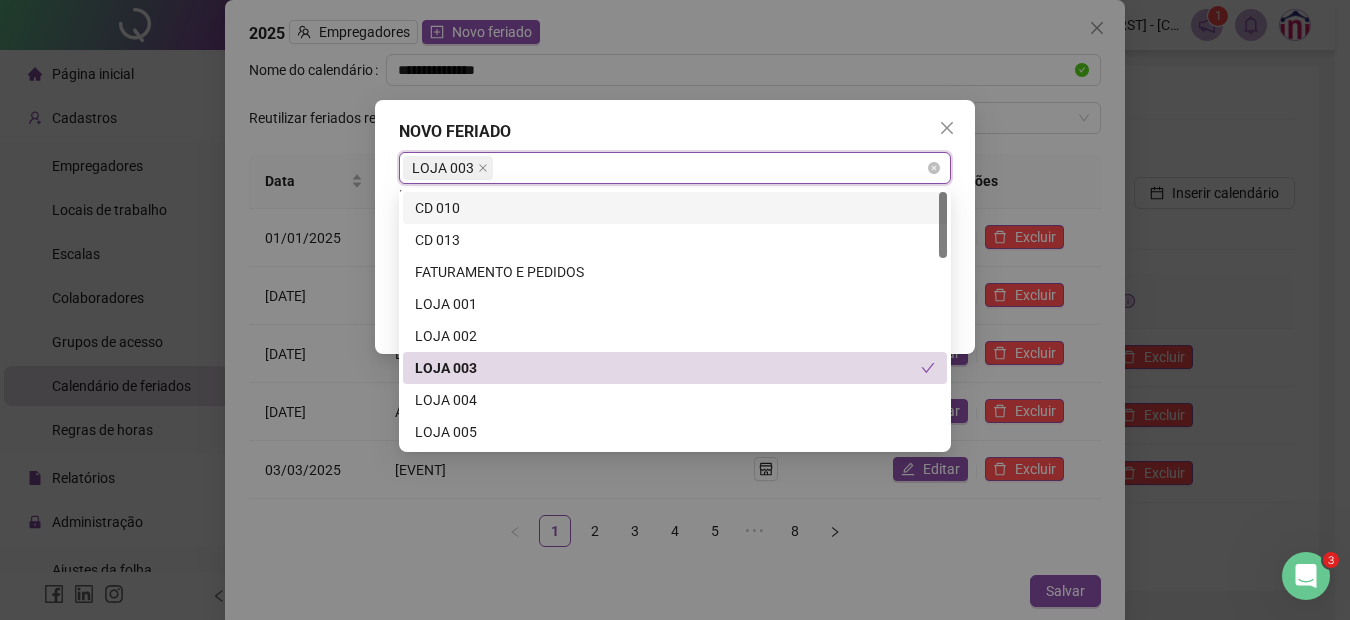 click on "LOJA 003" at bounding box center (675, 168) 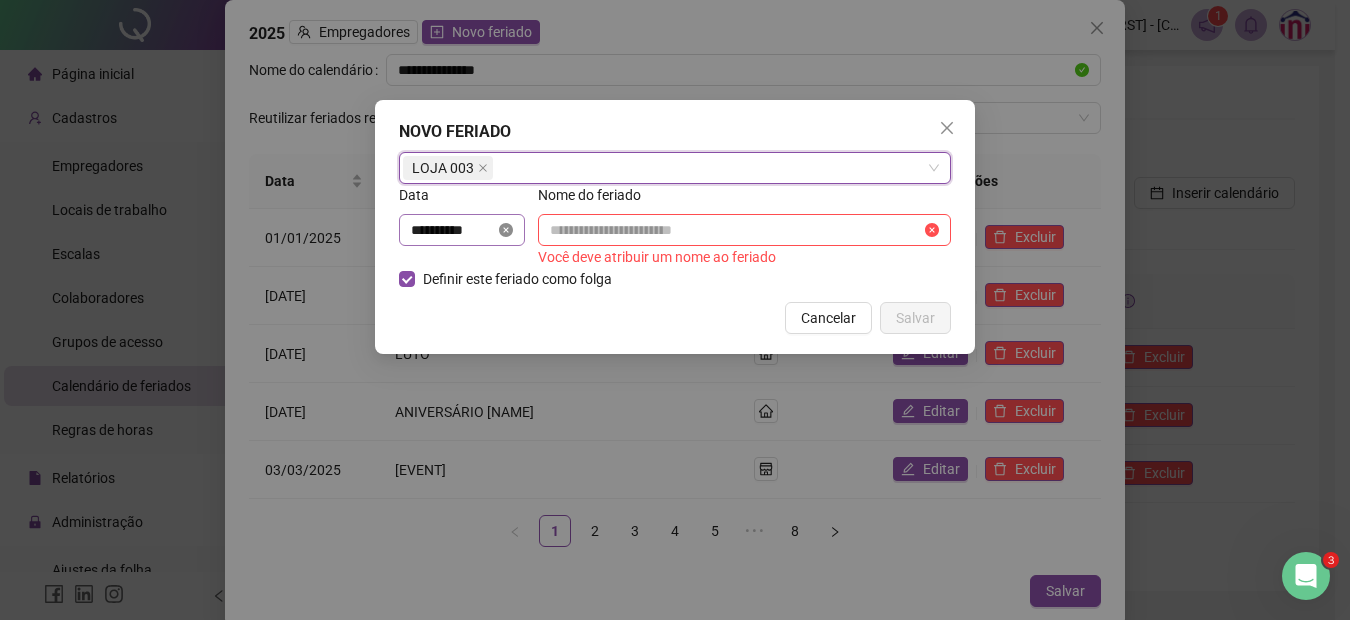 click 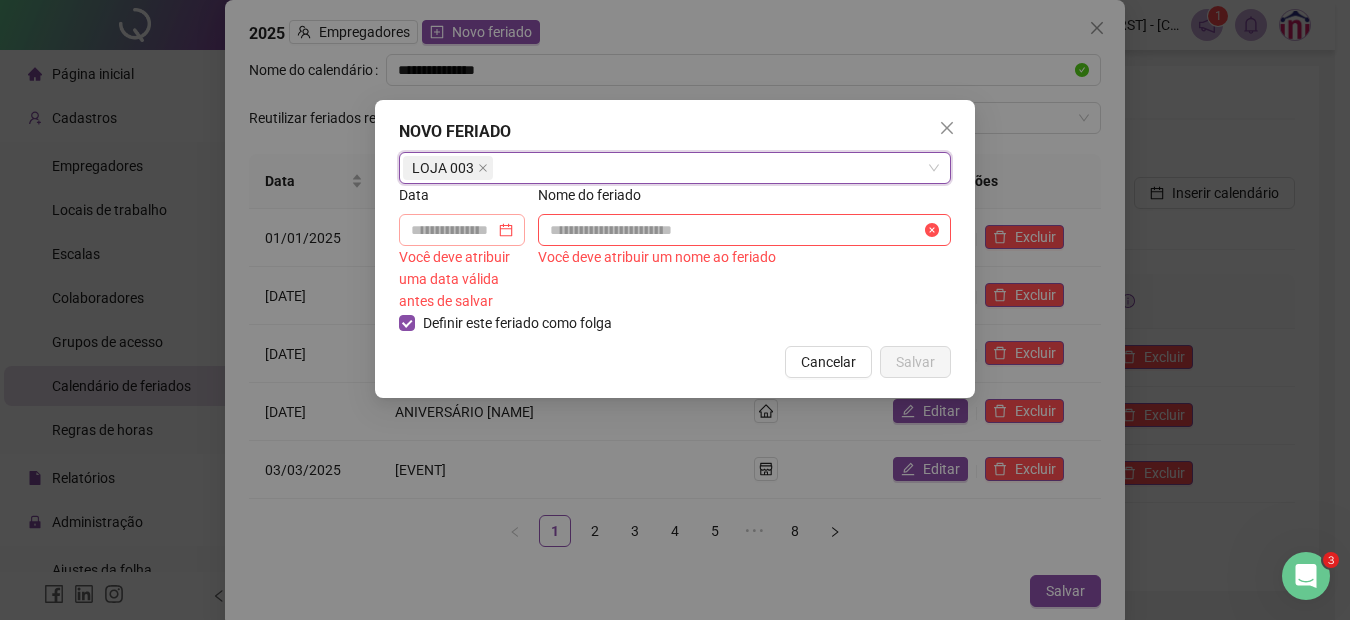click at bounding box center [462, 230] 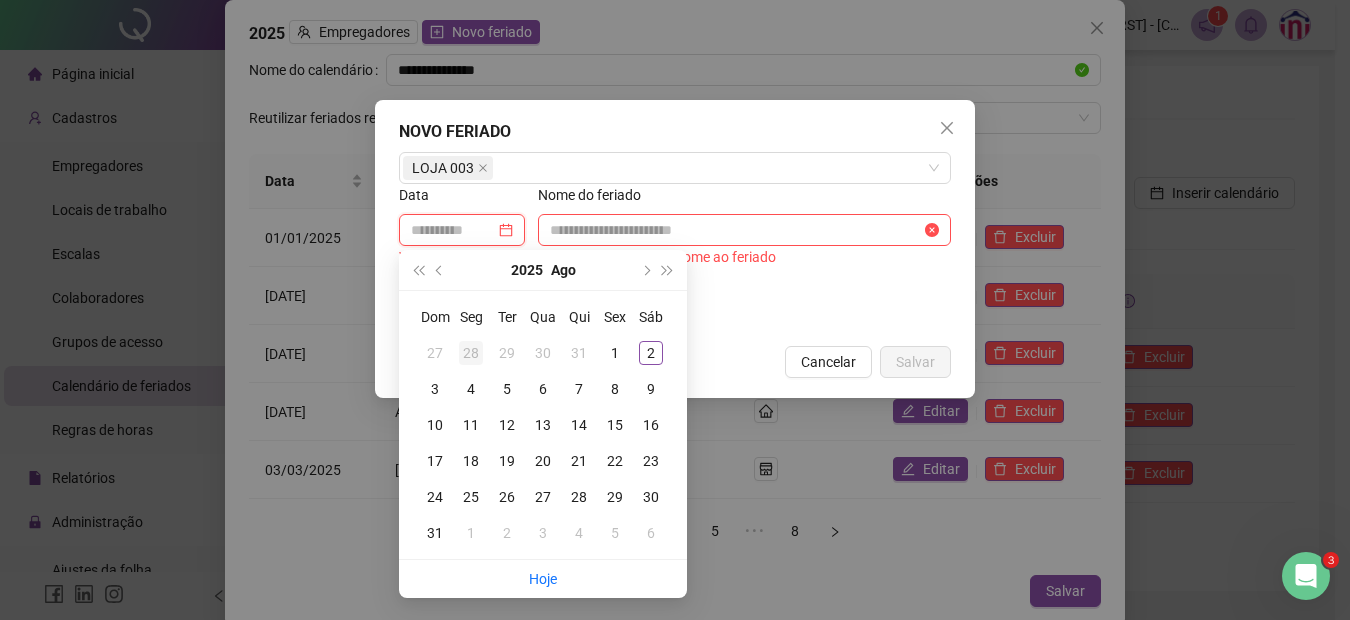type on "**********" 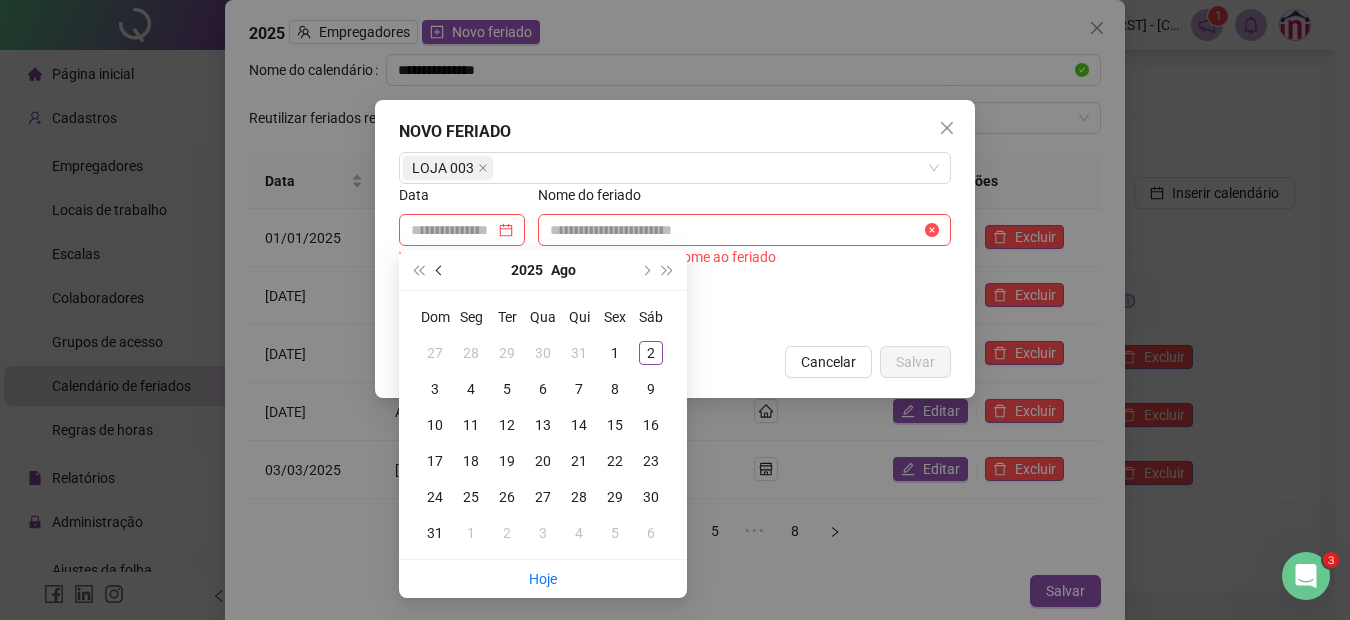 click at bounding box center (440, 270) 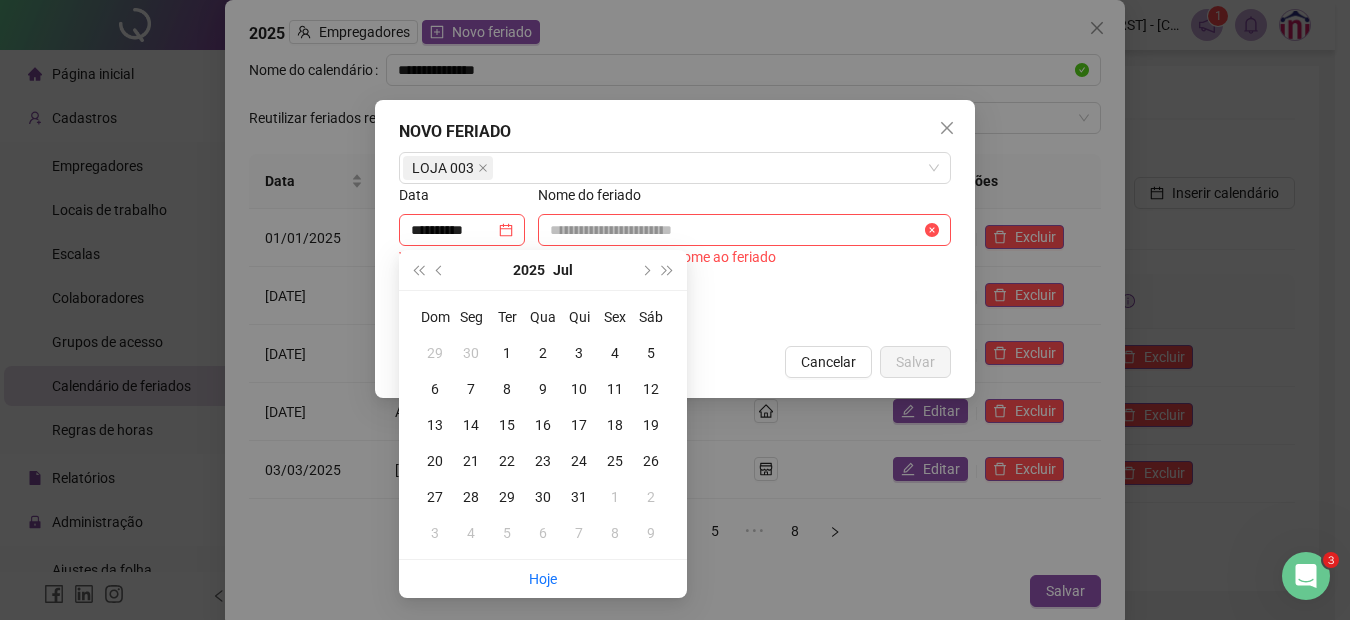type on "**********" 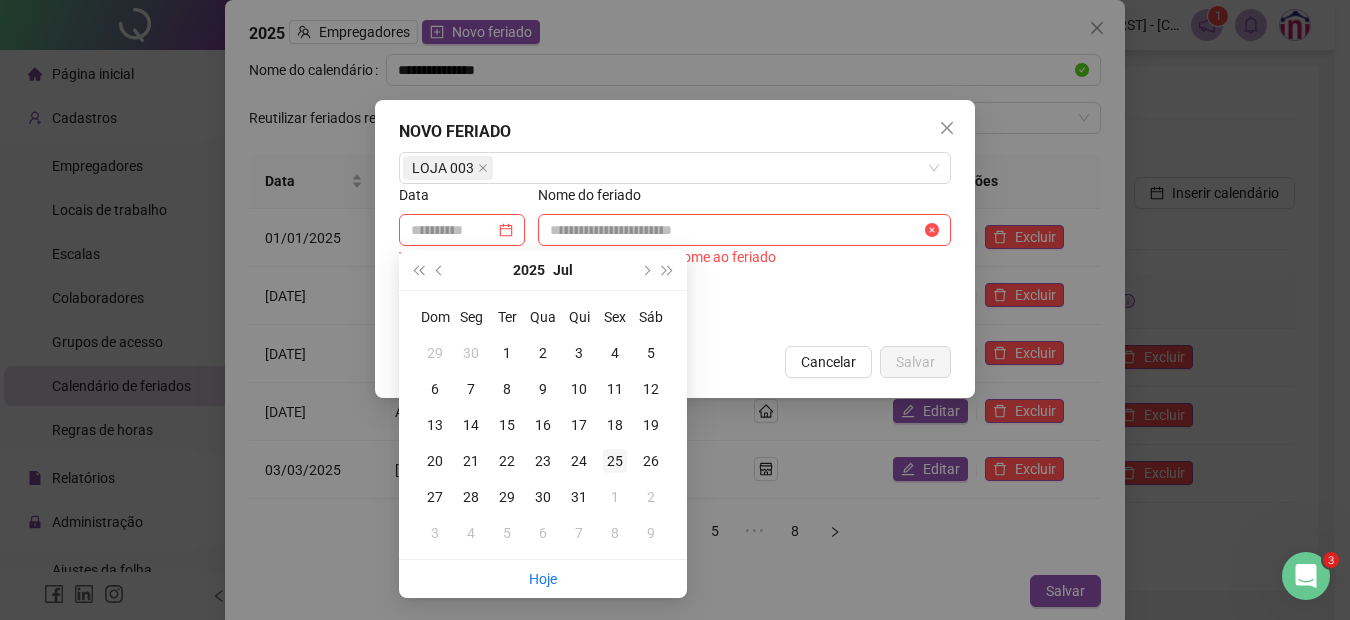type on "**********" 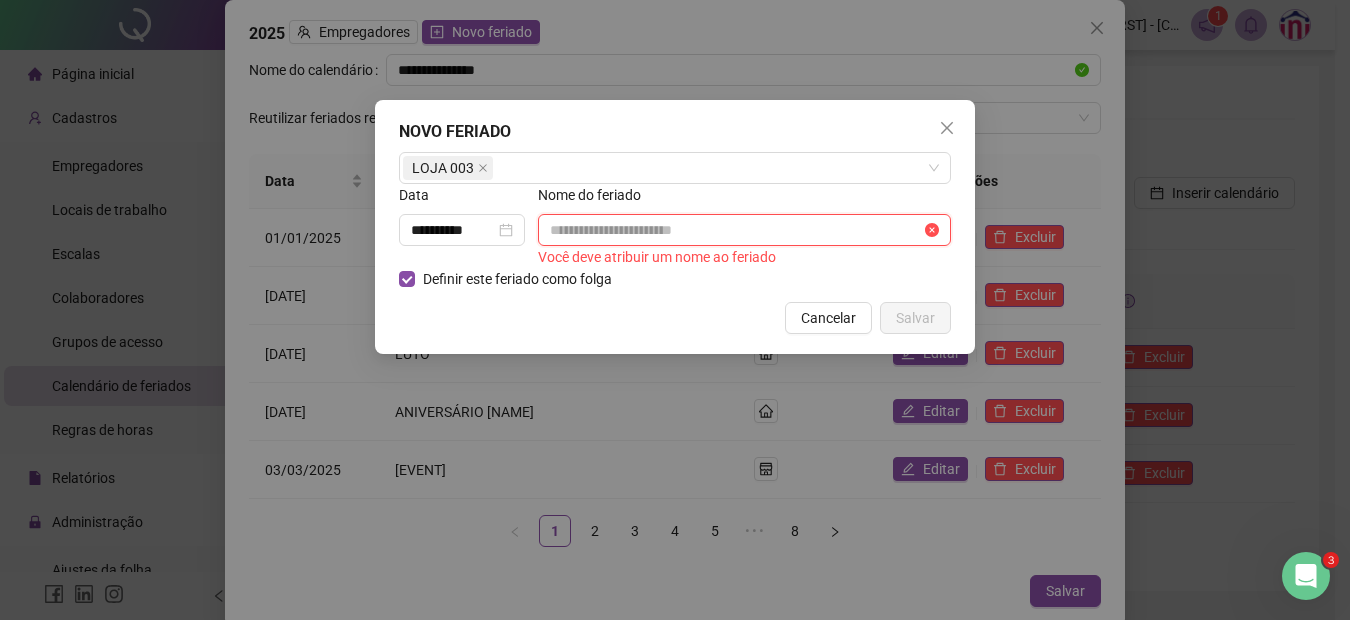 click at bounding box center [735, 230] 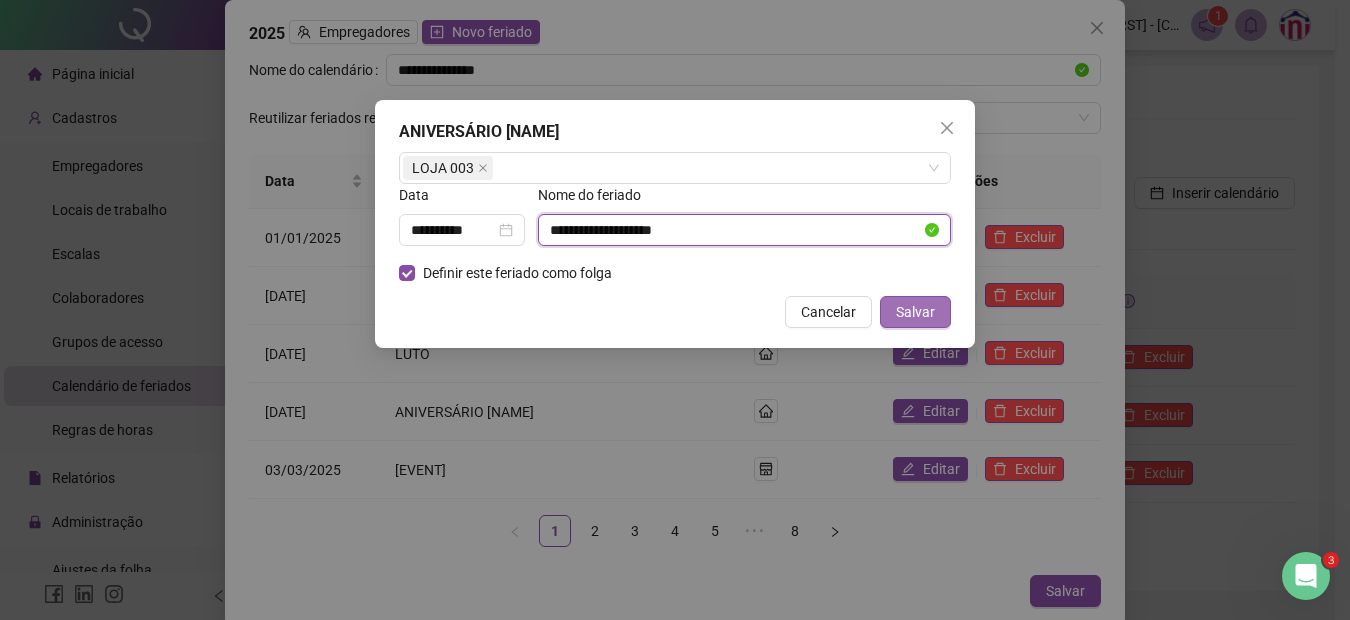 type on "**********" 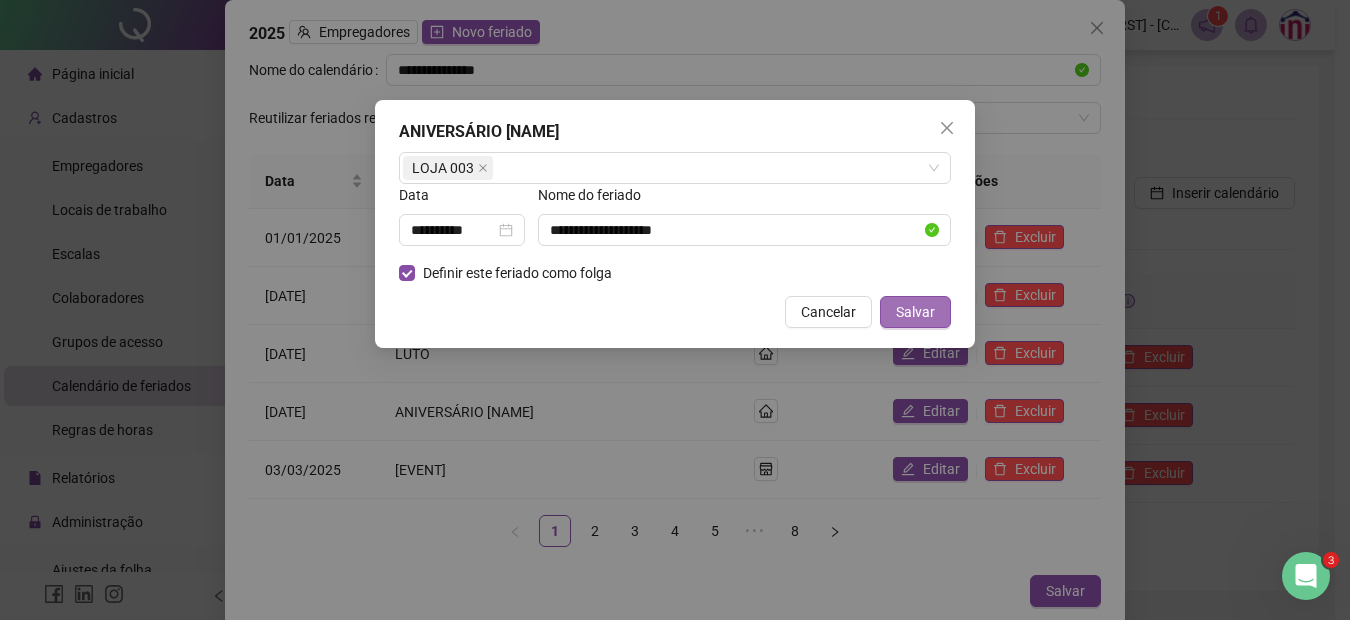 click on "Salvar" at bounding box center [915, 312] 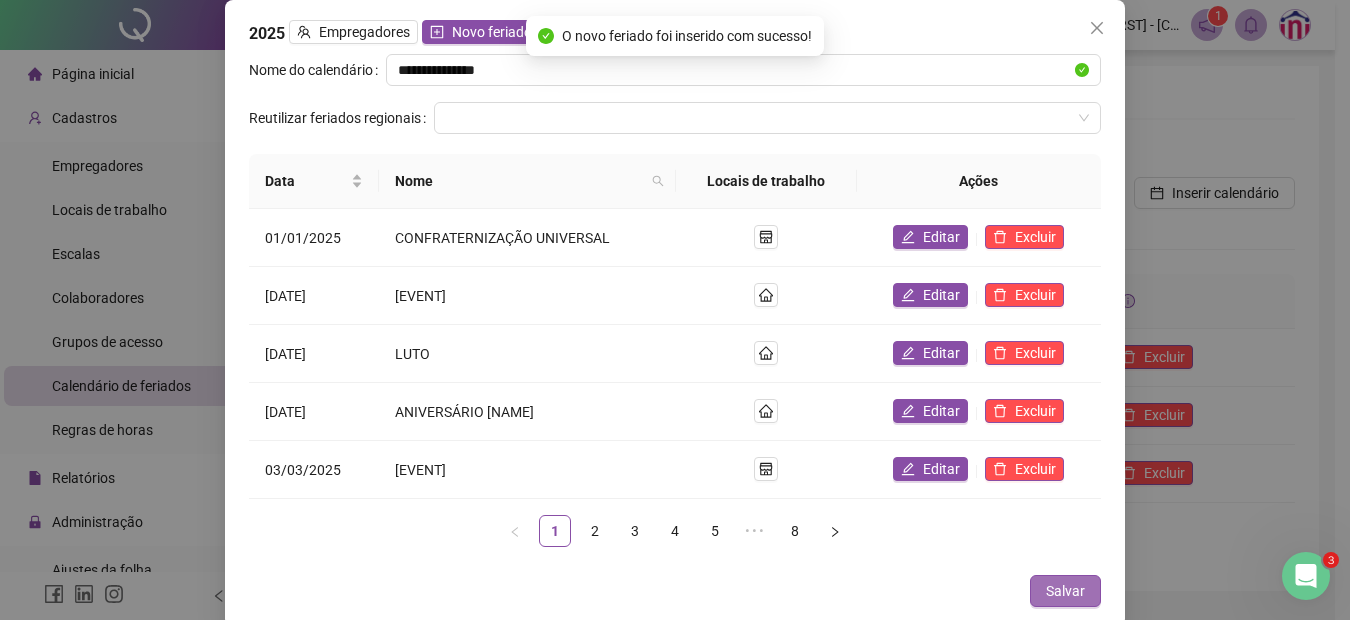 click on "Salvar" at bounding box center (1065, 591) 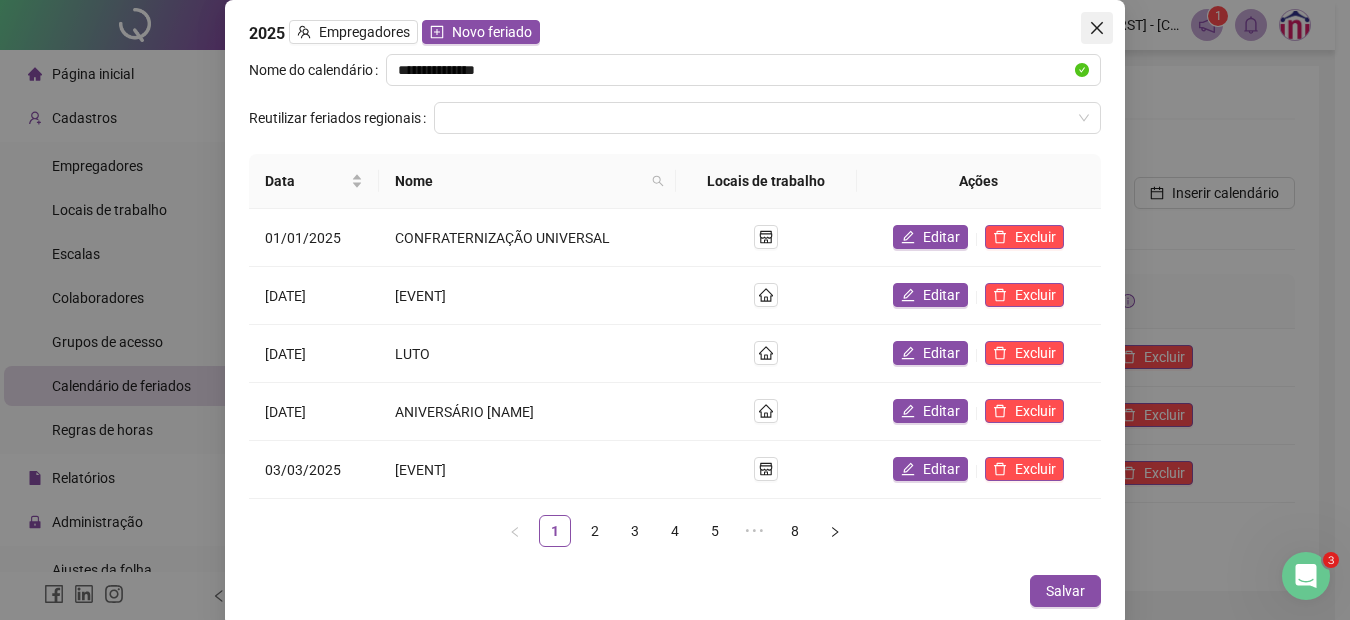 click 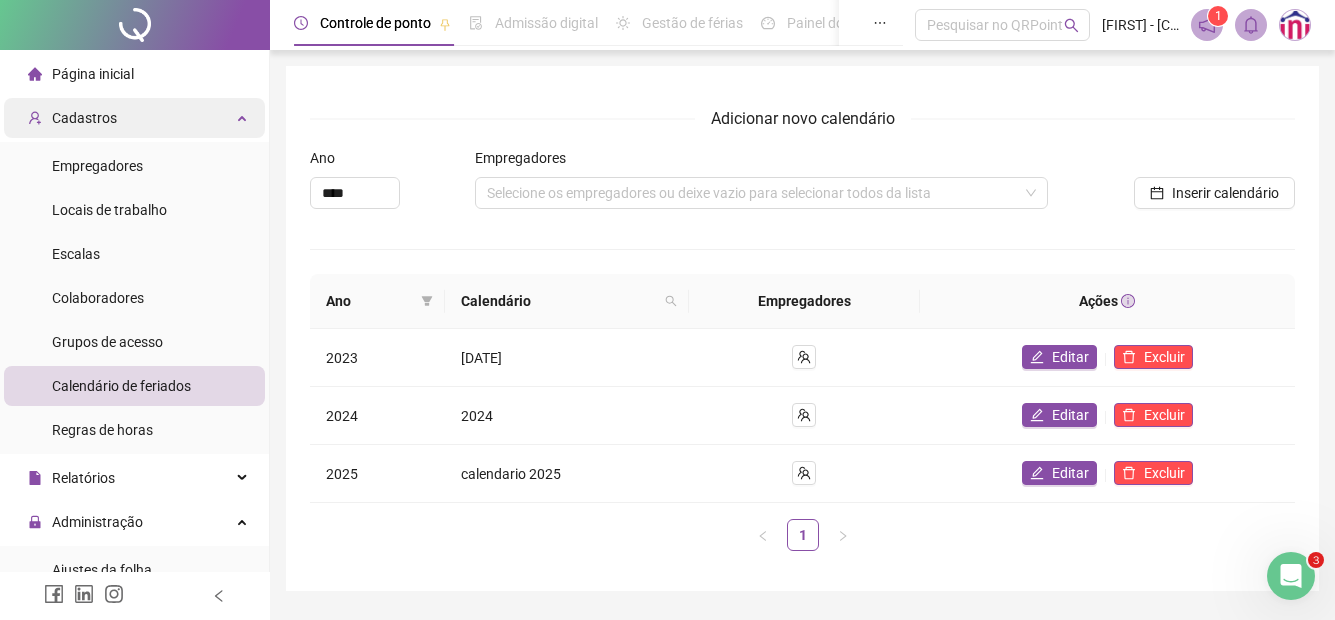 click on "Cadastros" at bounding box center (134, 118) 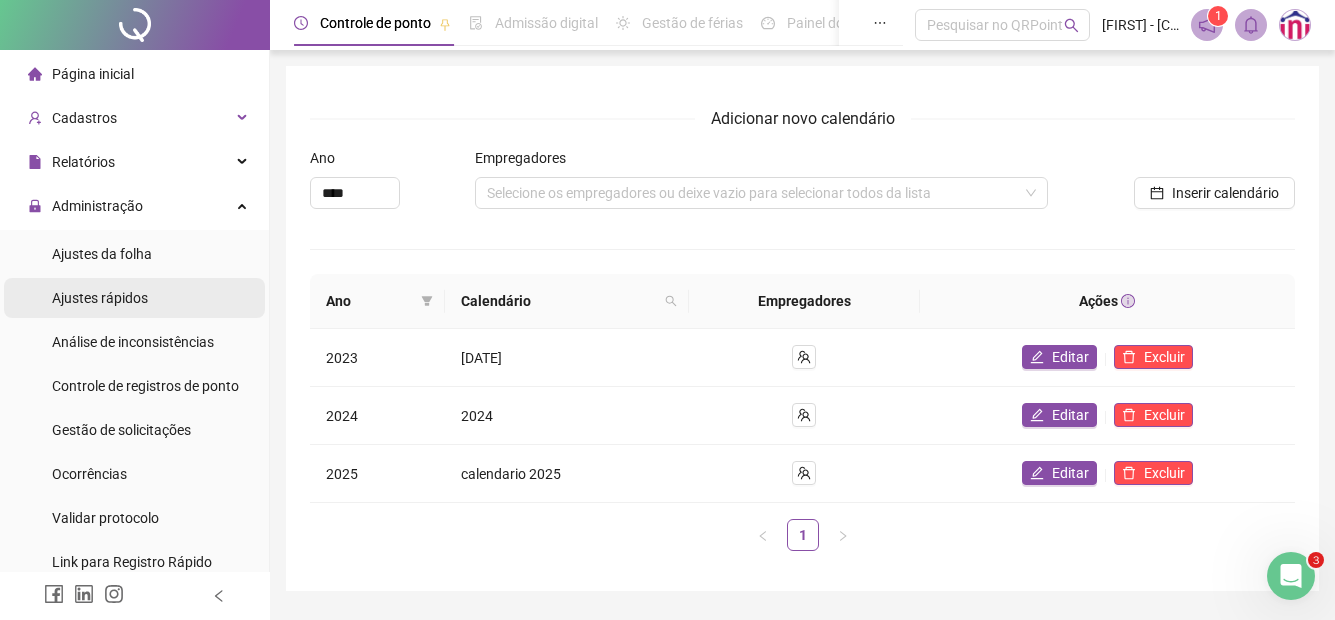 click on "Ajustes rápidos" at bounding box center (100, 298) 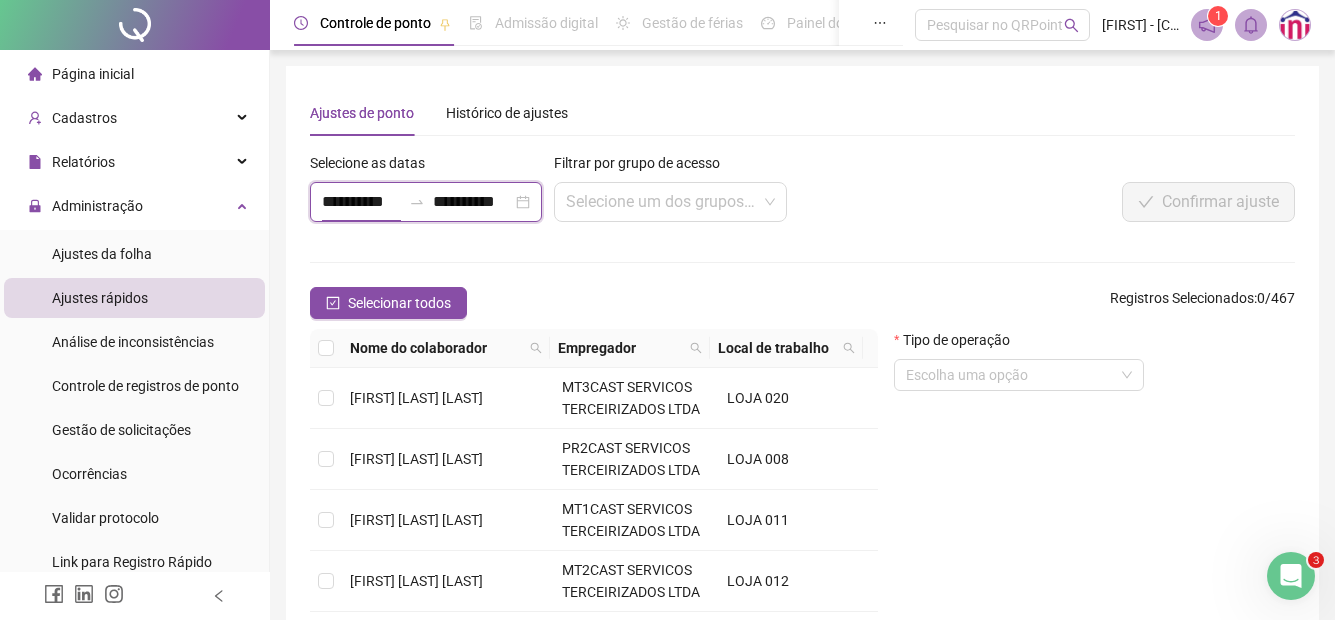 click on "**********" at bounding box center [361, 202] 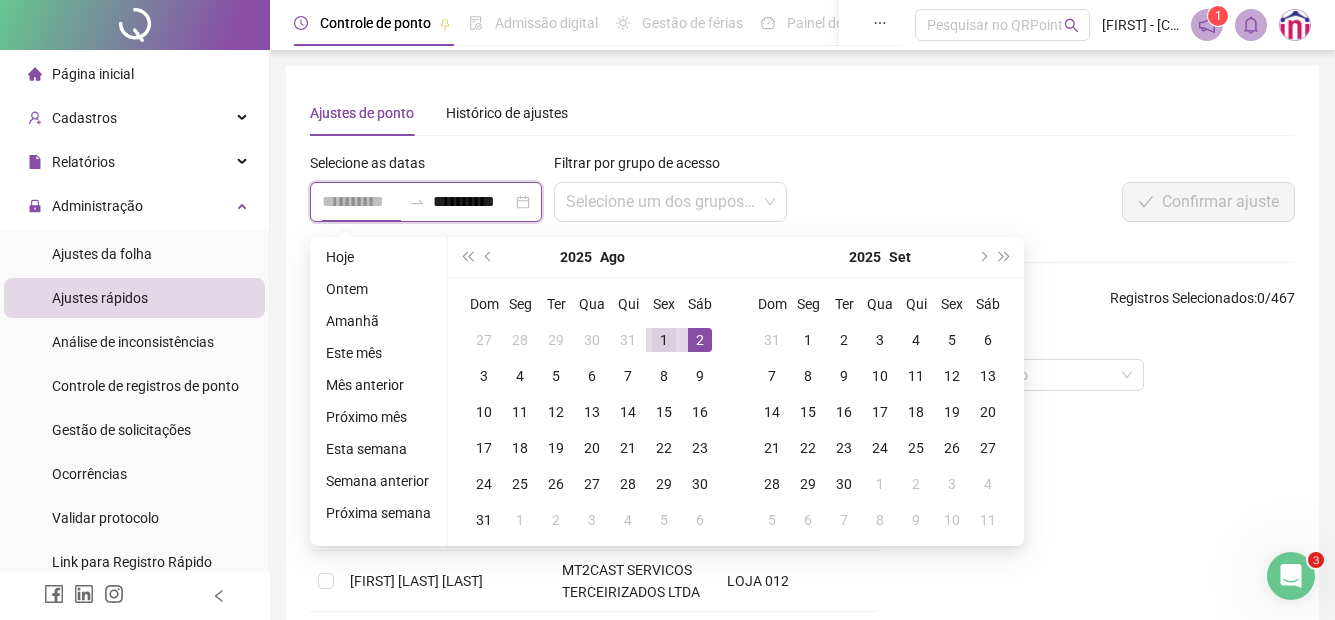type on "**********" 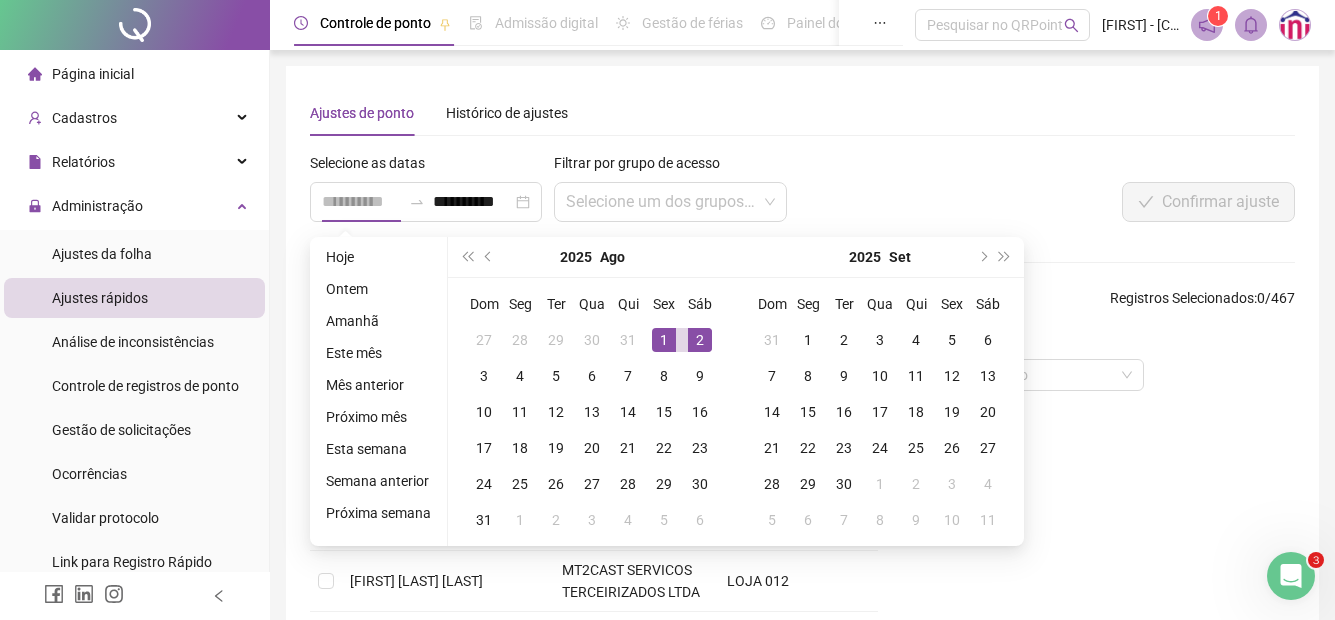 click on "1" at bounding box center (664, 340) 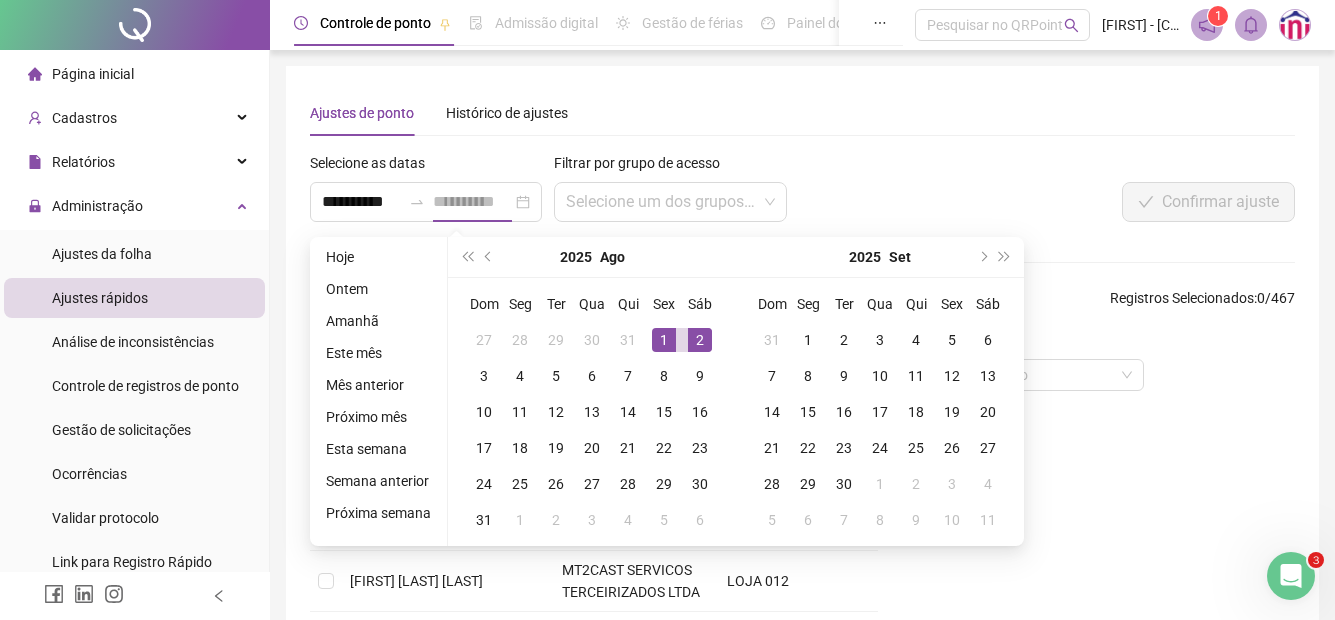type on "**********" 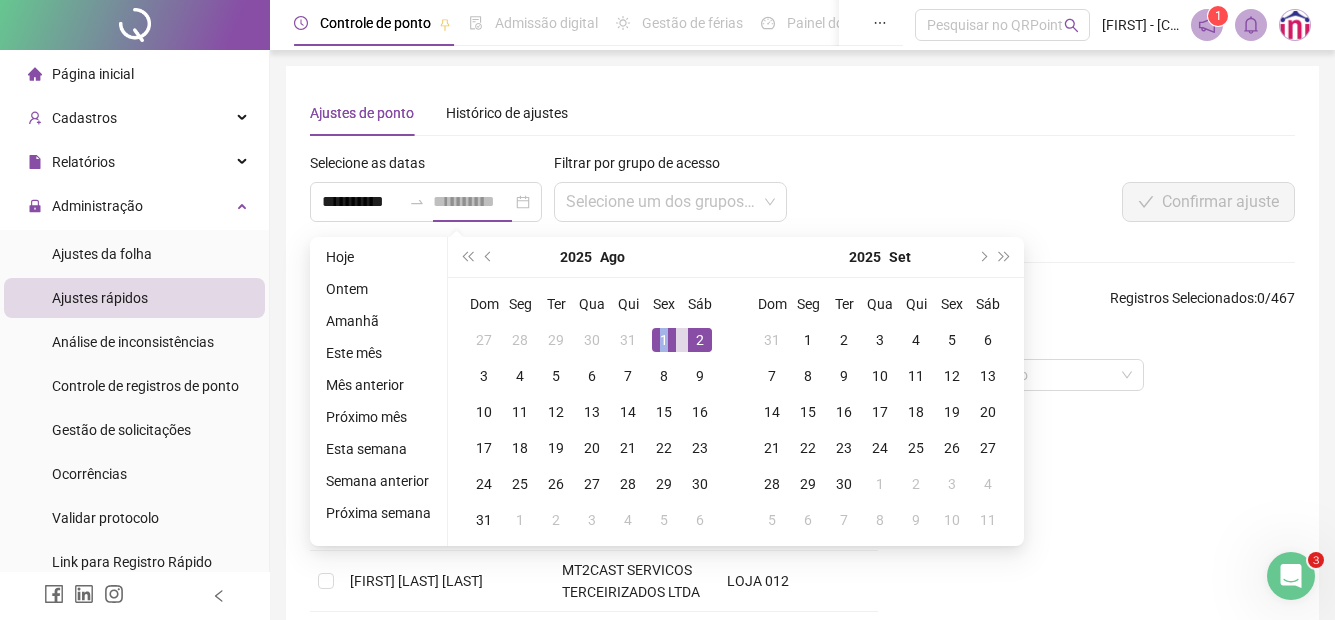 scroll, scrollTop: 0, scrollLeft: 0, axis: both 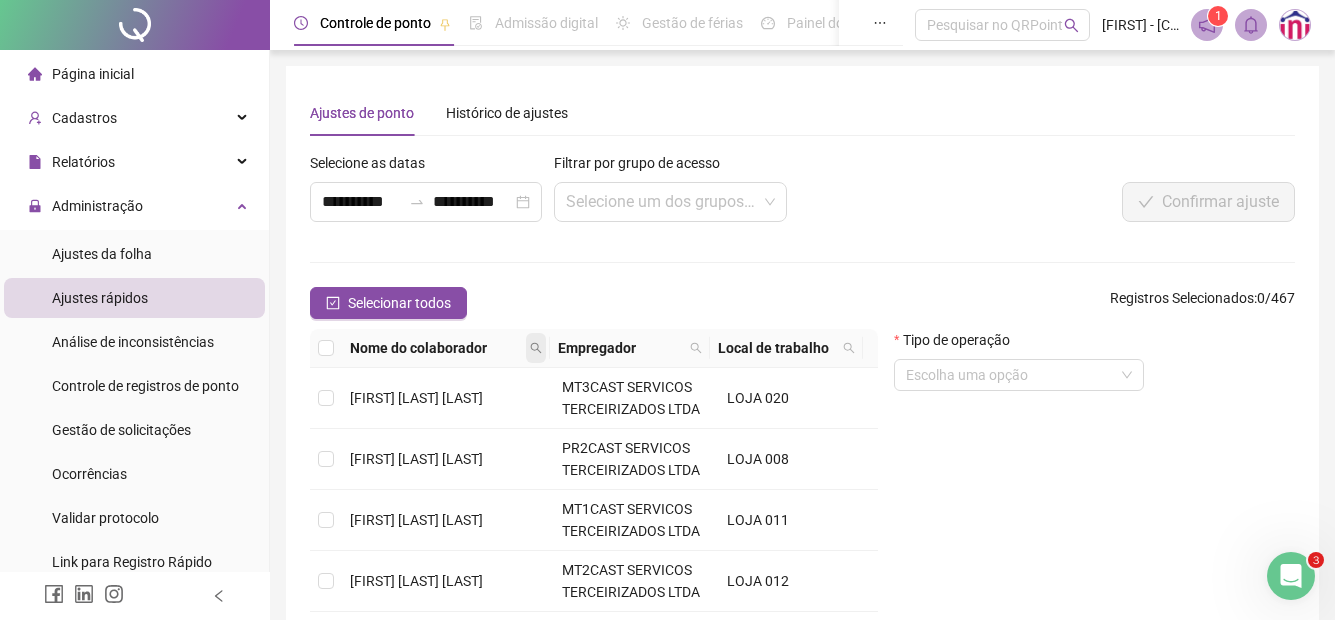 click 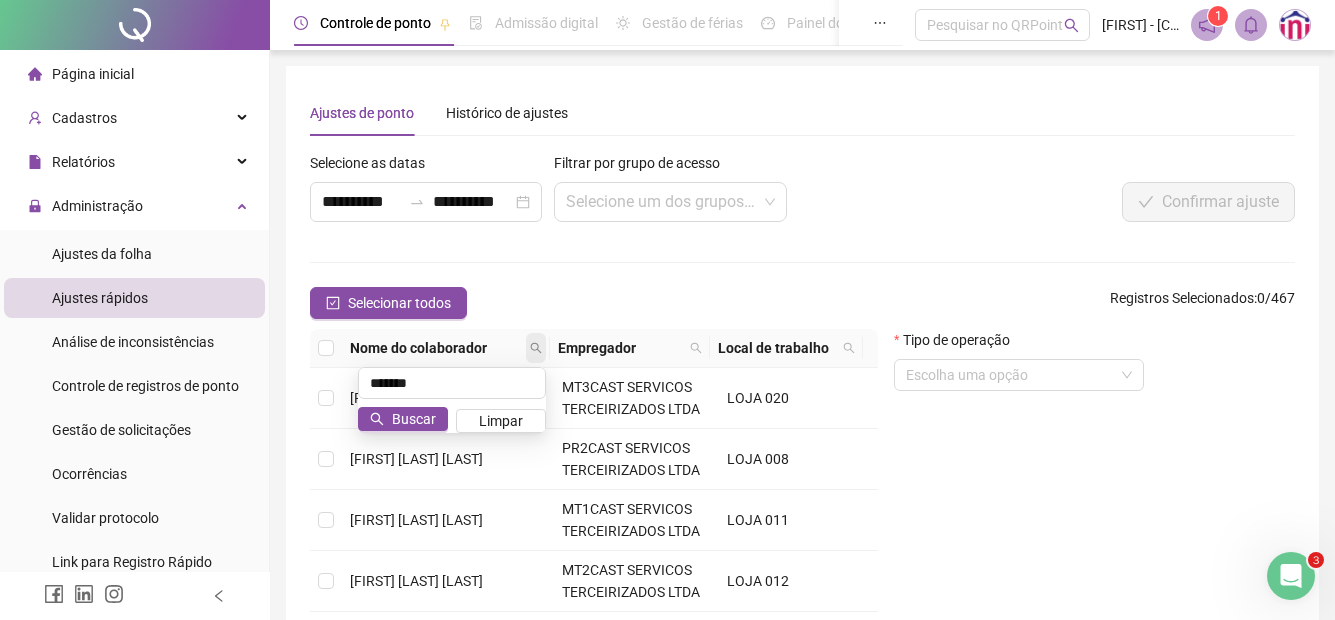 type on "*******" 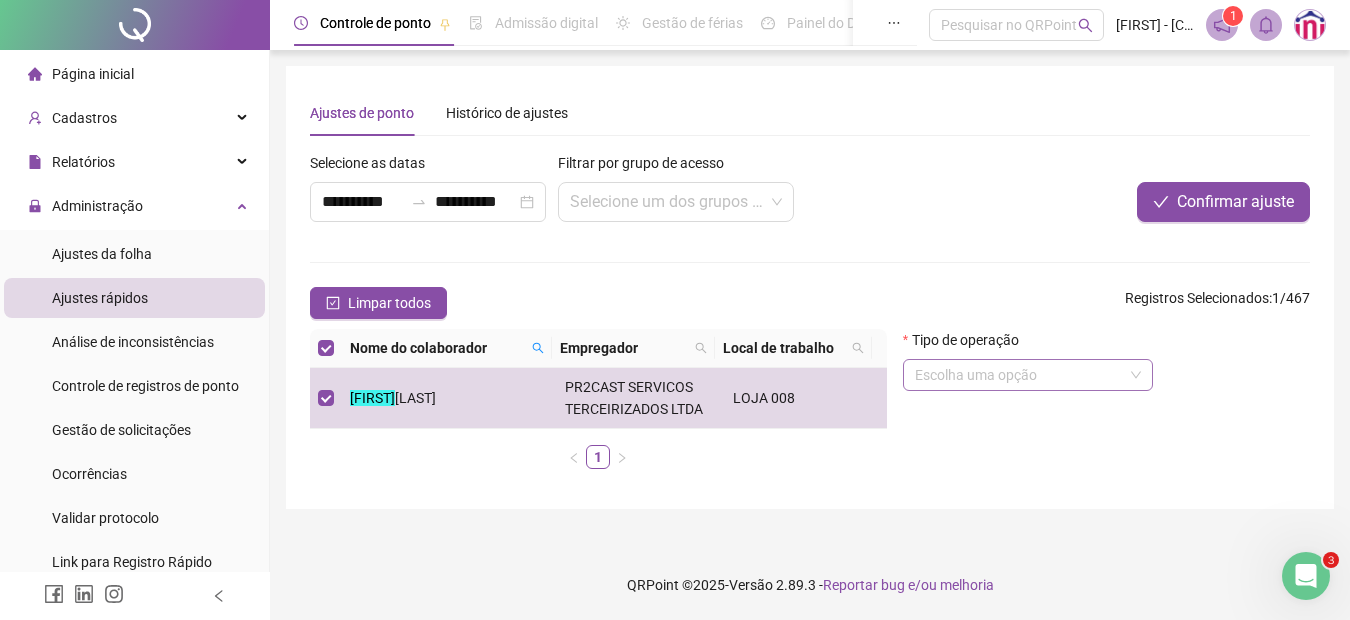 click at bounding box center [1019, 375] 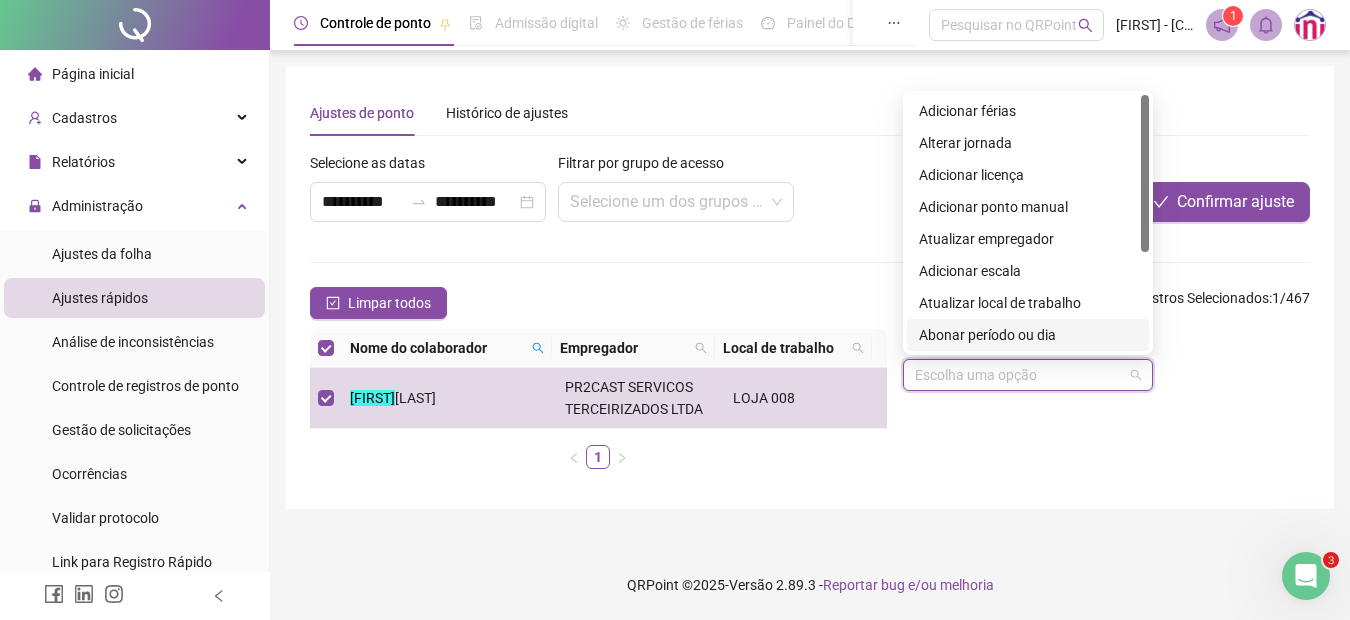 click on "Abonar período ou dia" at bounding box center (1028, 335) 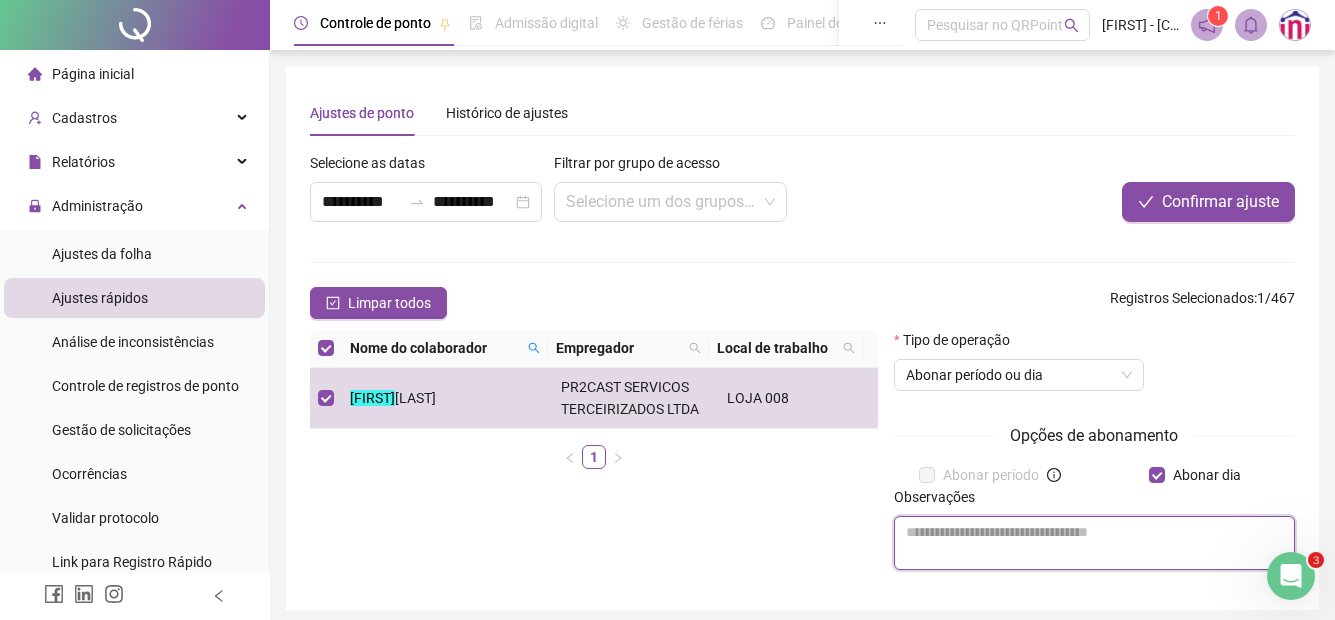 click at bounding box center [1094, 543] 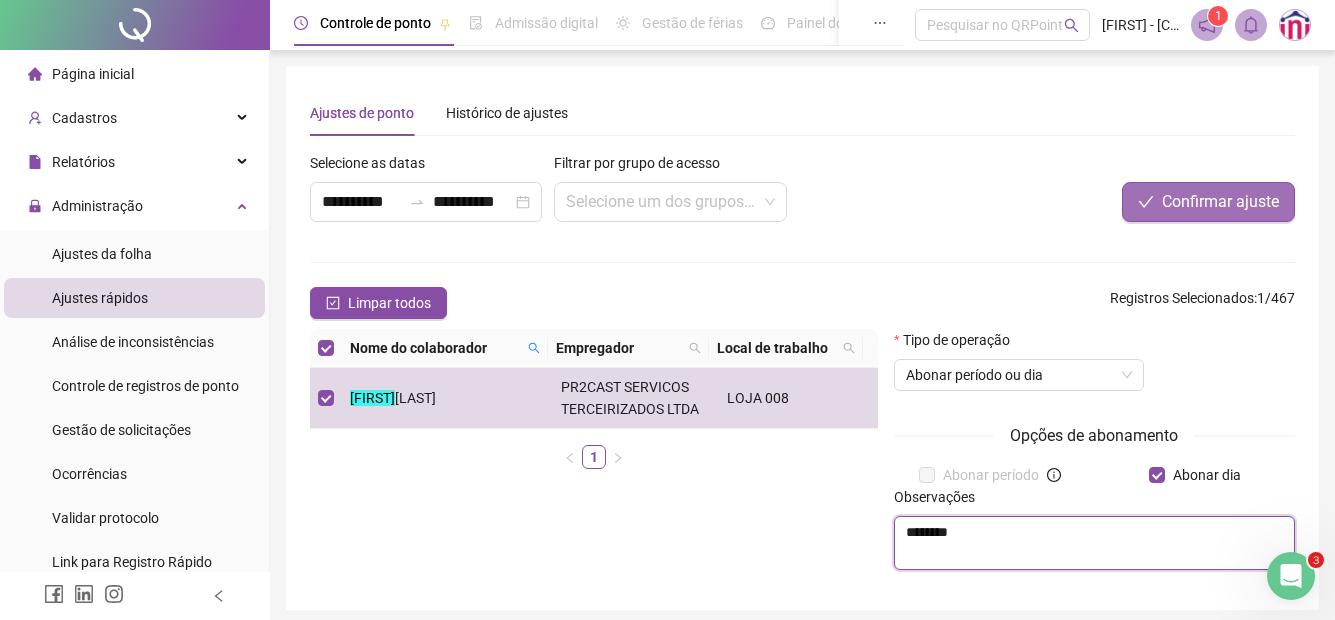 type on "********" 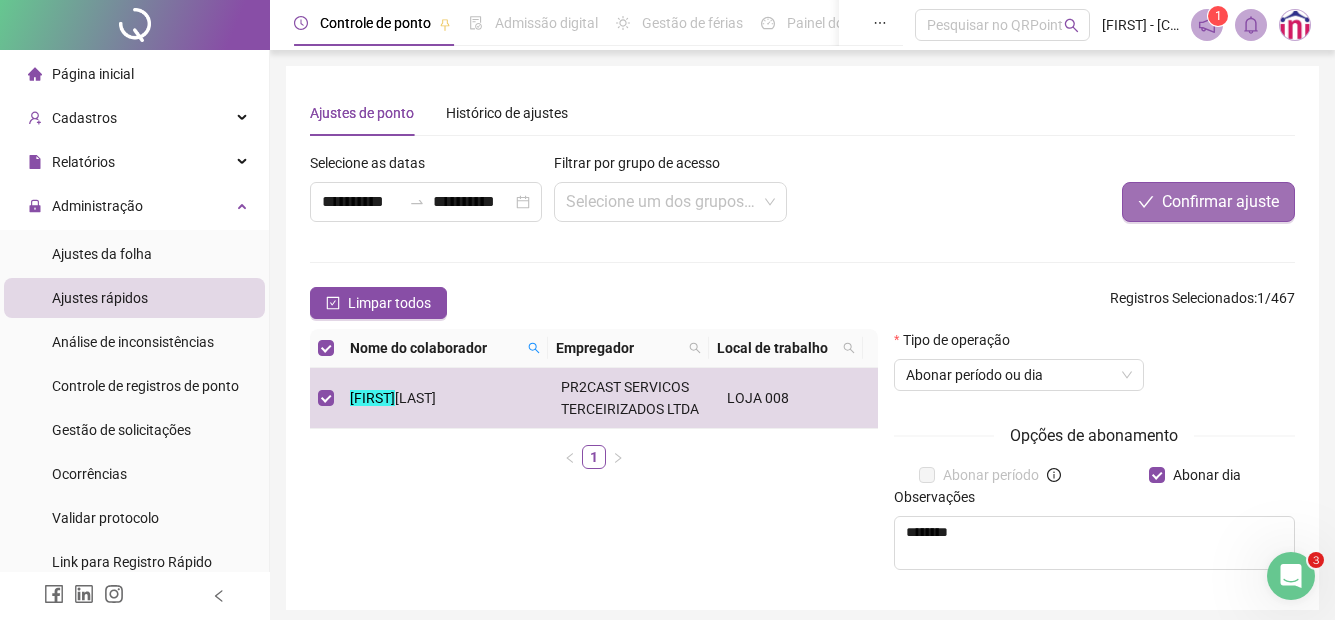 click on "Confirmar ajuste" at bounding box center (1220, 202) 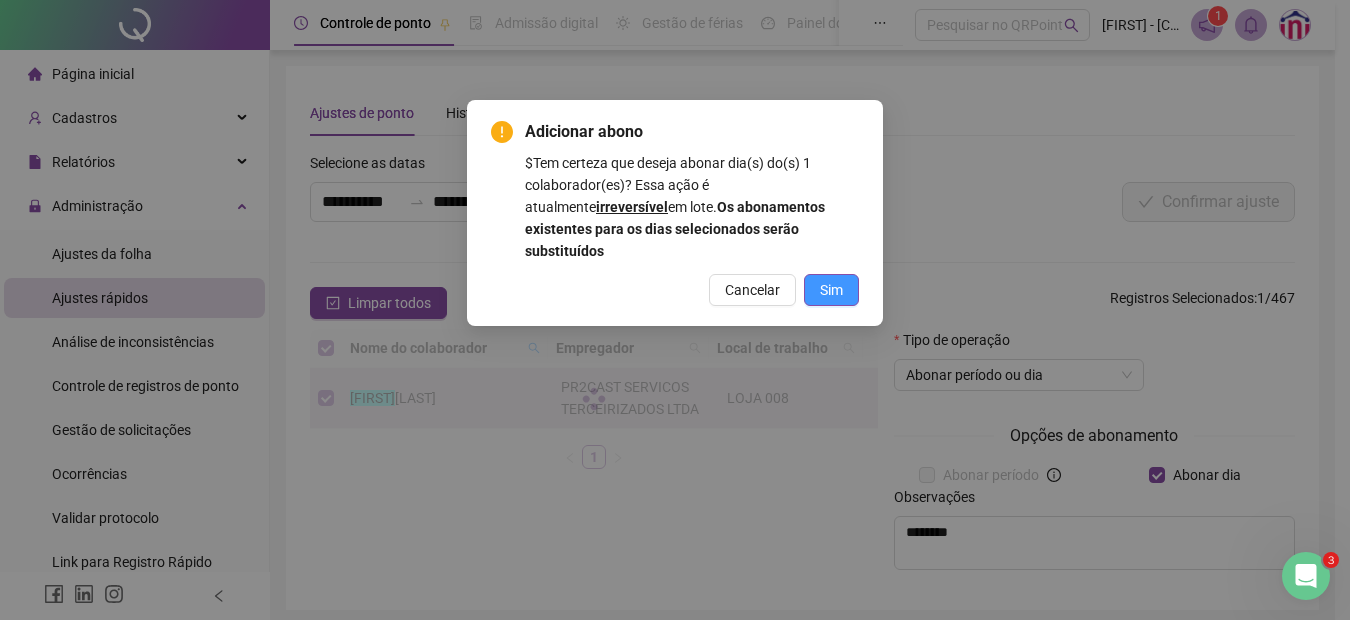 click on "Sim" at bounding box center [831, 290] 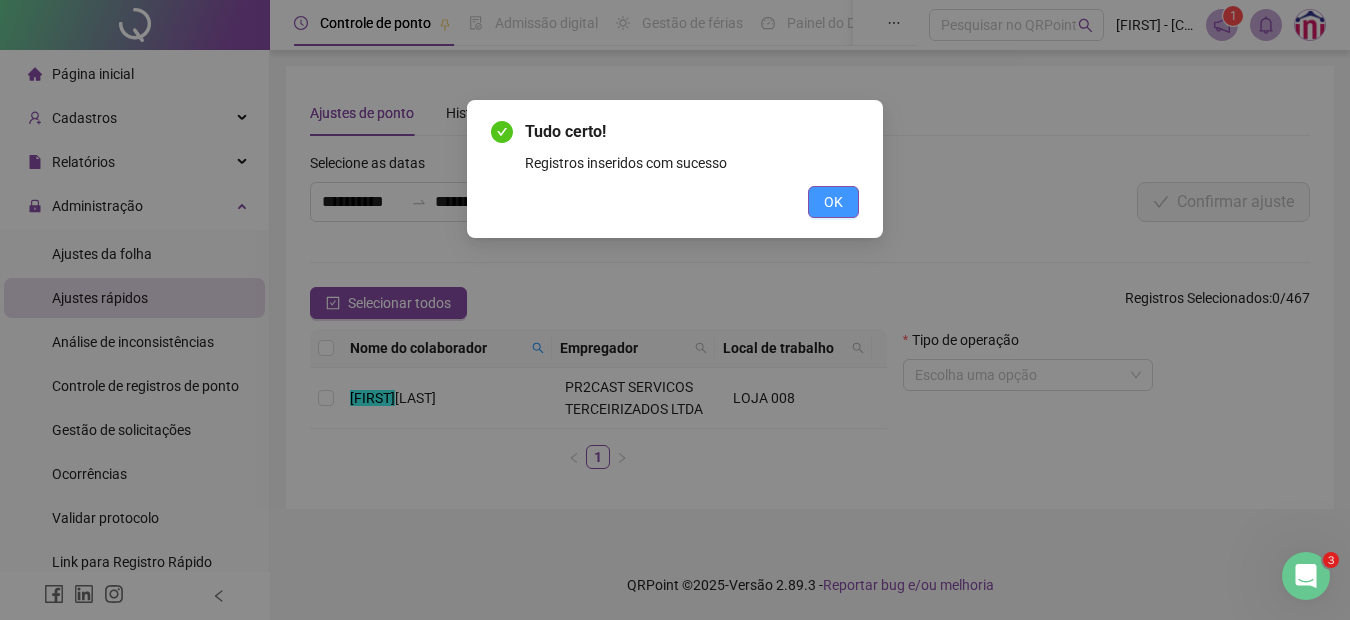click on "OK" at bounding box center (833, 202) 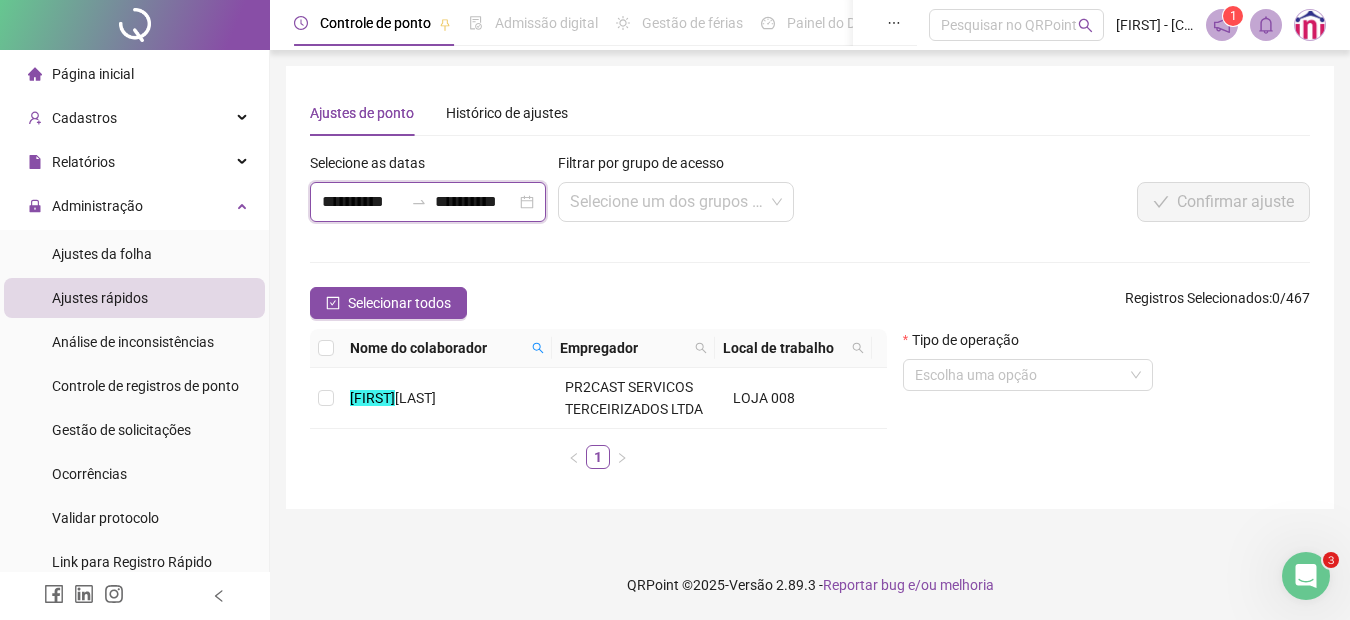 click on "**********" at bounding box center (362, 202) 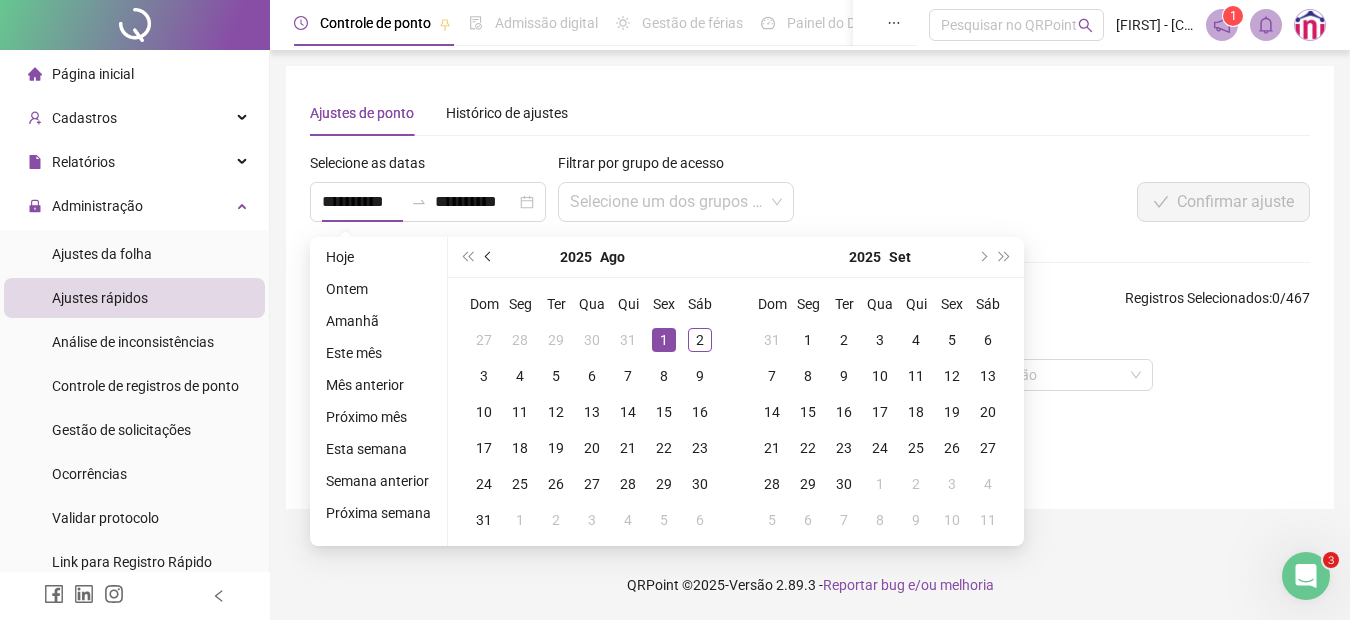 click at bounding box center [489, 257] 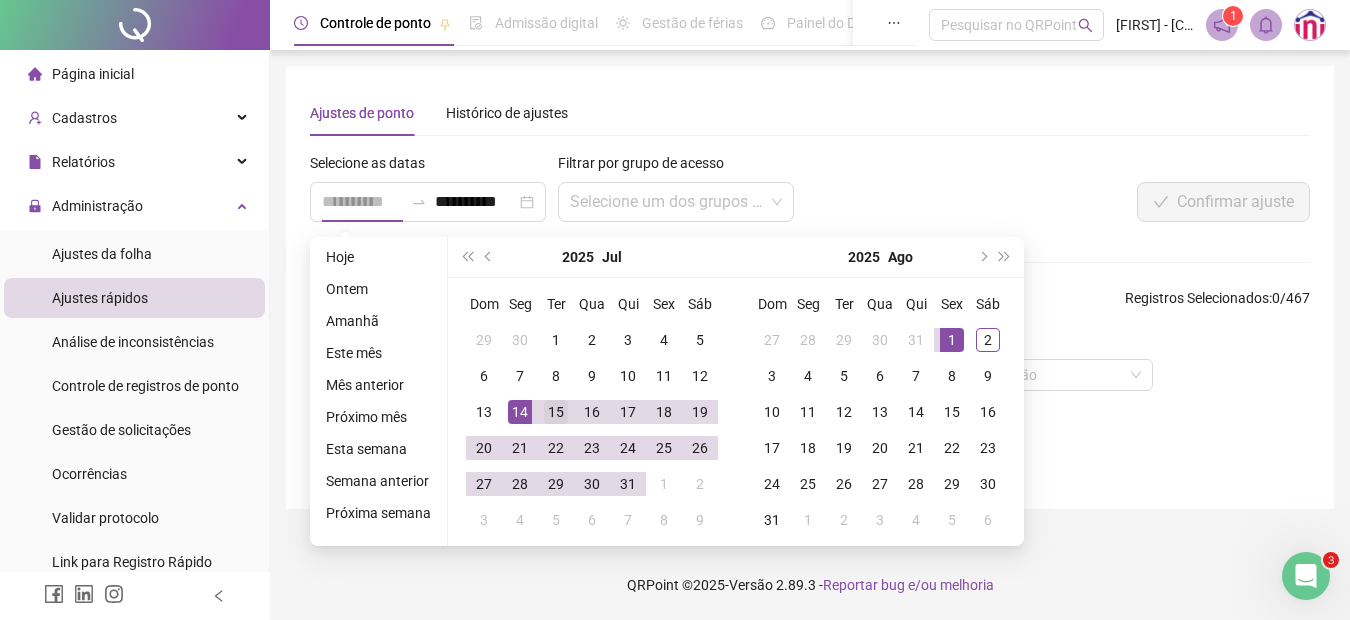 type on "**********" 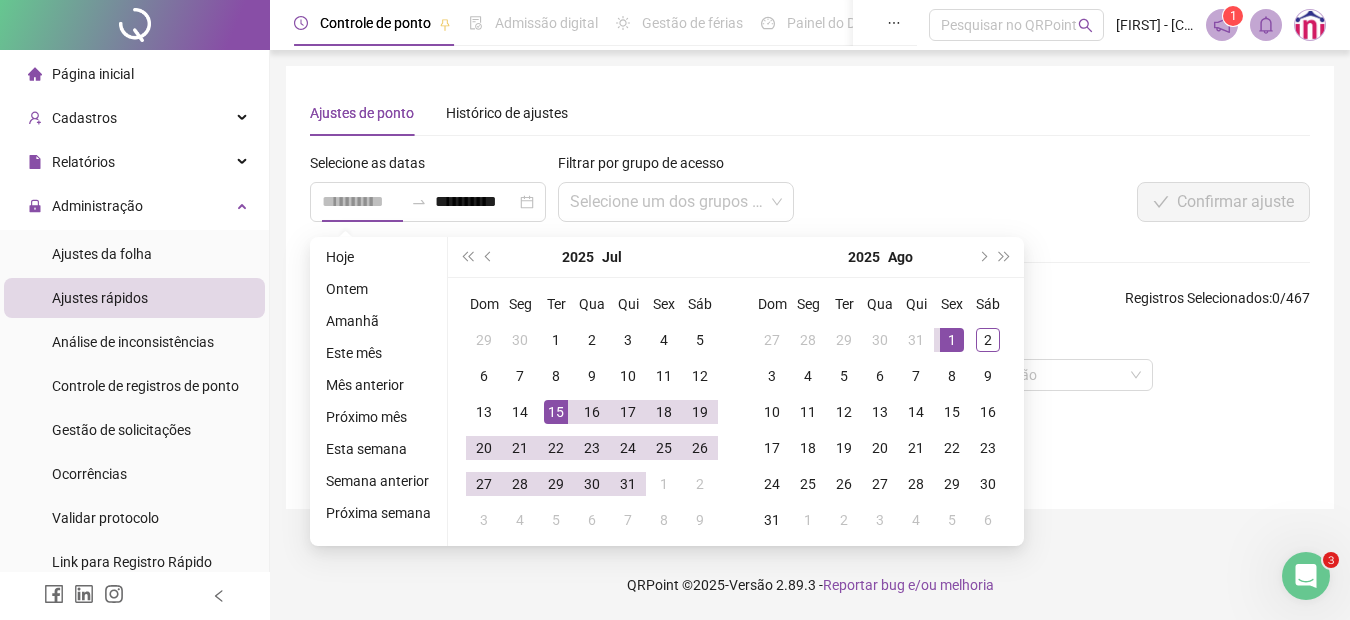 click on "15" at bounding box center (556, 412) 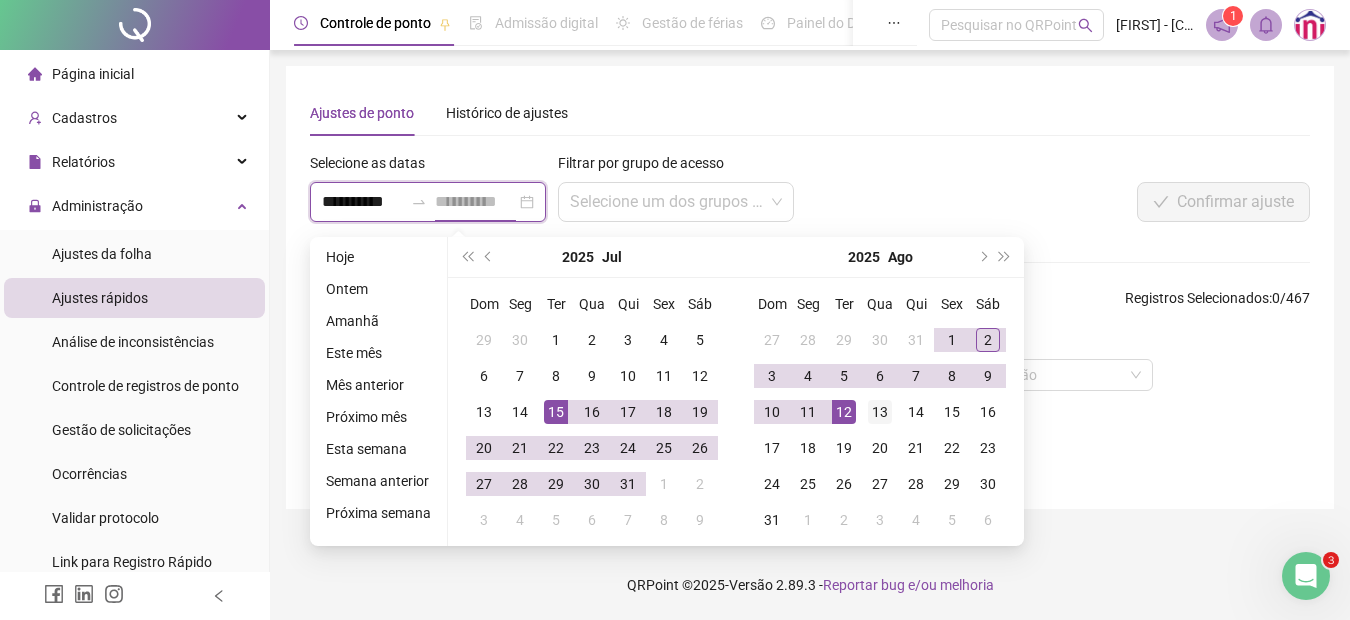 type on "**********" 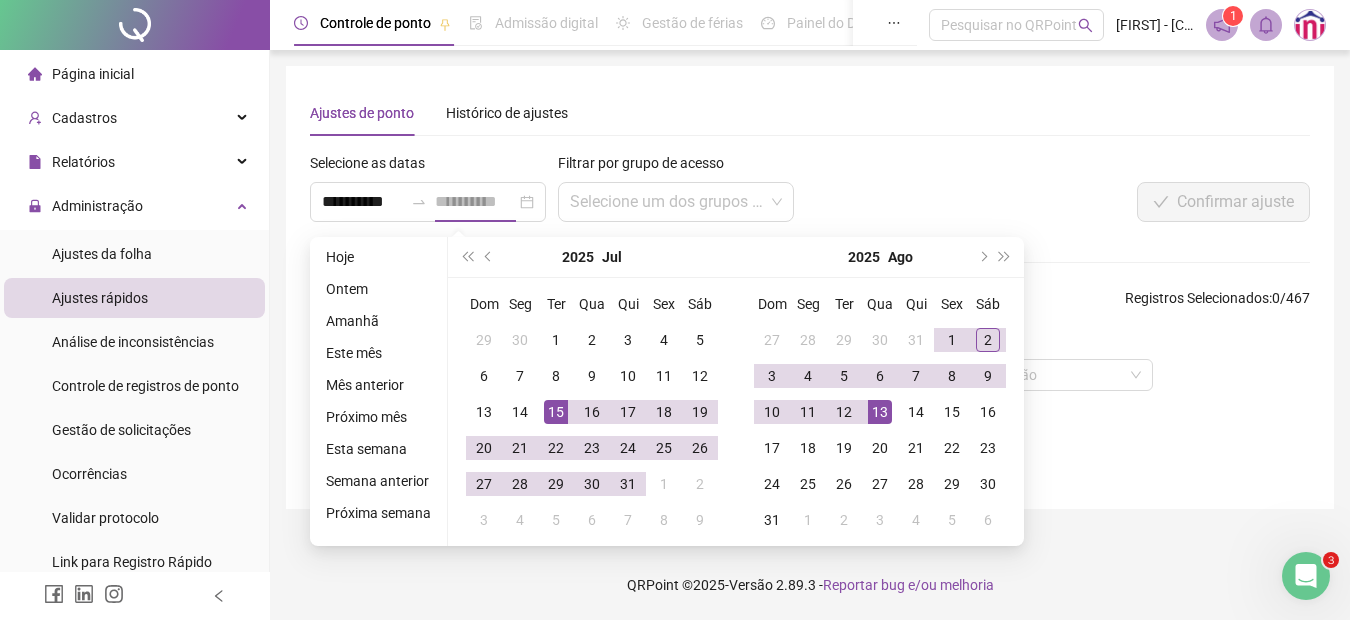 click on "13" at bounding box center [880, 412] 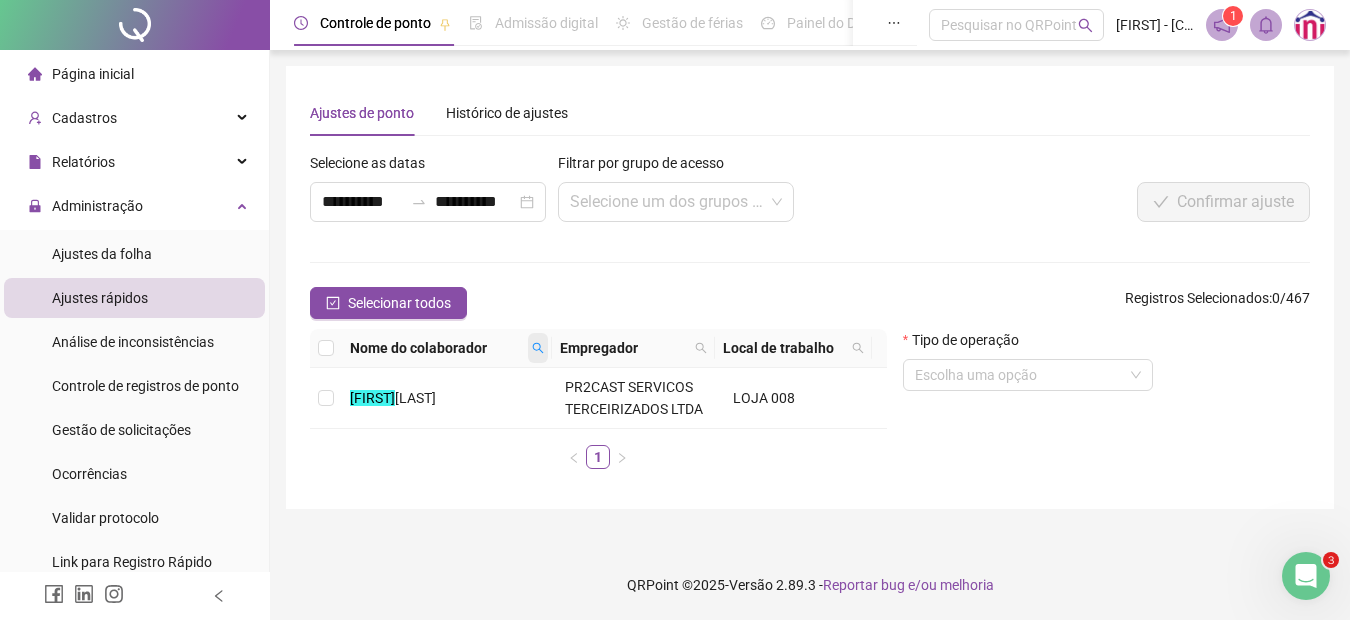 click 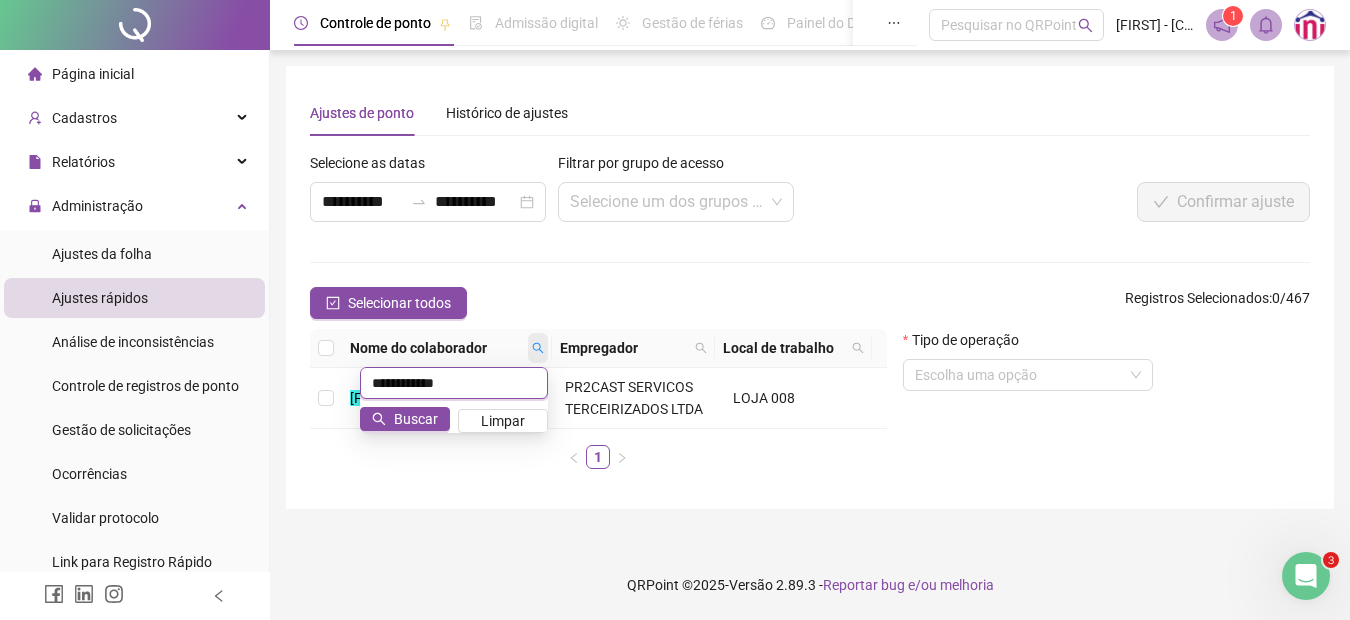 type on "**********" 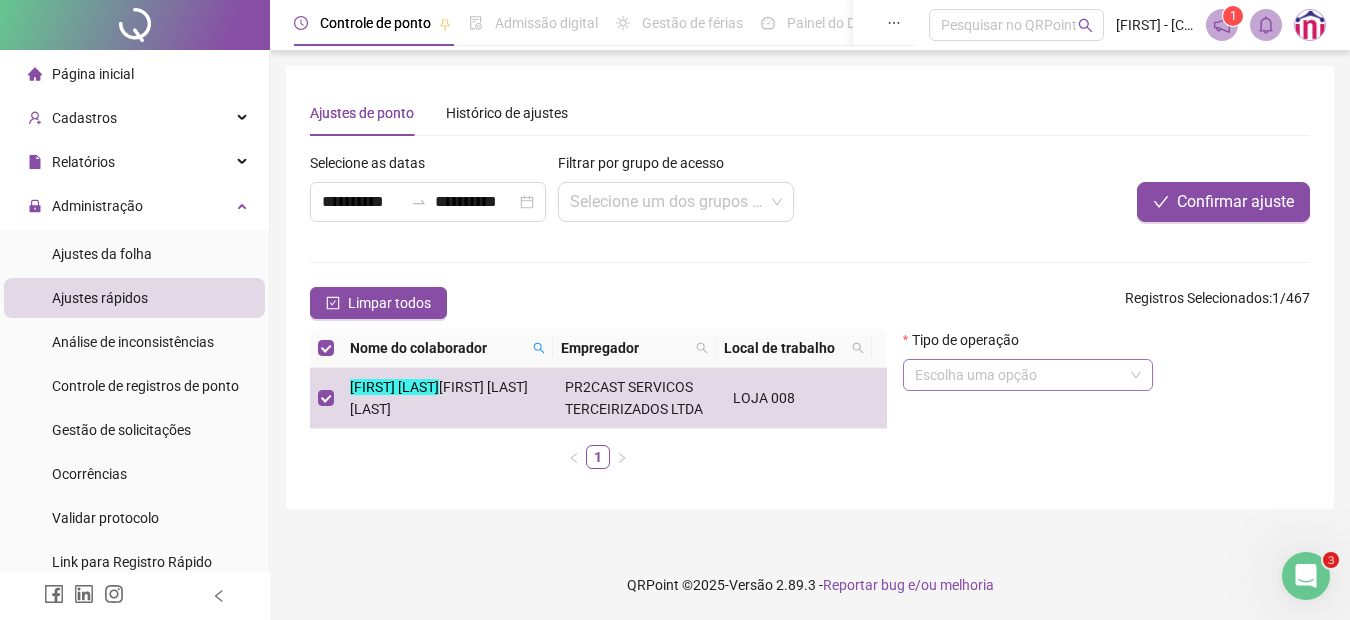 click at bounding box center (1019, 375) 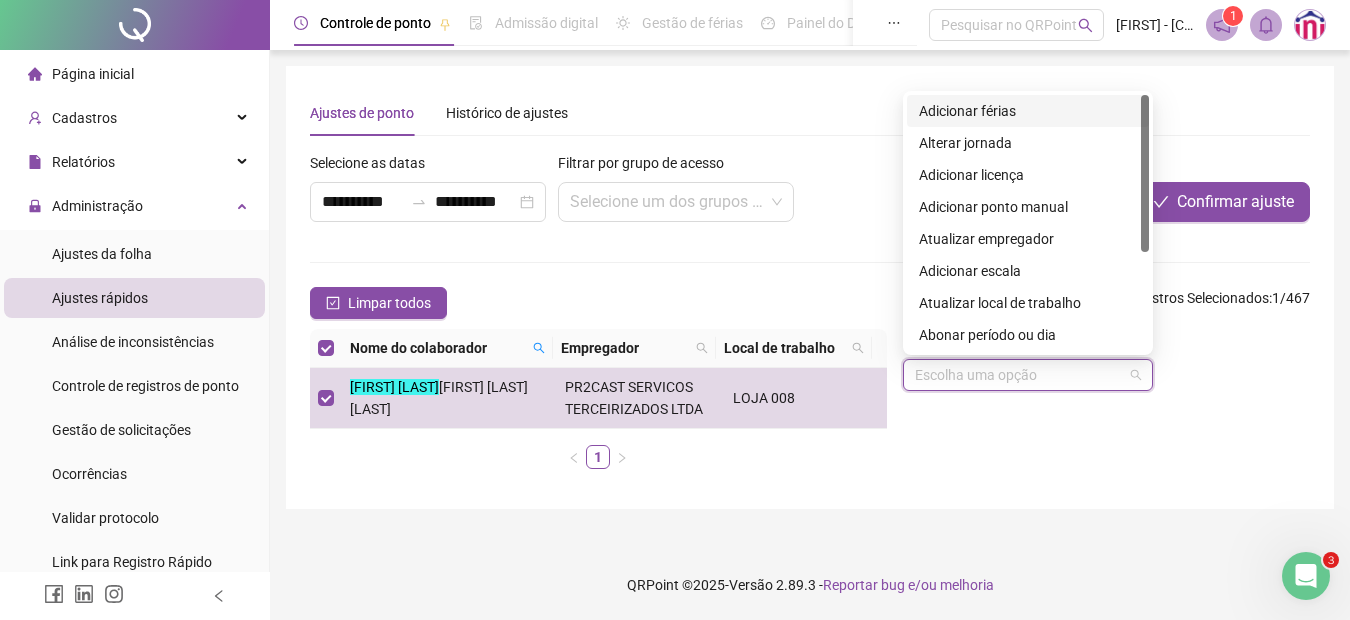 click on "Adicionar férias" at bounding box center [1028, 111] 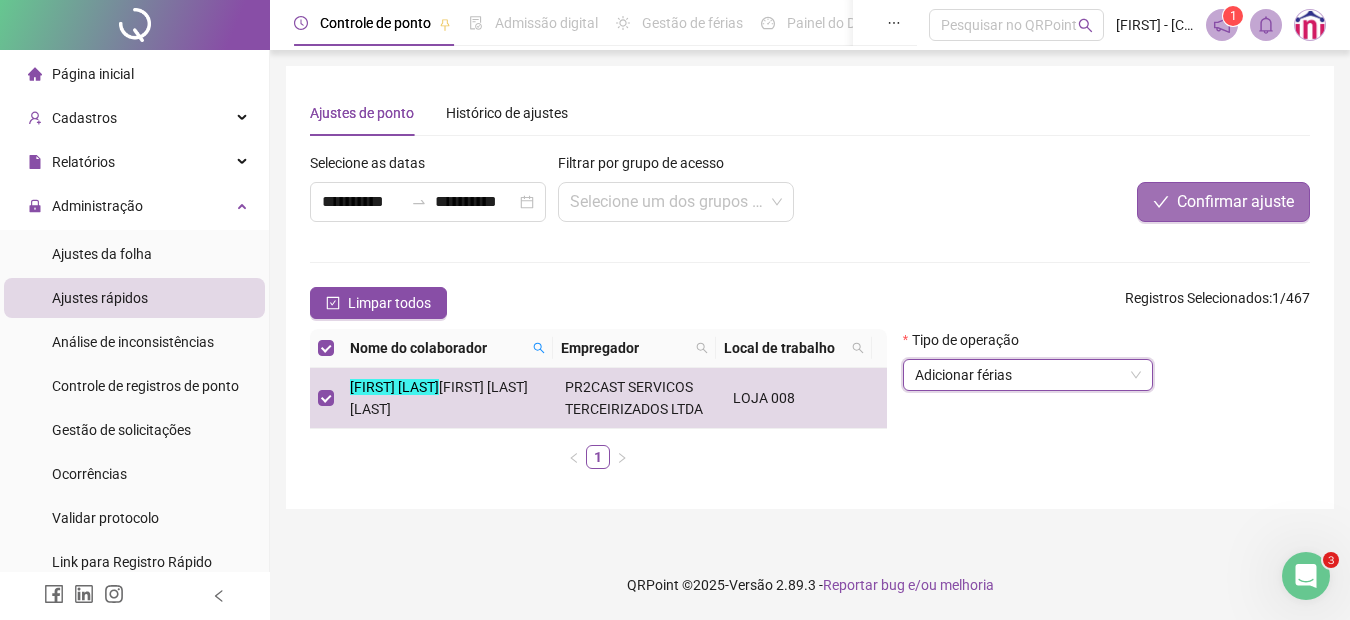 click on "Confirmar ajuste" at bounding box center (1235, 202) 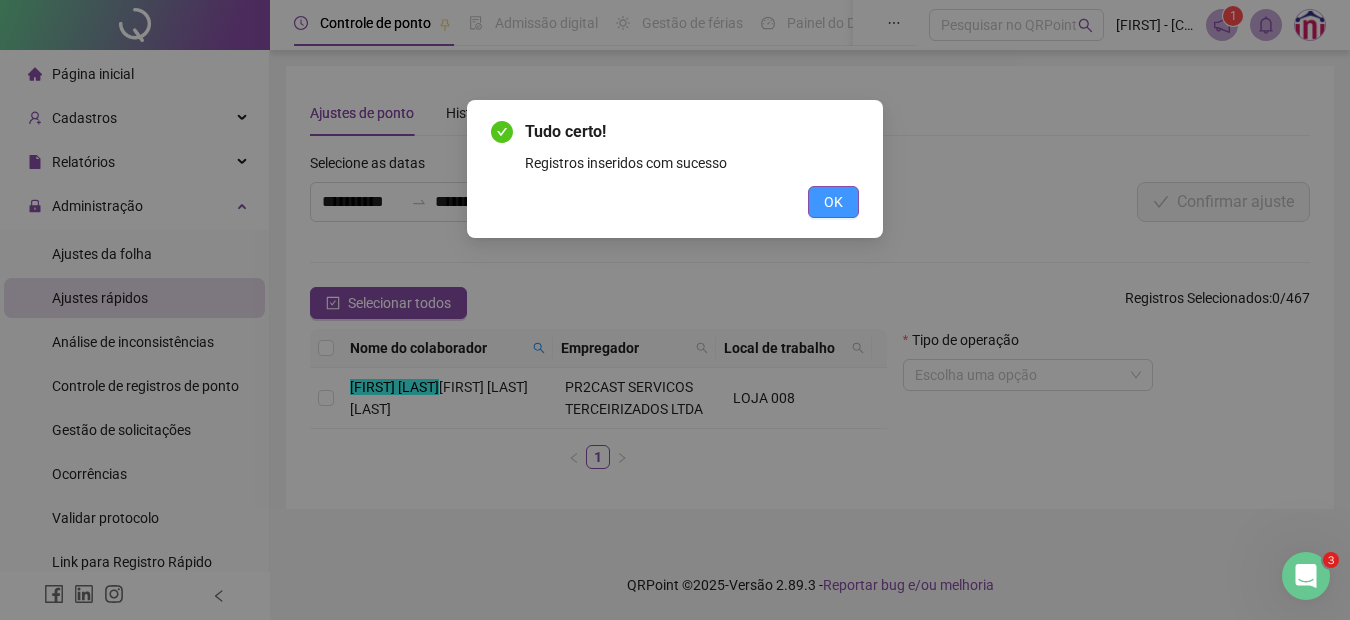 click on "OK" at bounding box center [833, 202] 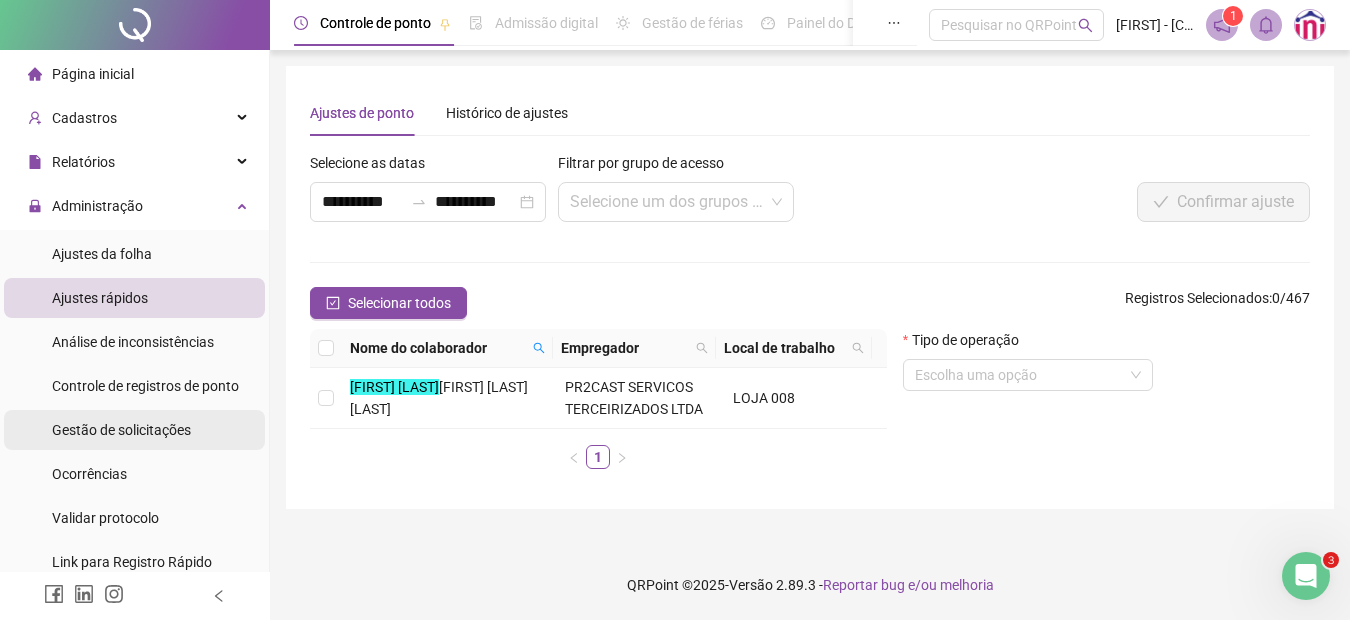 click on "Gestão de solicitações" at bounding box center (121, 430) 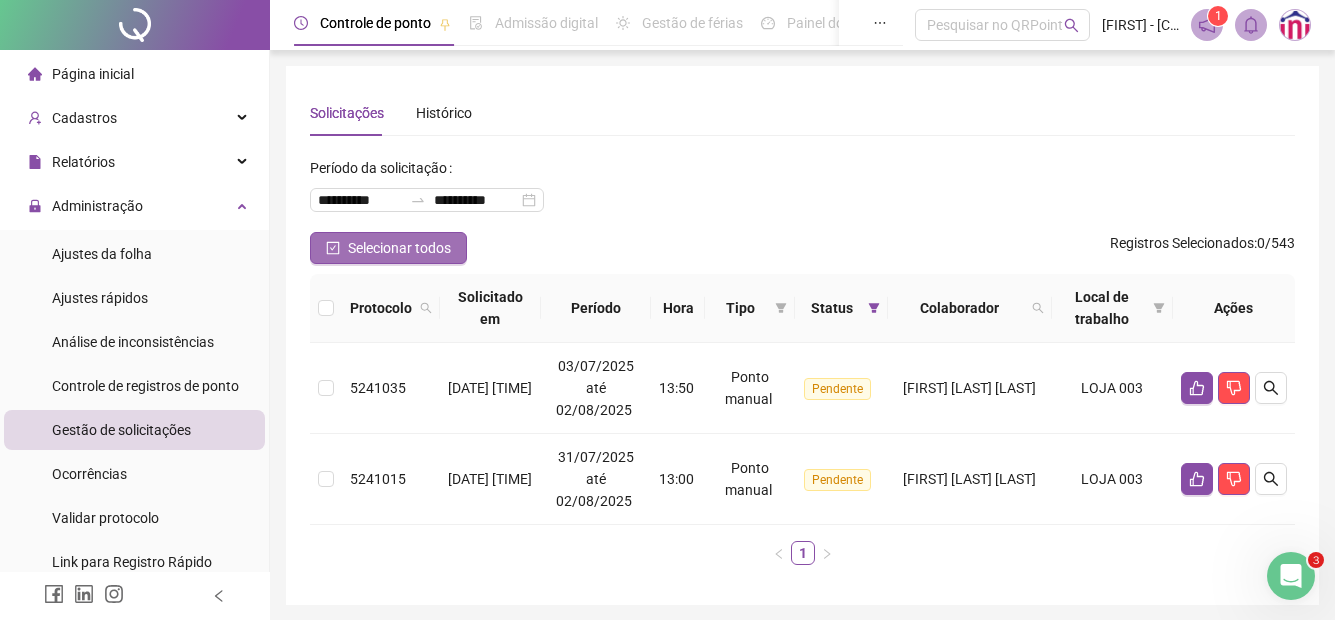 click on "Selecionar todos" at bounding box center (399, 248) 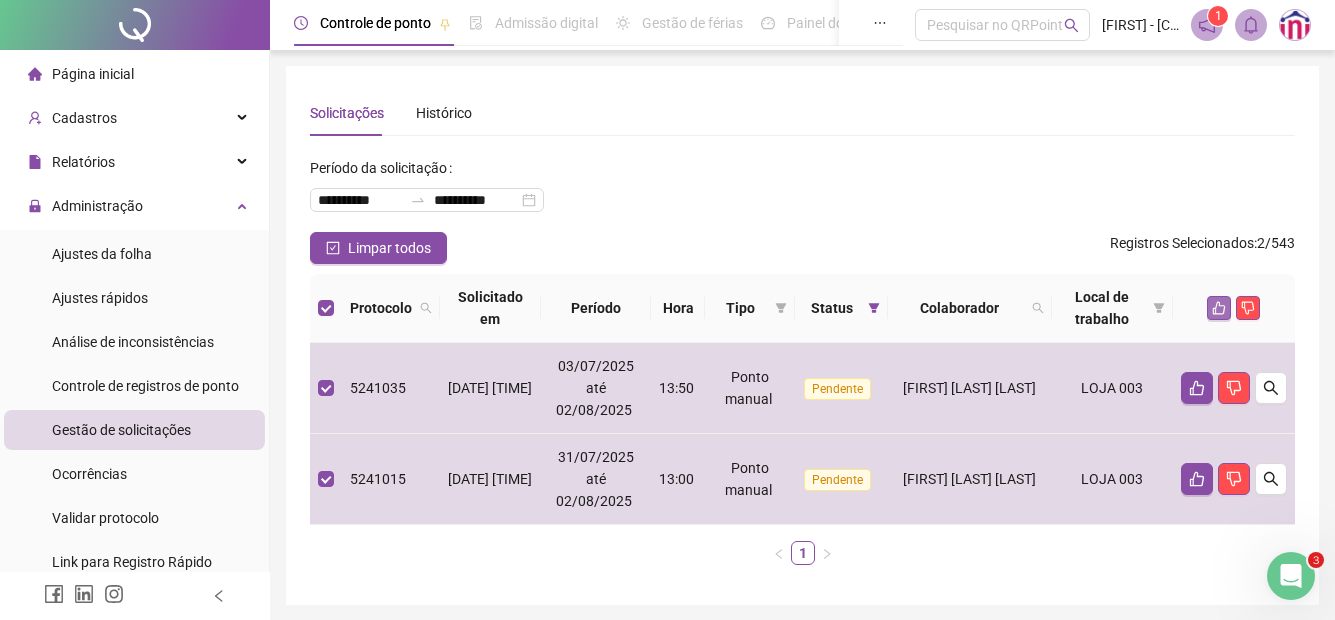 click 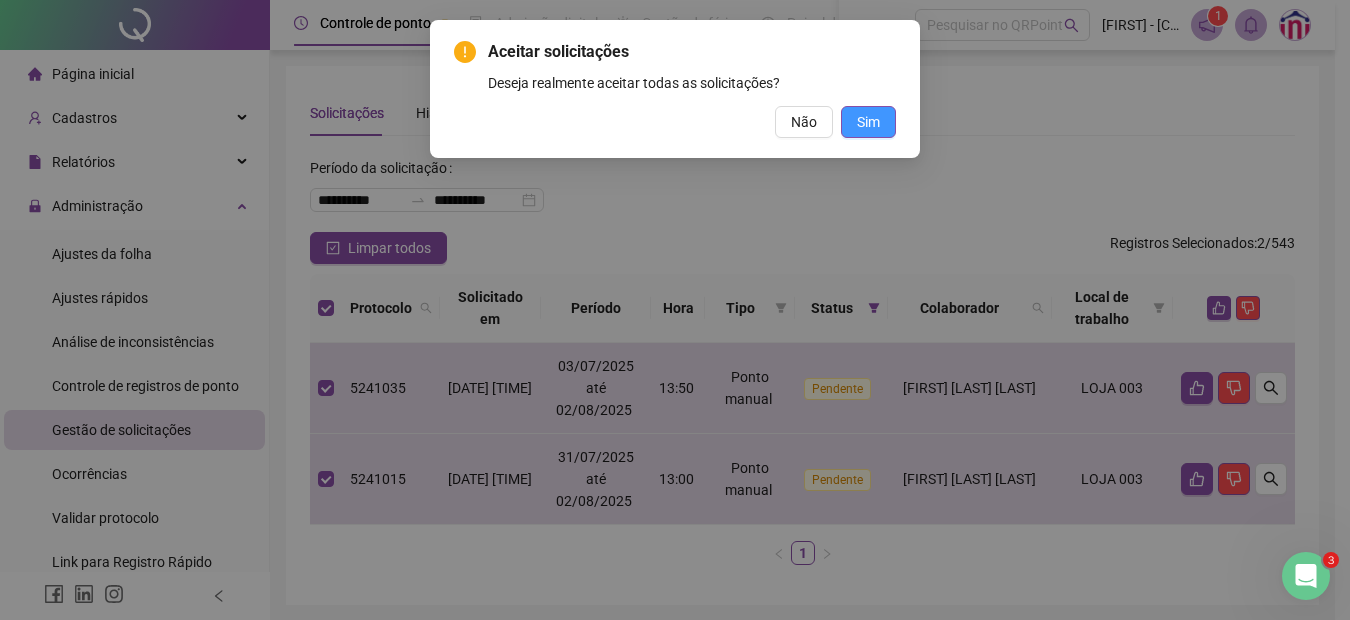 click on "Sim" at bounding box center (868, 122) 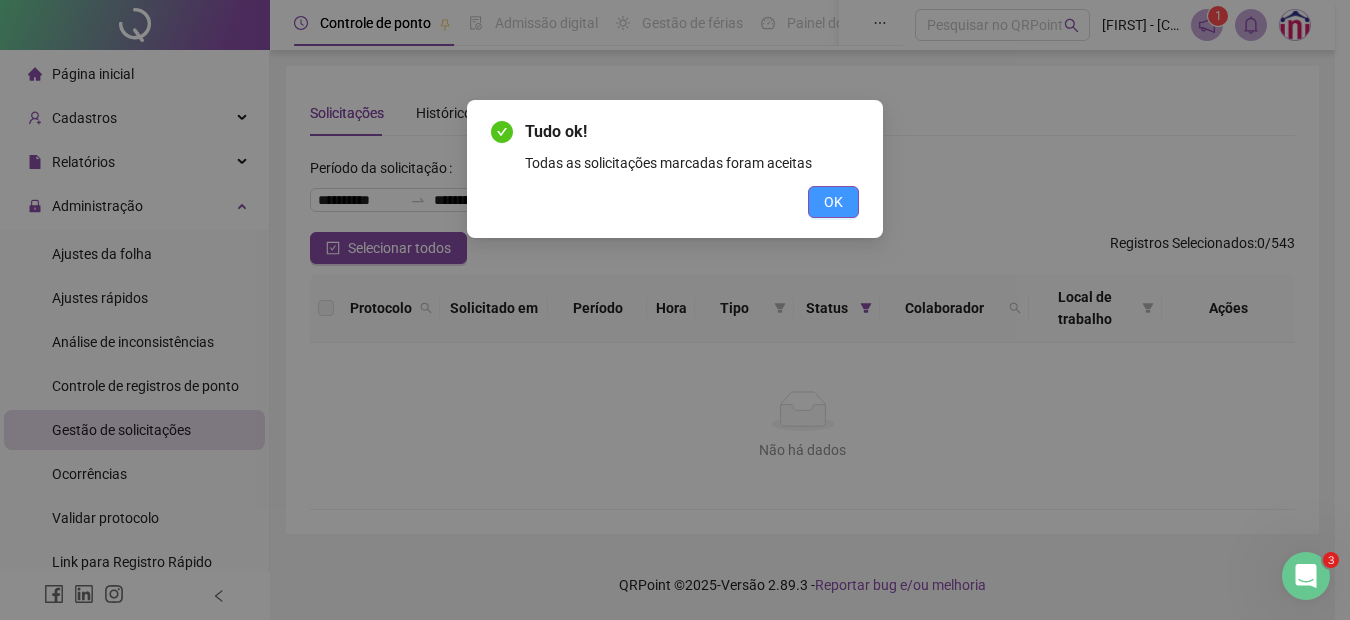 click on "OK" at bounding box center (833, 202) 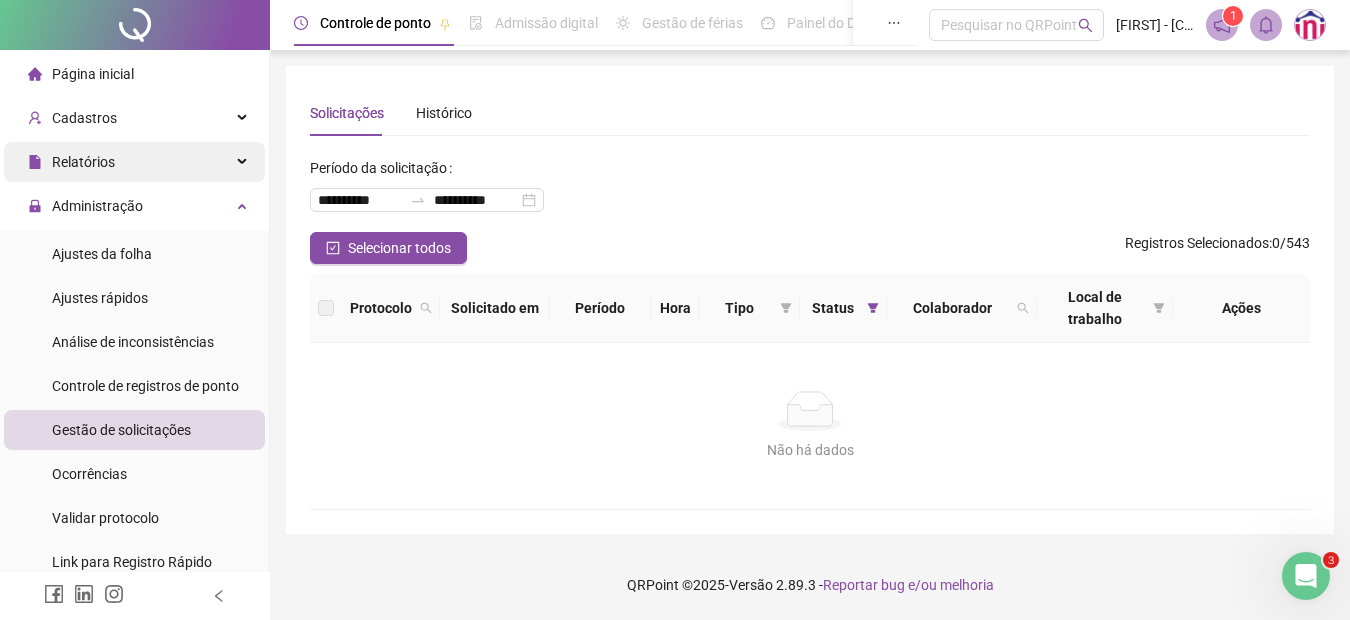 click on "Relatórios" at bounding box center [134, 162] 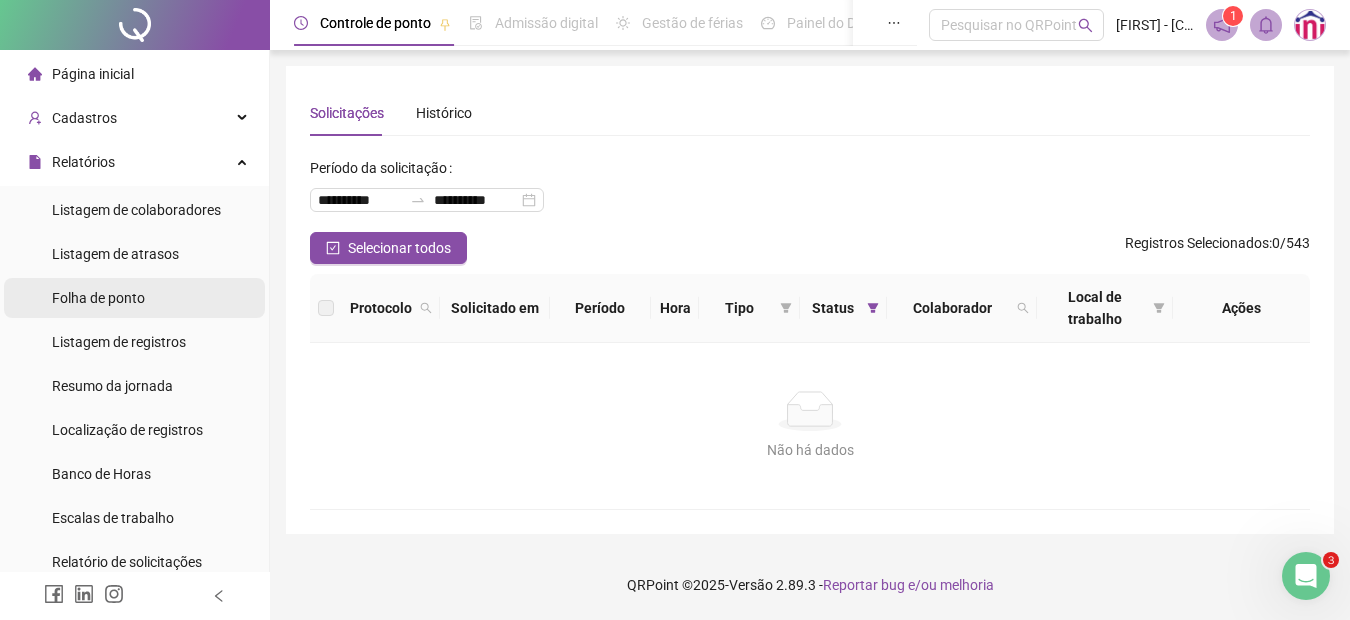 click on "Folha de ponto" at bounding box center [98, 298] 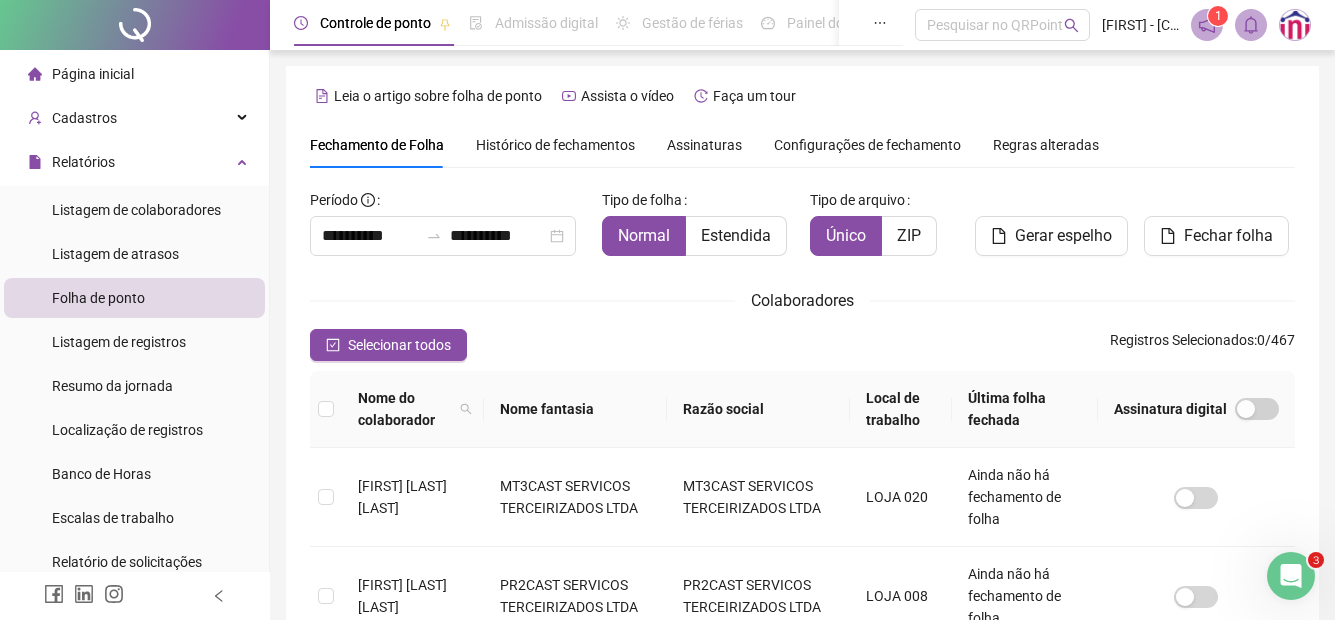 scroll, scrollTop: 100, scrollLeft: 0, axis: vertical 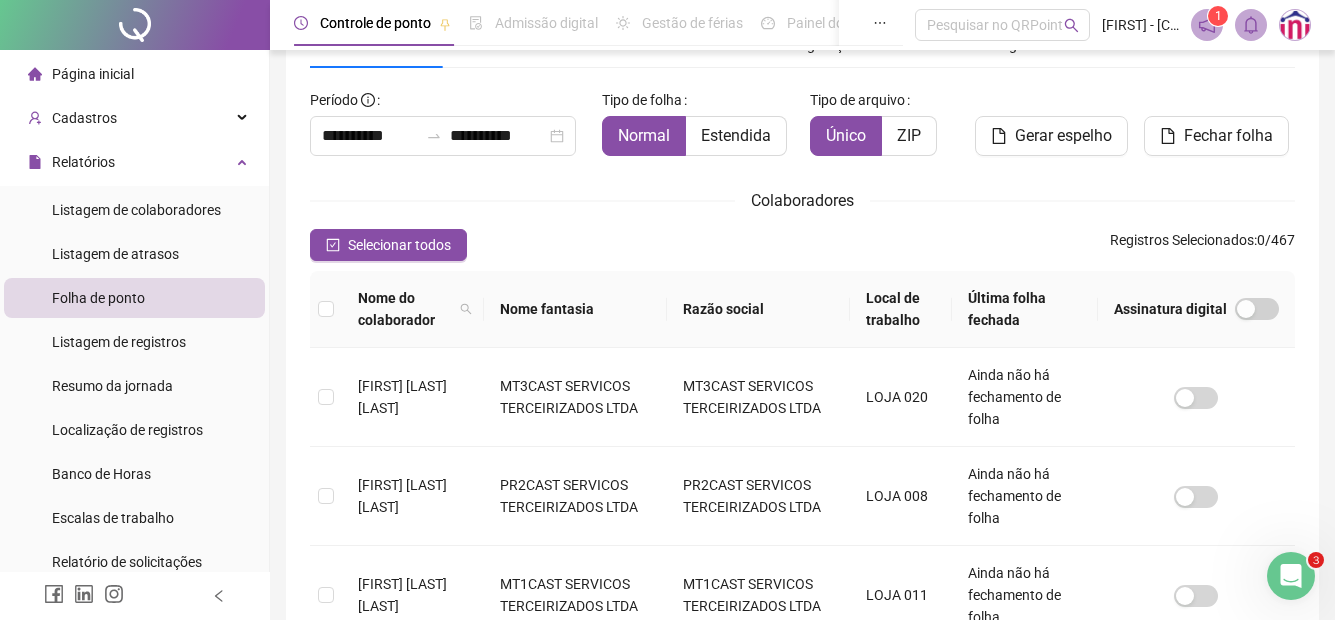 click on "Local de trabalho" at bounding box center [901, 309] 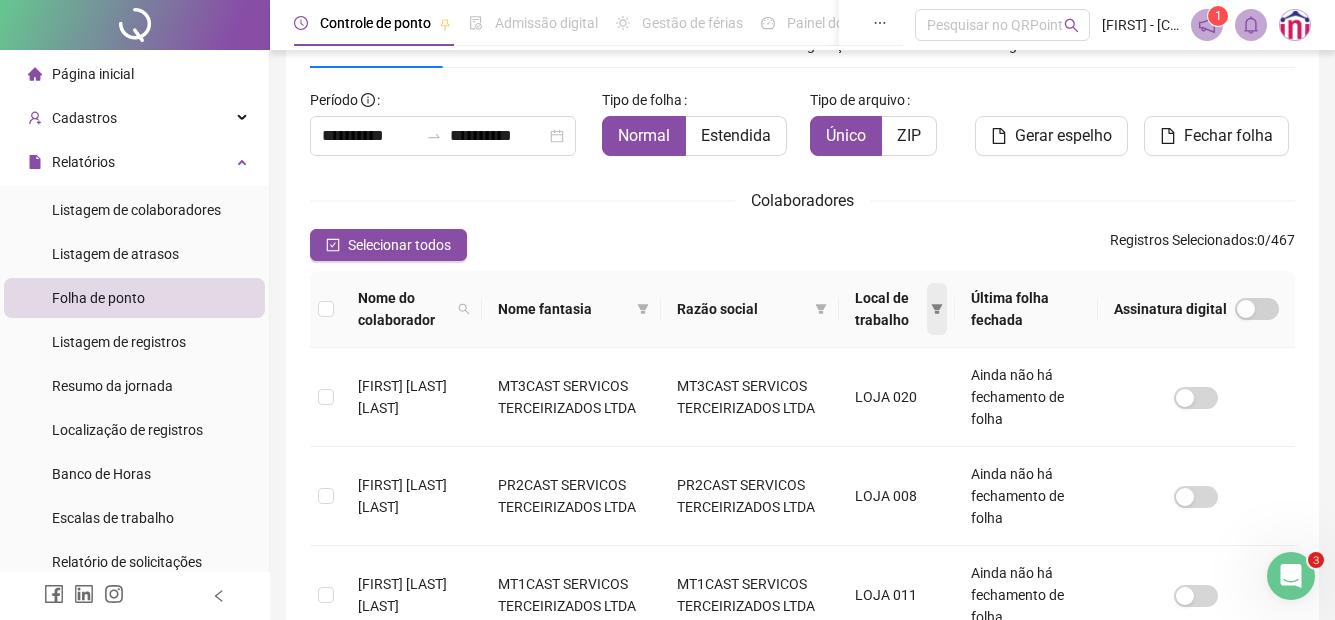 click 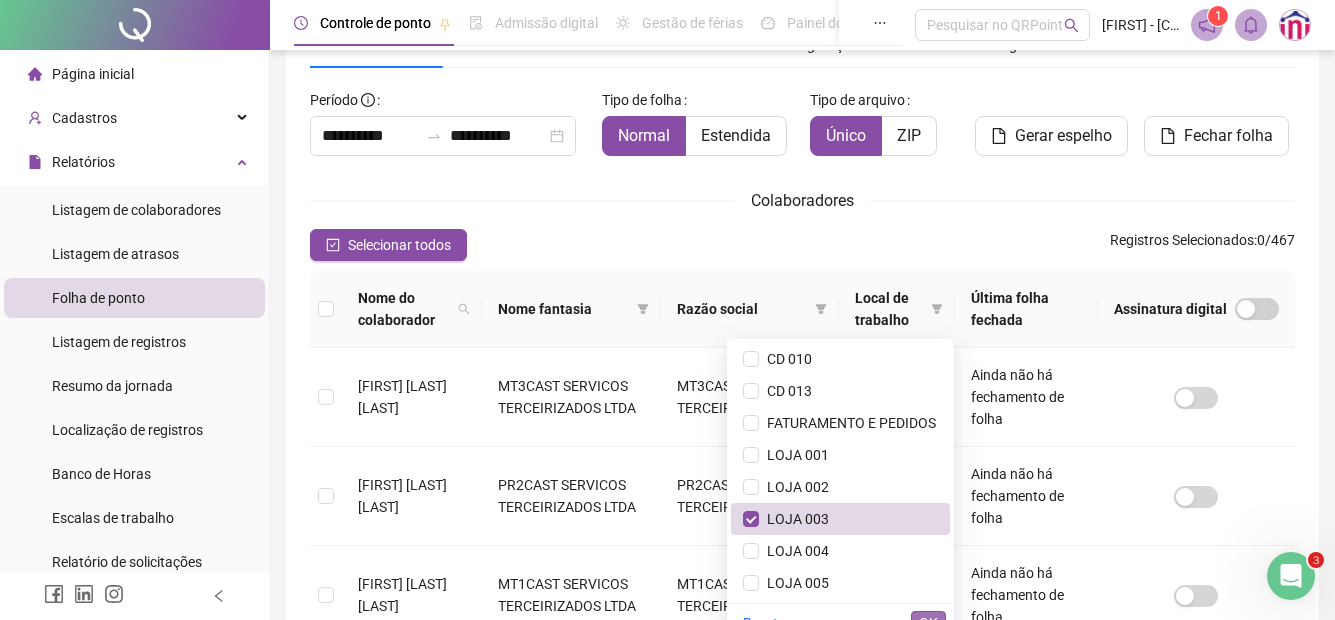 click on "OK" at bounding box center (928, 623) 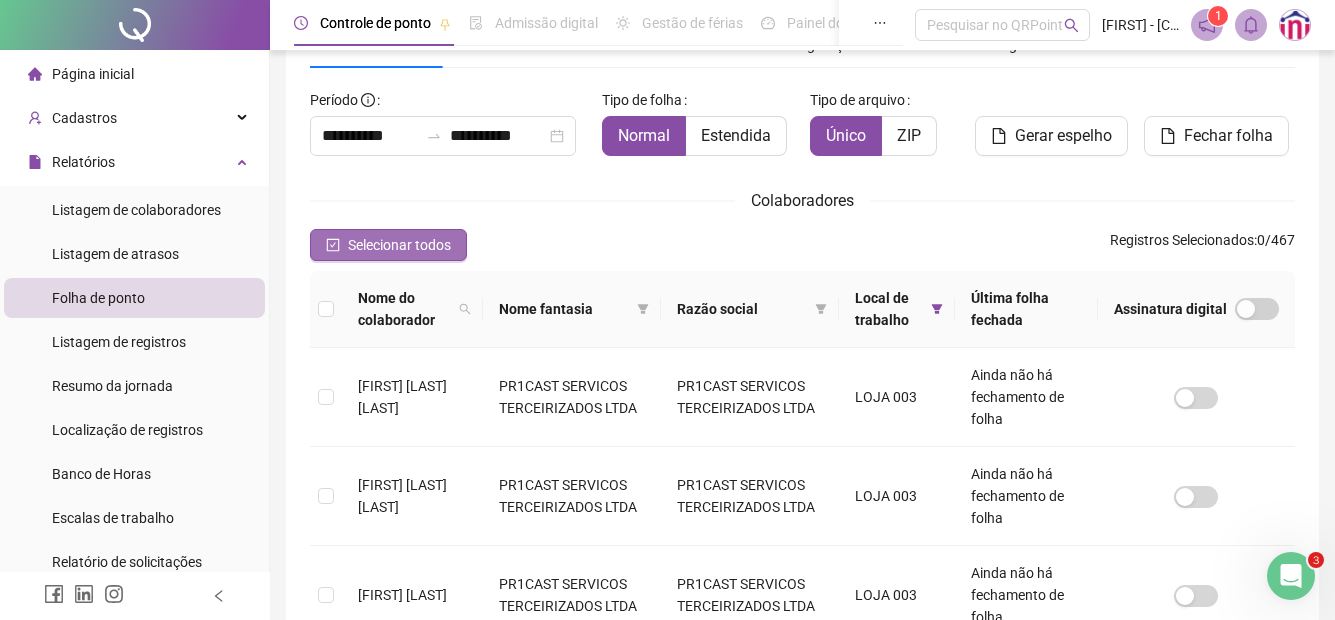 click on "Selecionar todos" at bounding box center (399, 245) 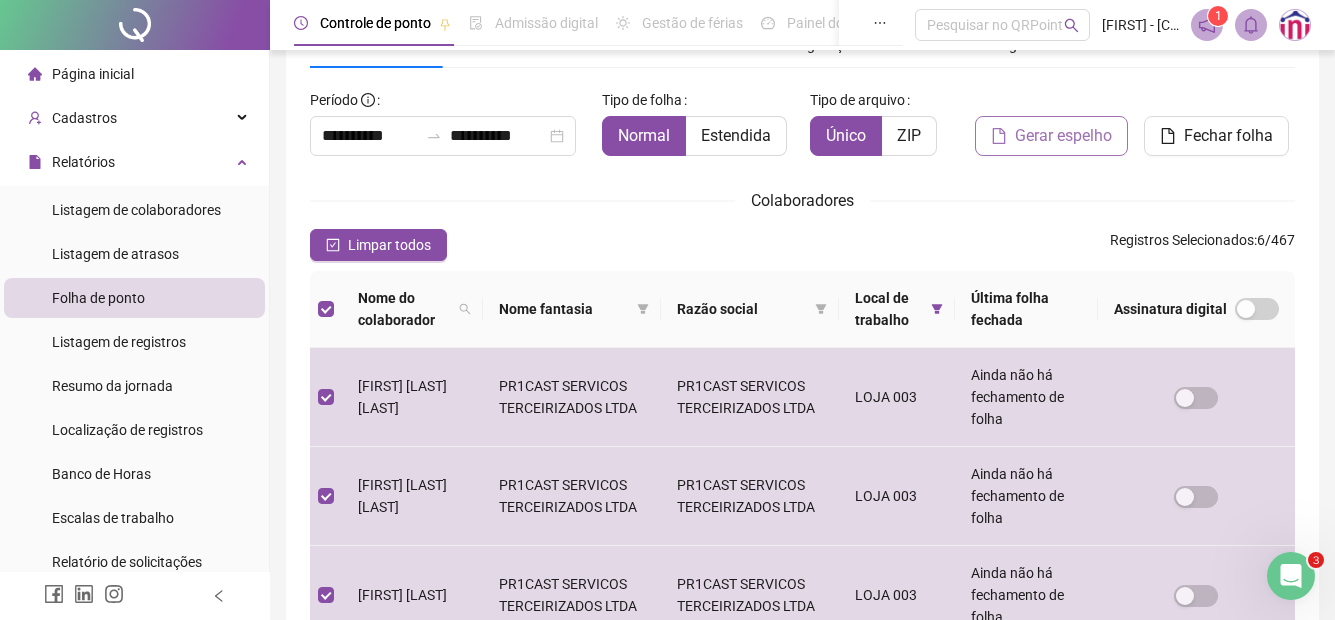 click on "Gerar espelho" at bounding box center (1063, 136) 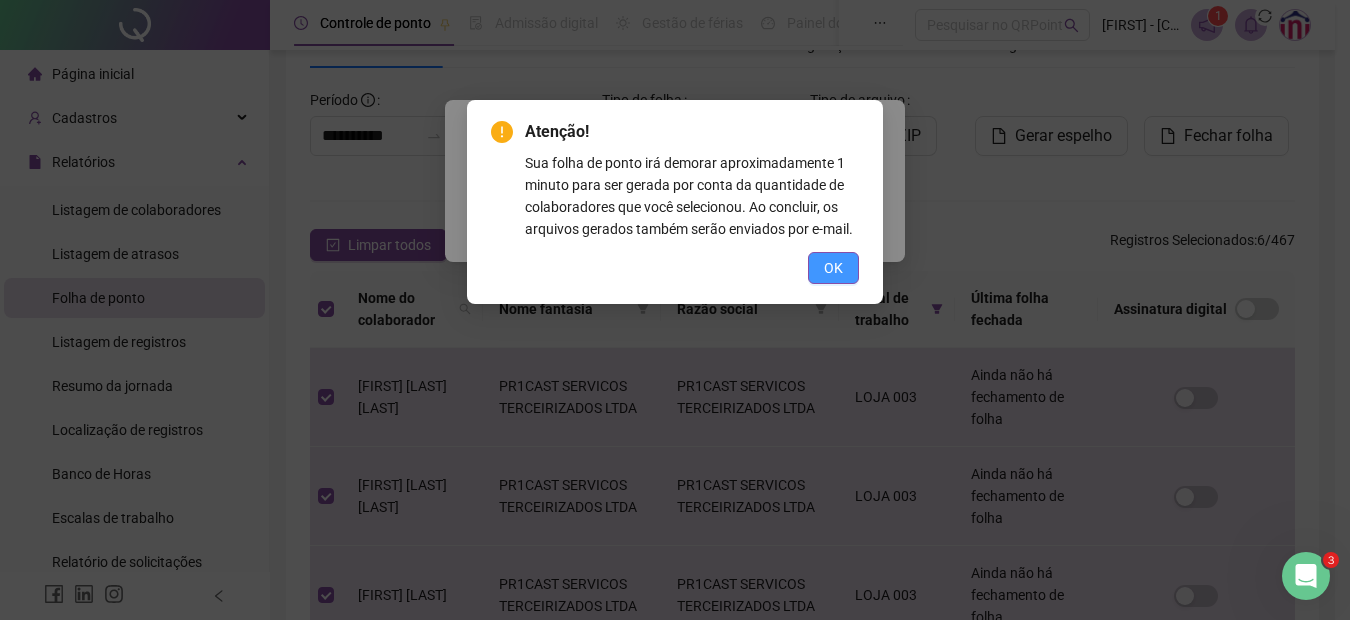click on "OK" at bounding box center [833, 268] 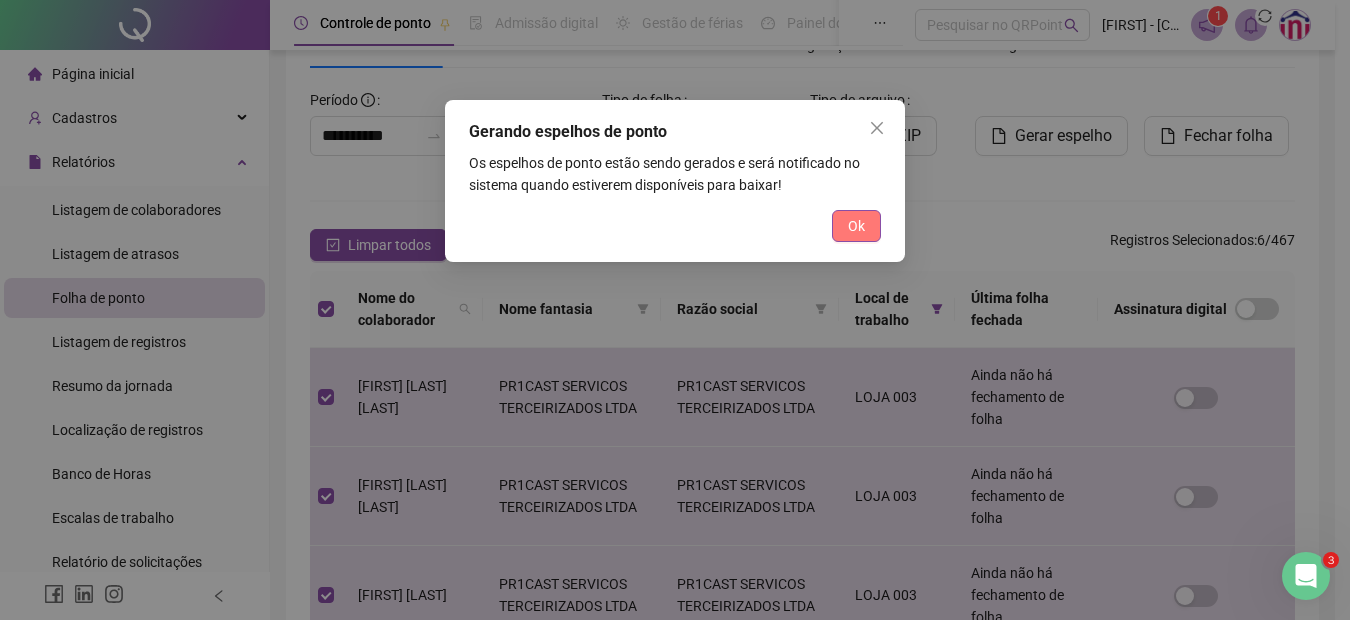 click on "Ok" at bounding box center [856, 226] 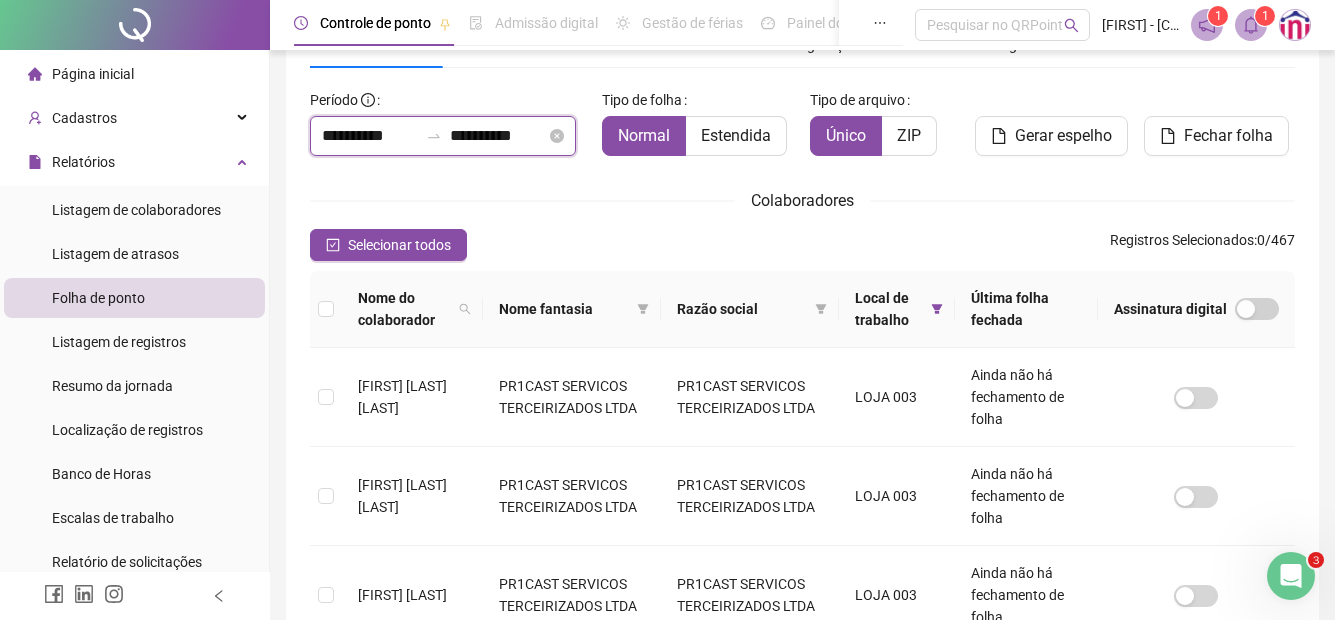 click on "**********" at bounding box center (370, 136) 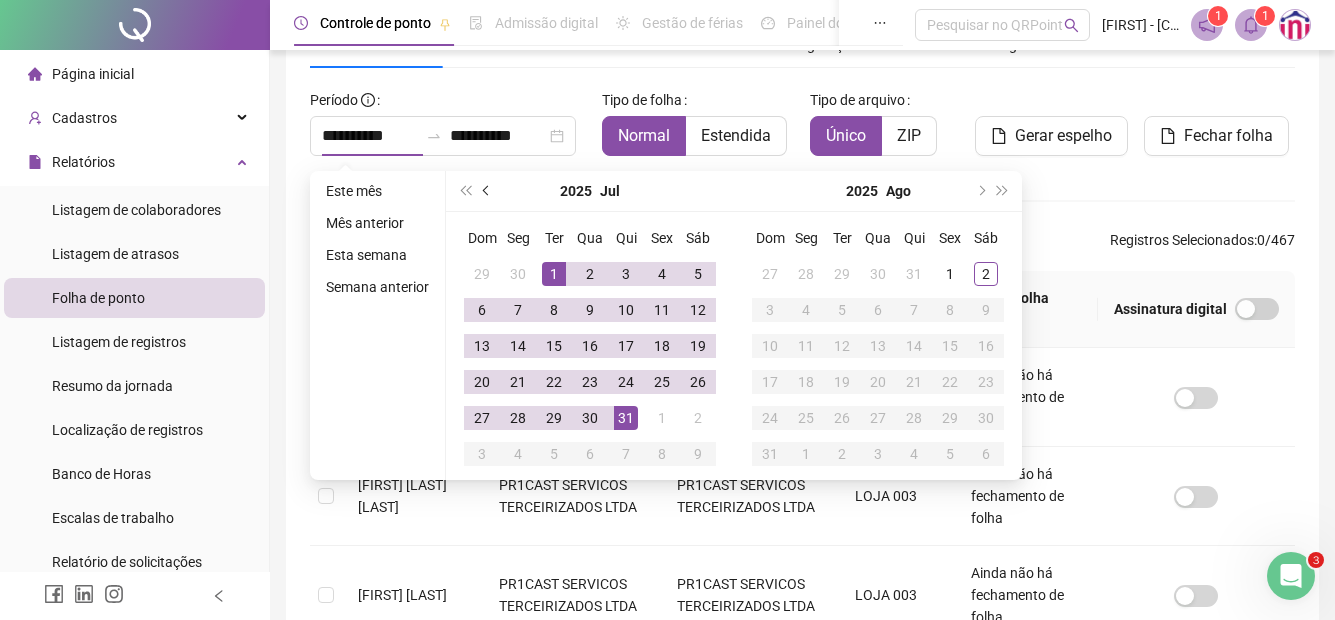 click at bounding box center (488, 191) 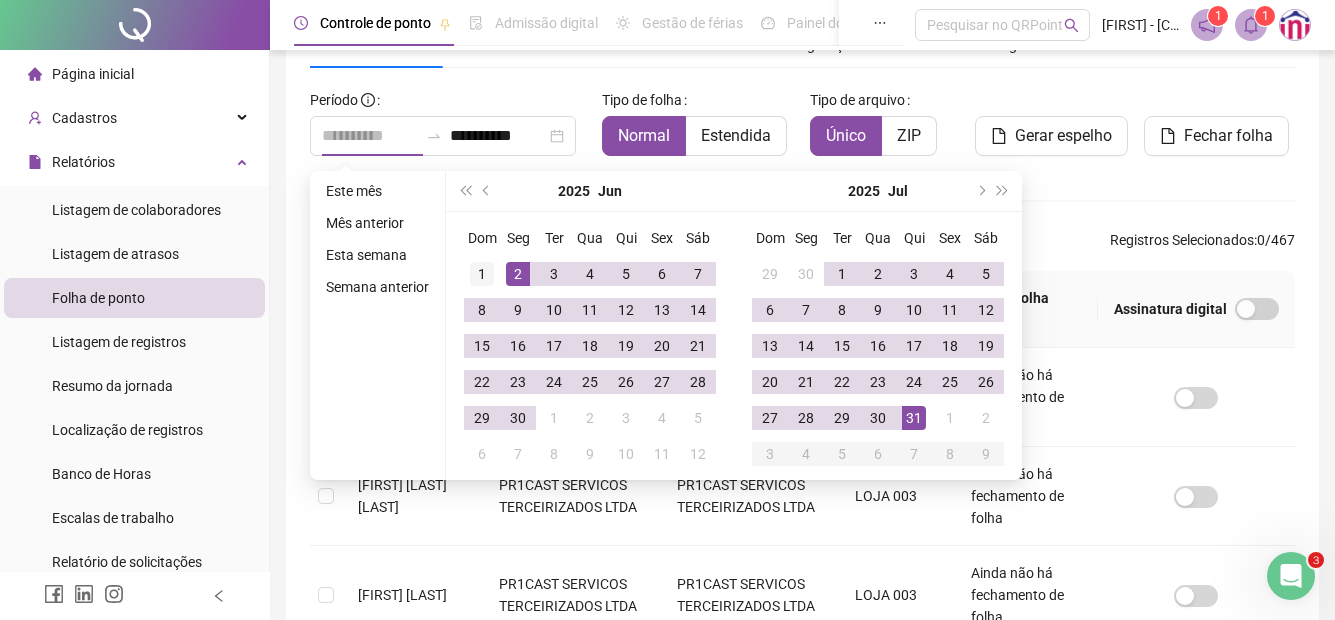 type on "**********" 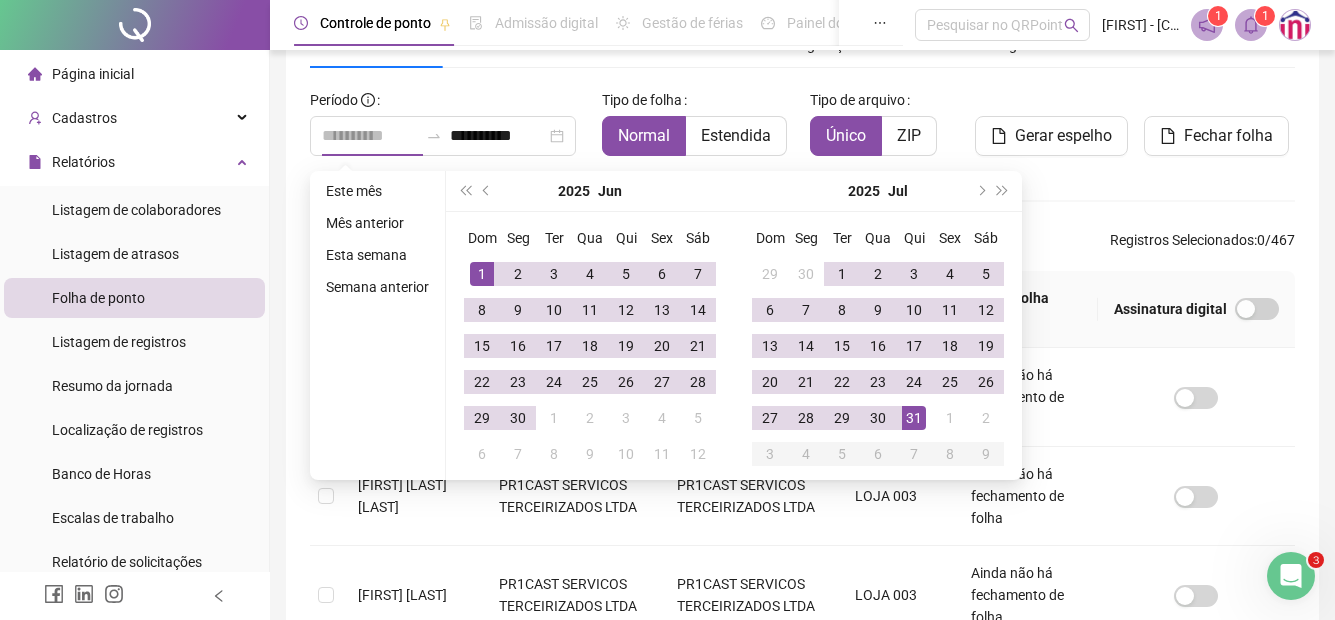 click on "1" at bounding box center [482, 274] 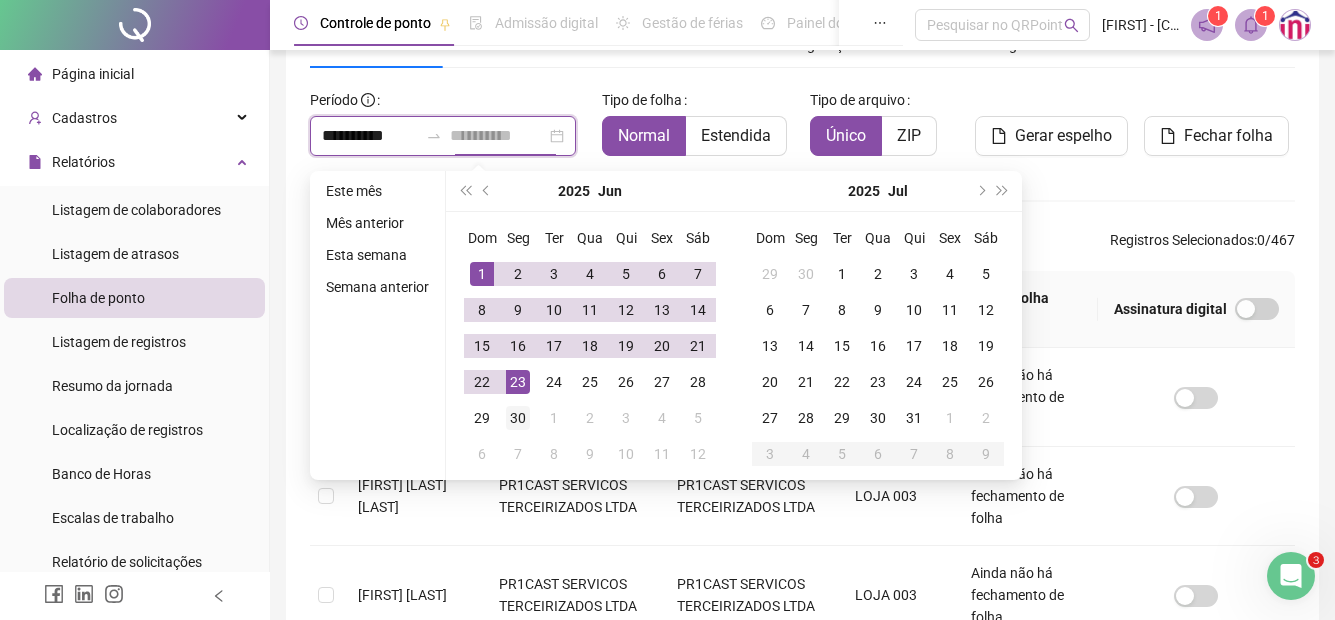 type on "**********" 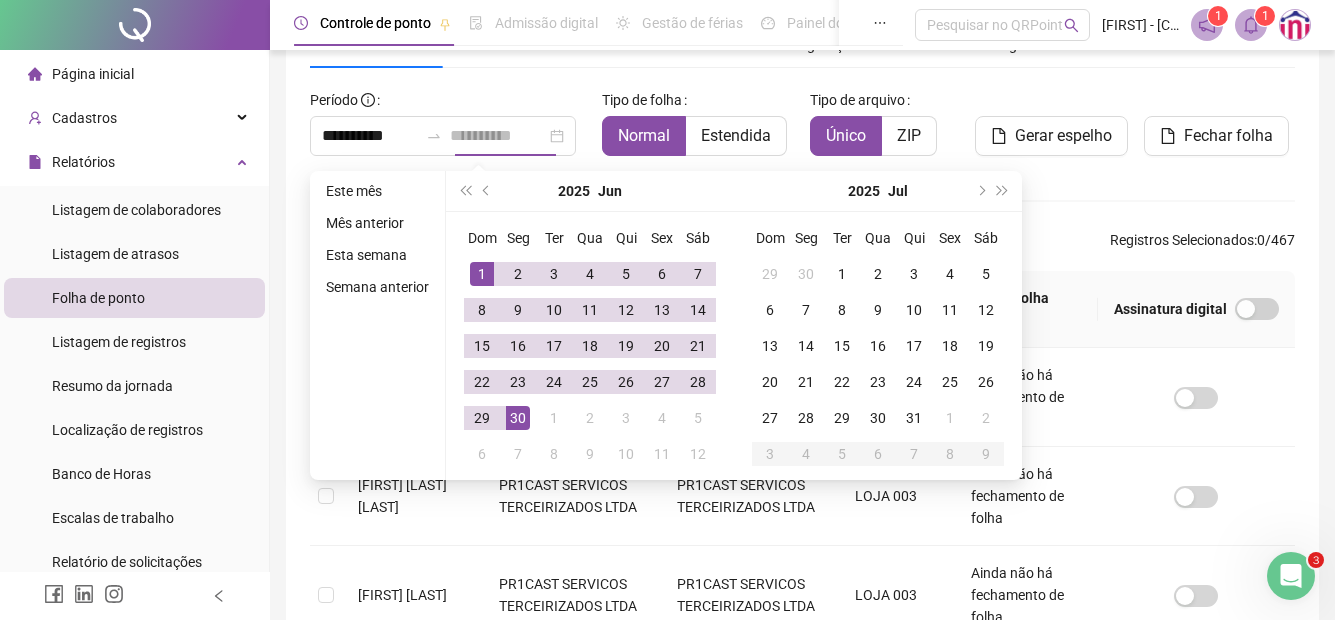 click on "30" at bounding box center [518, 418] 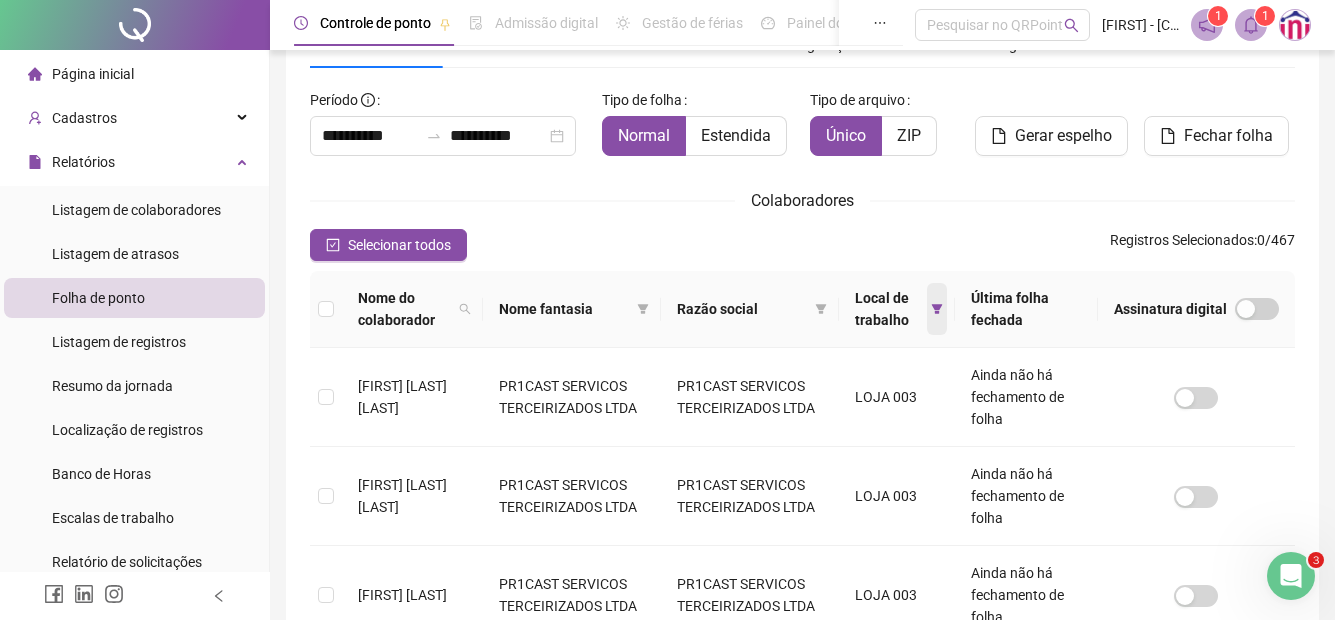 click at bounding box center (937, 309) 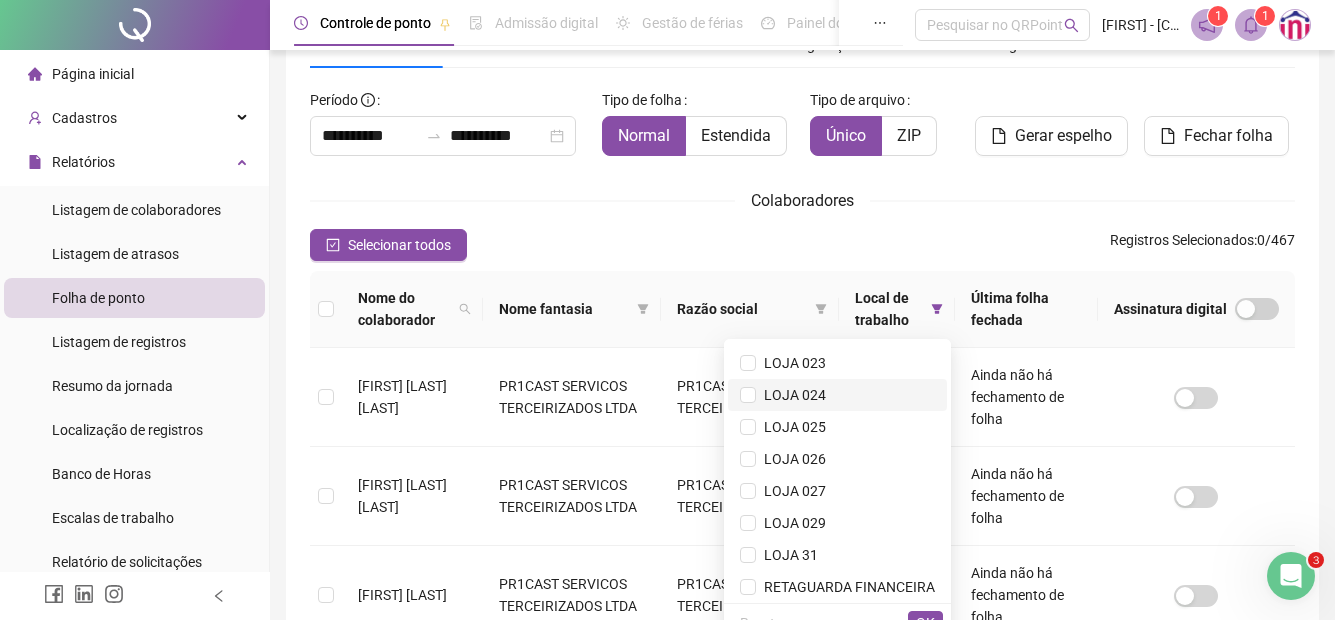 scroll, scrollTop: 736, scrollLeft: 0, axis: vertical 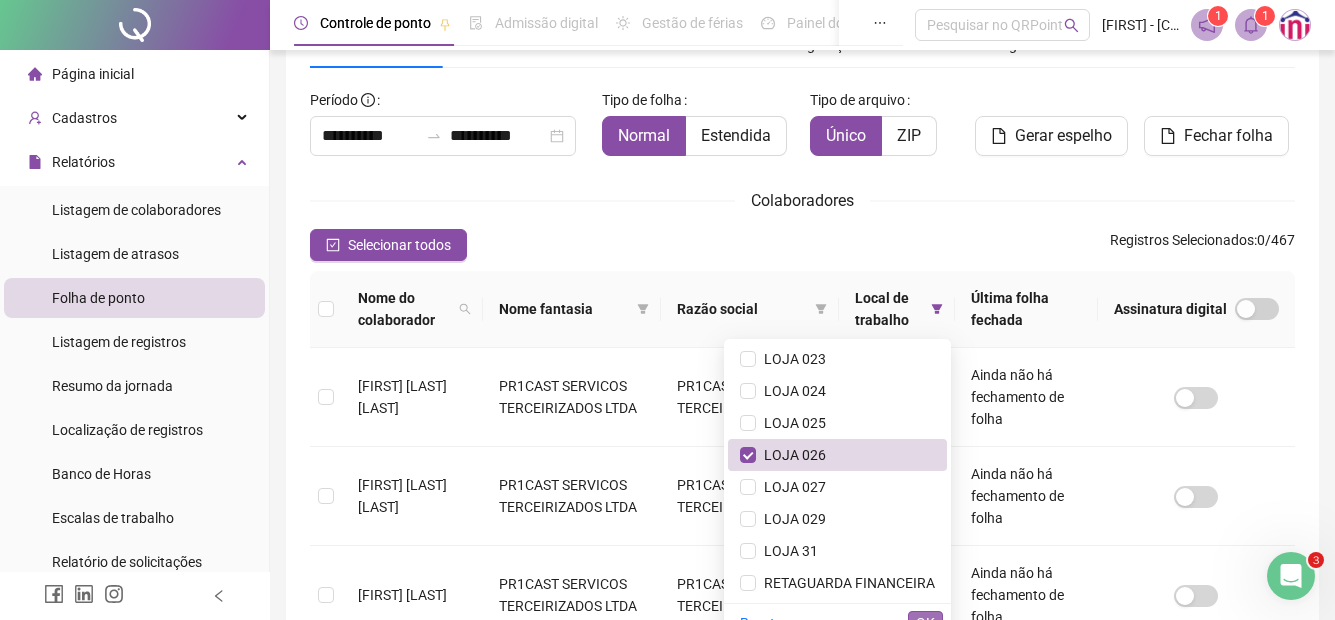 click on "OK" at bounding box center (925, 623) 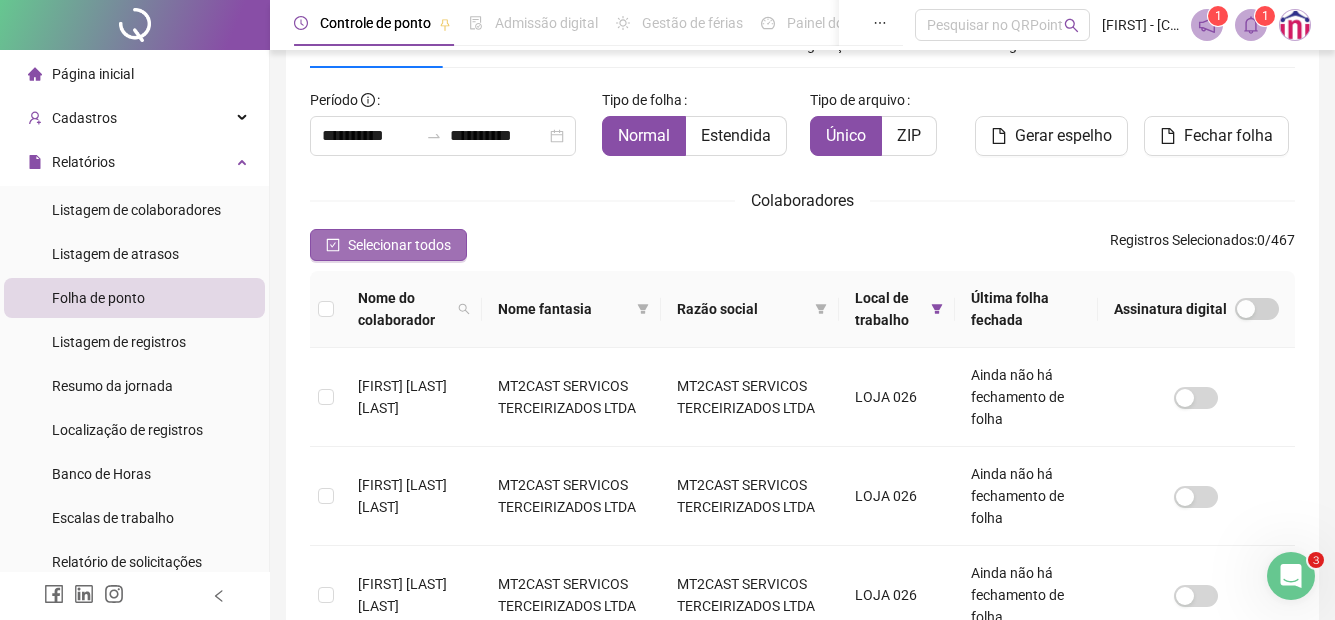 click on "Selecionar todos" at bounding box center (399, 245) 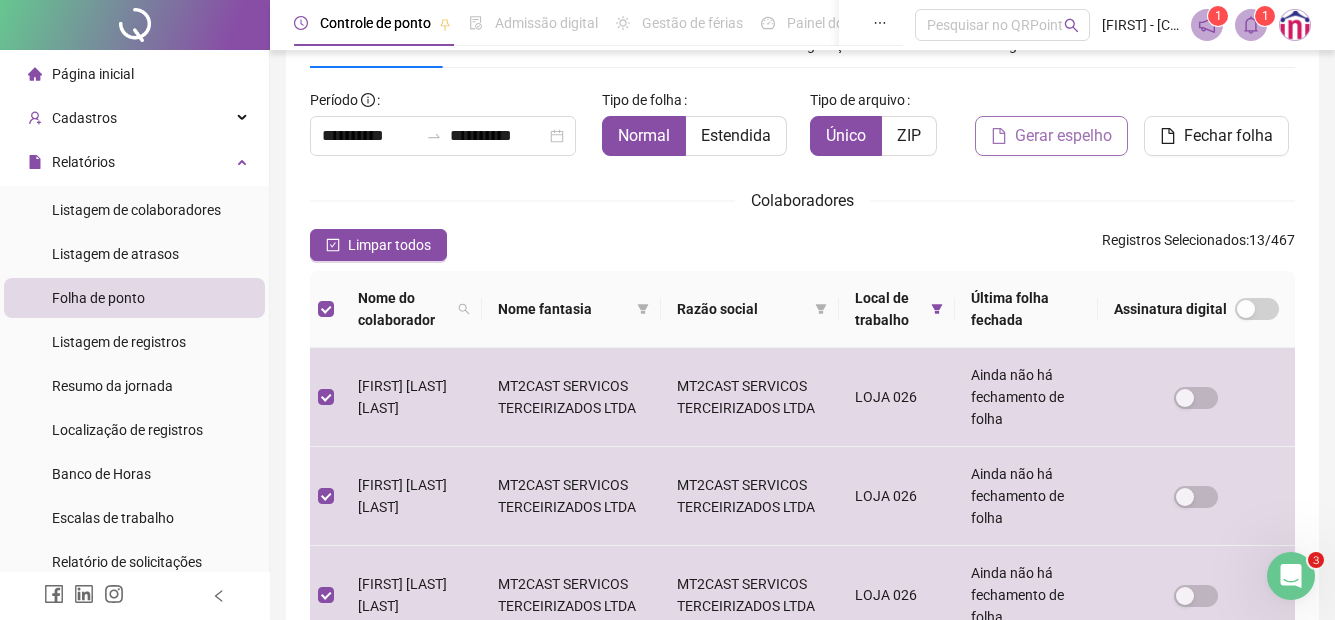 click on "Gerar espelho" at bounding box center (1063, 136) 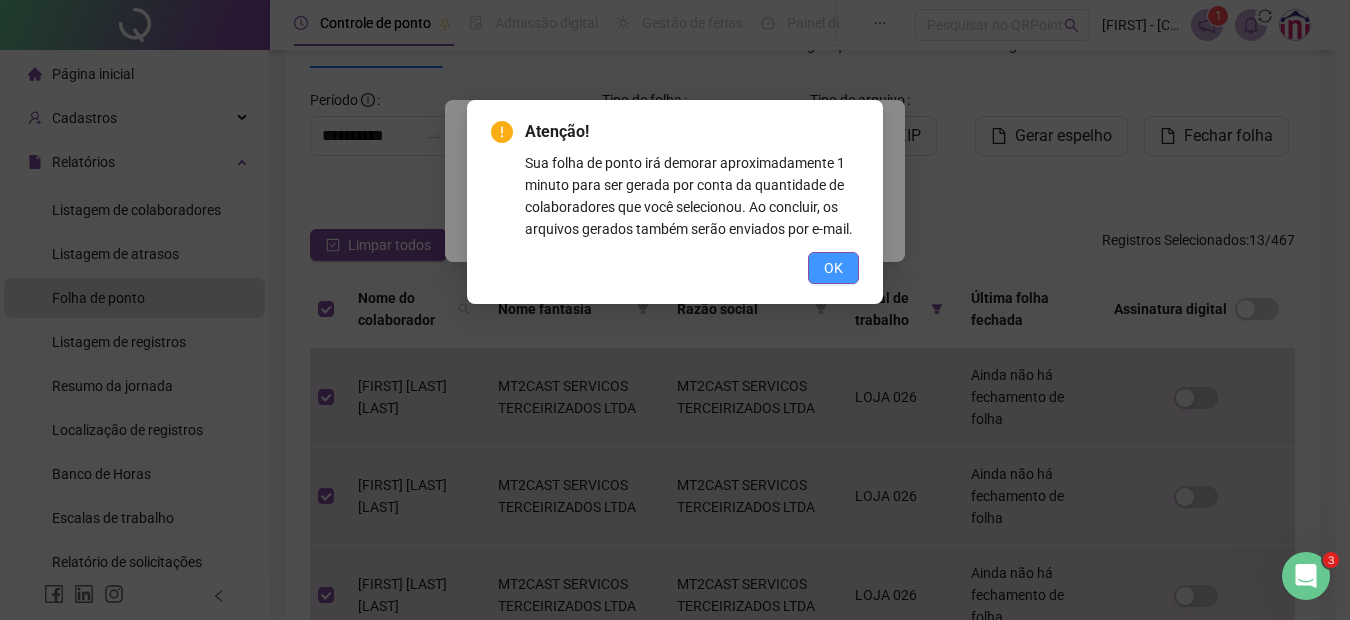 click on "OK" at bounding box center [833, 268] 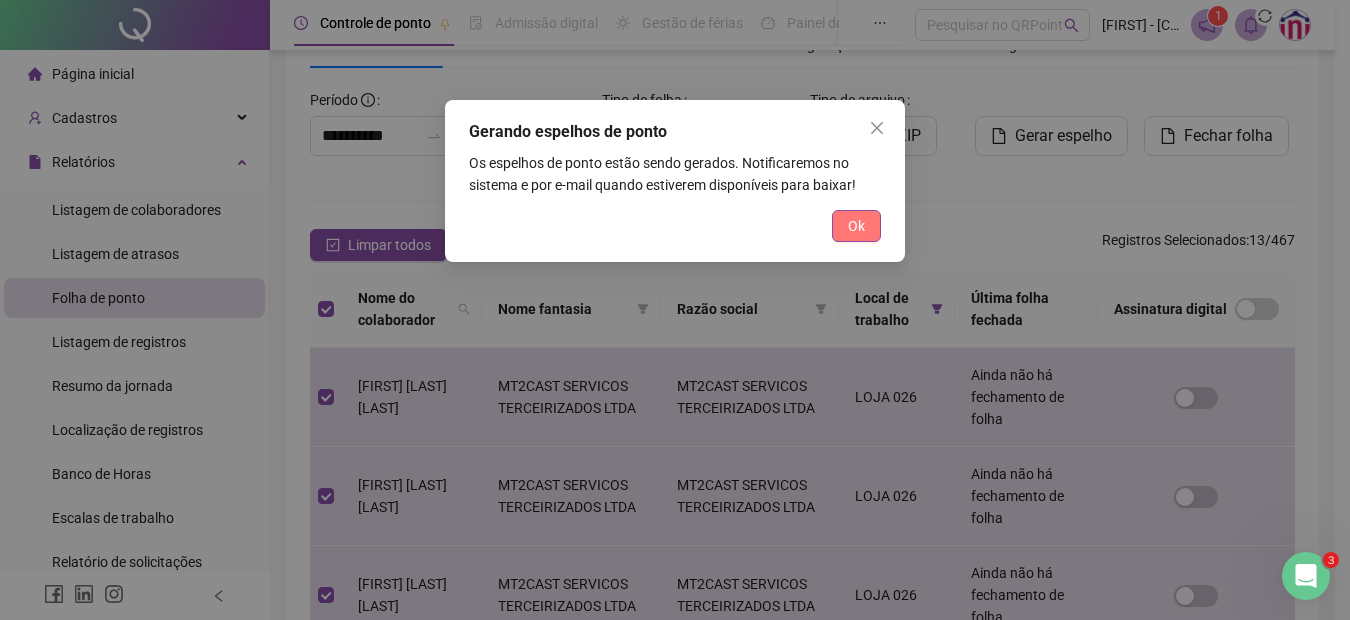 click on "Ok" at bounding box center (856, 226) 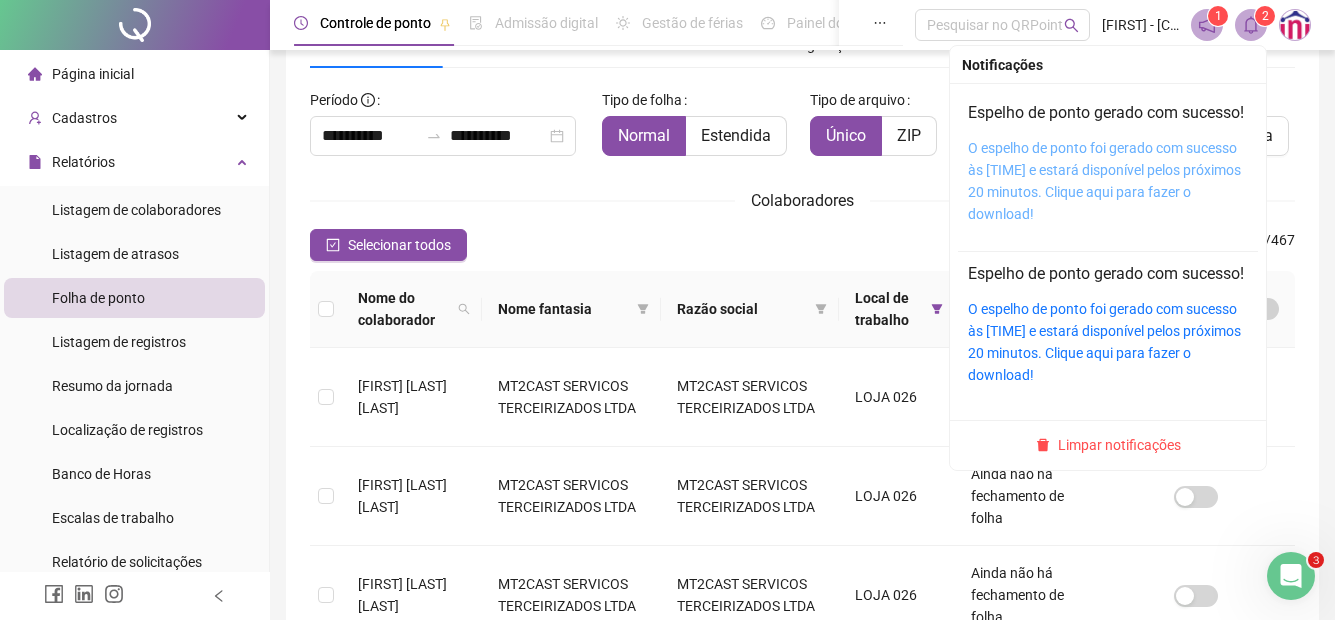 click on "O espelho de ponto foi gerado com sucesso às [TIME] e estará disponível pelos próximos 20 minutos.
Clique aqui para fazer o download!" at bounding box center (1104, 181) 